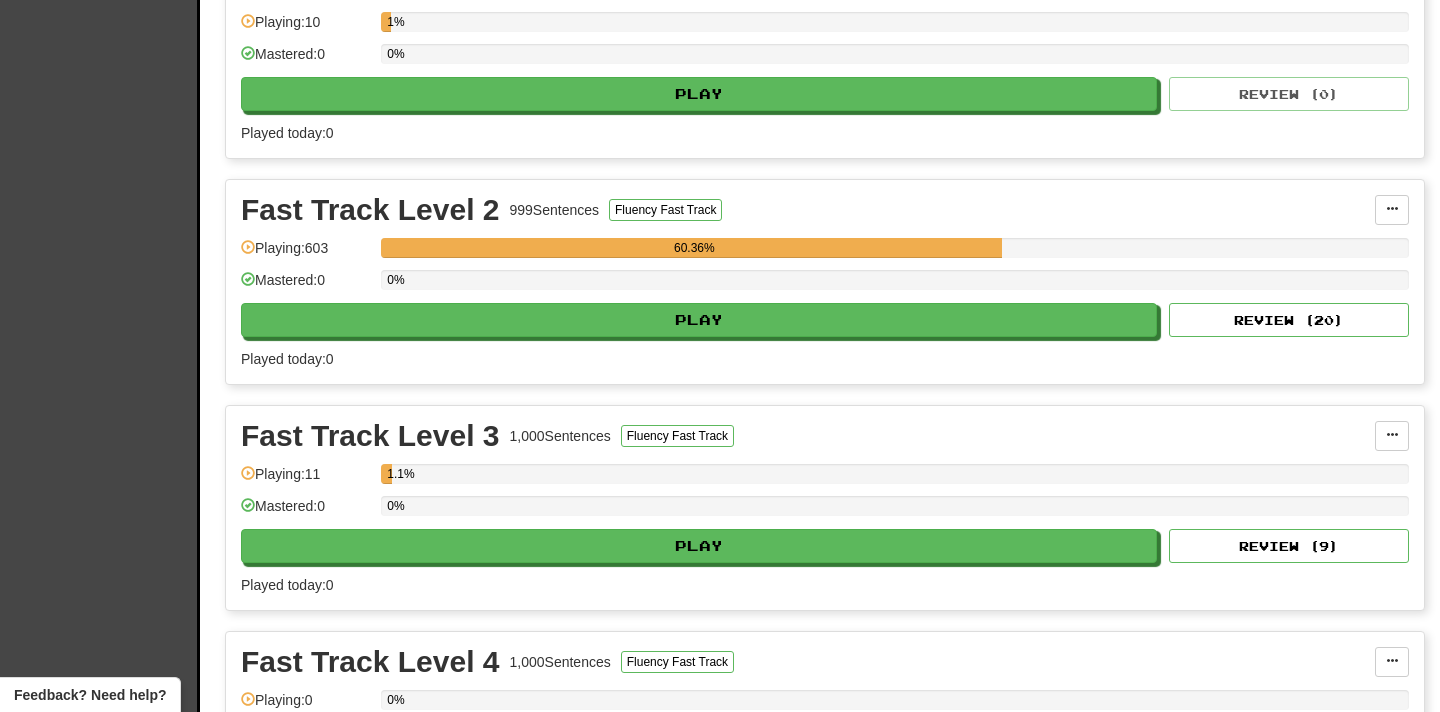 scroll, scrollTop: 559, scrollLeft: 0, axis: vertical 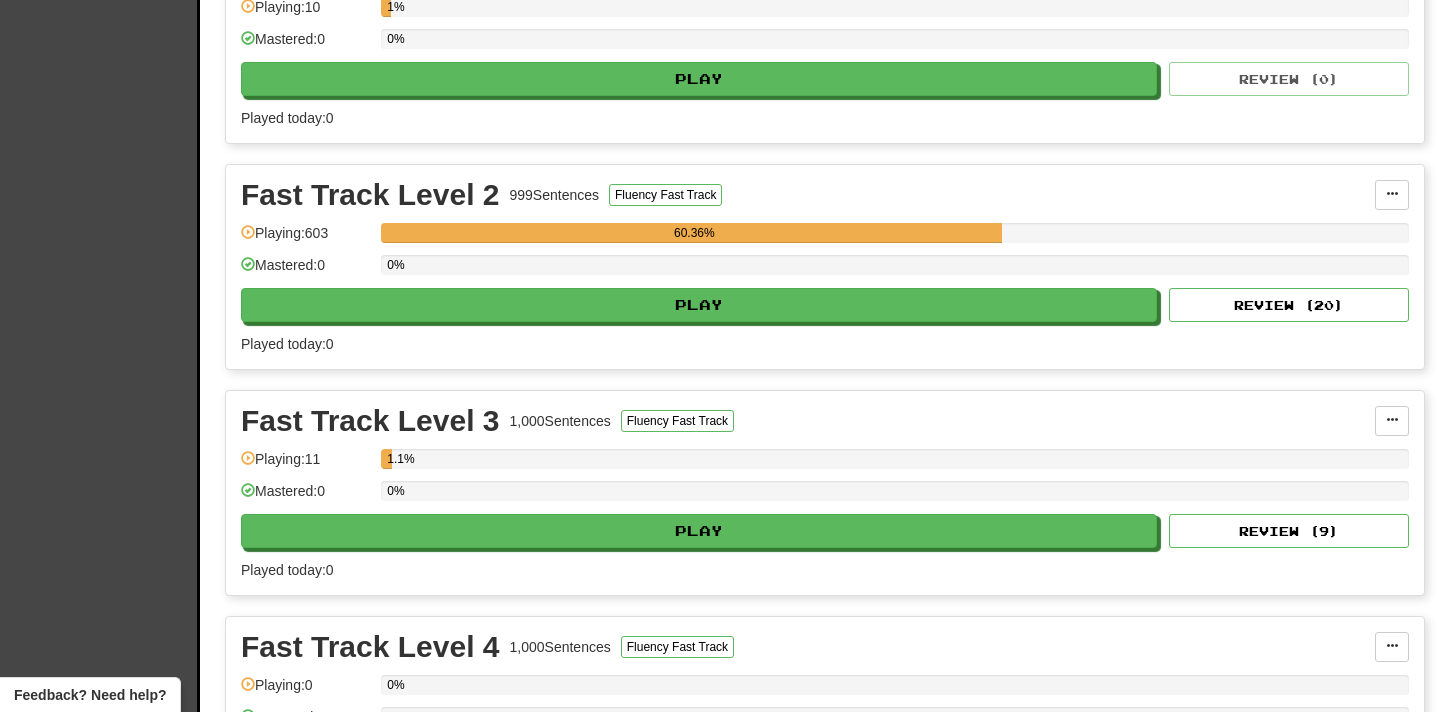 click on "Fast Track Level 2" at bounding box center [370, 195] 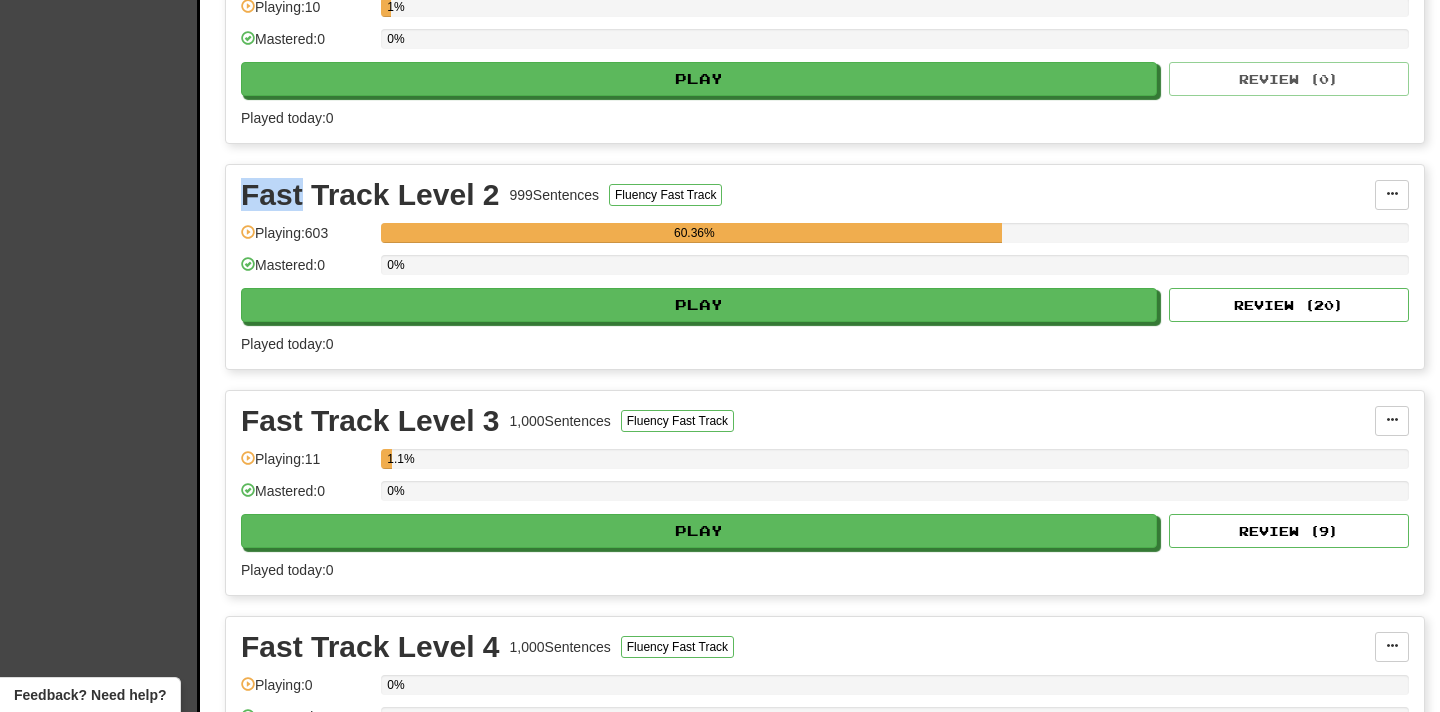 click on "Fast Track Level 2" at bounding box center [370, 195] 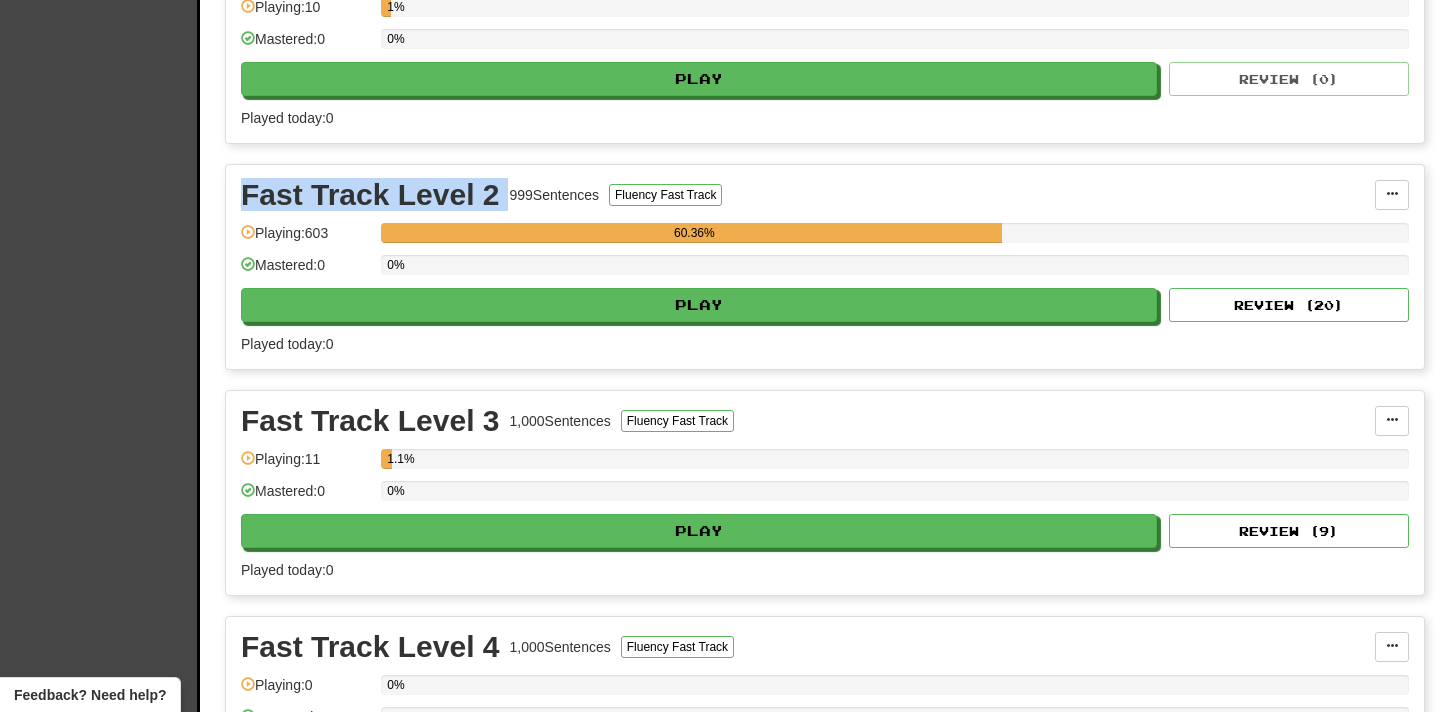 click on "Fast Track Level 2" at bounding box center [370, 195] 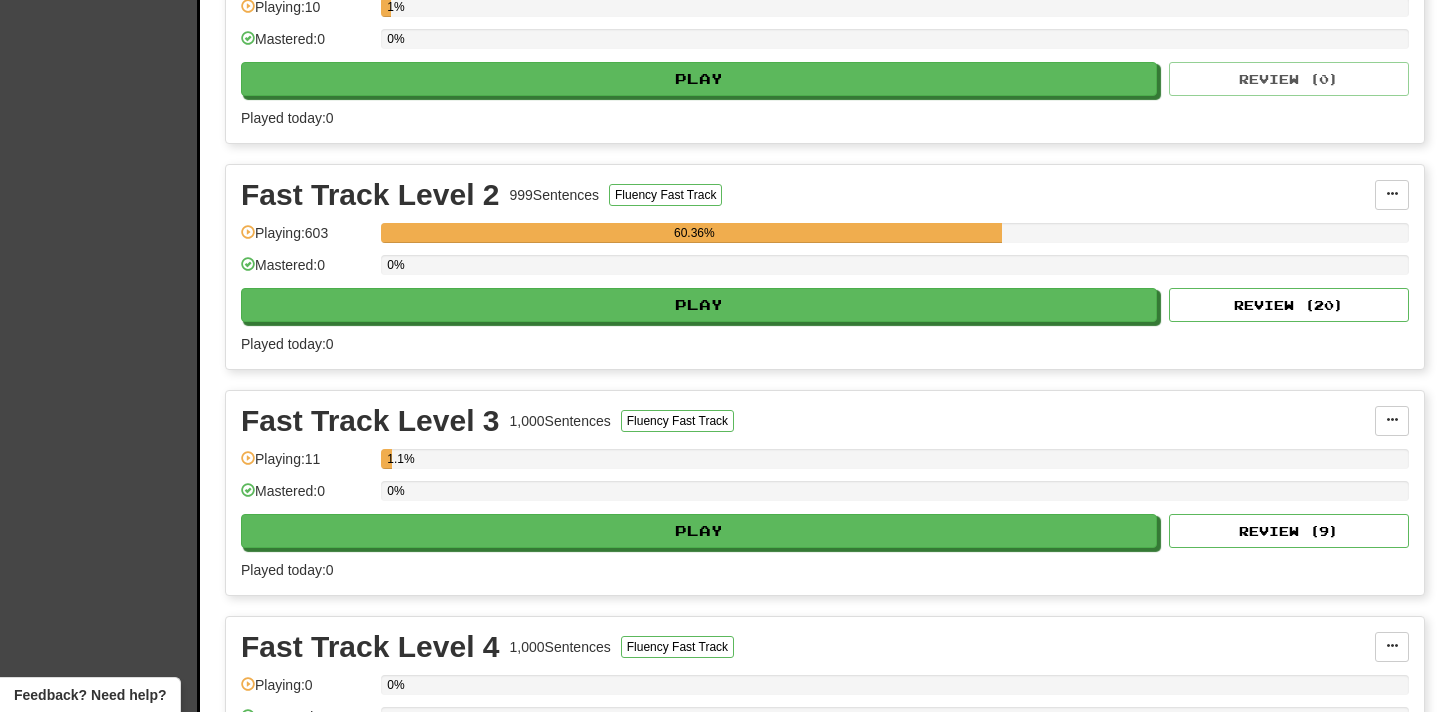 click on "Fast Track Level 2" at bounding box center [370, 195] 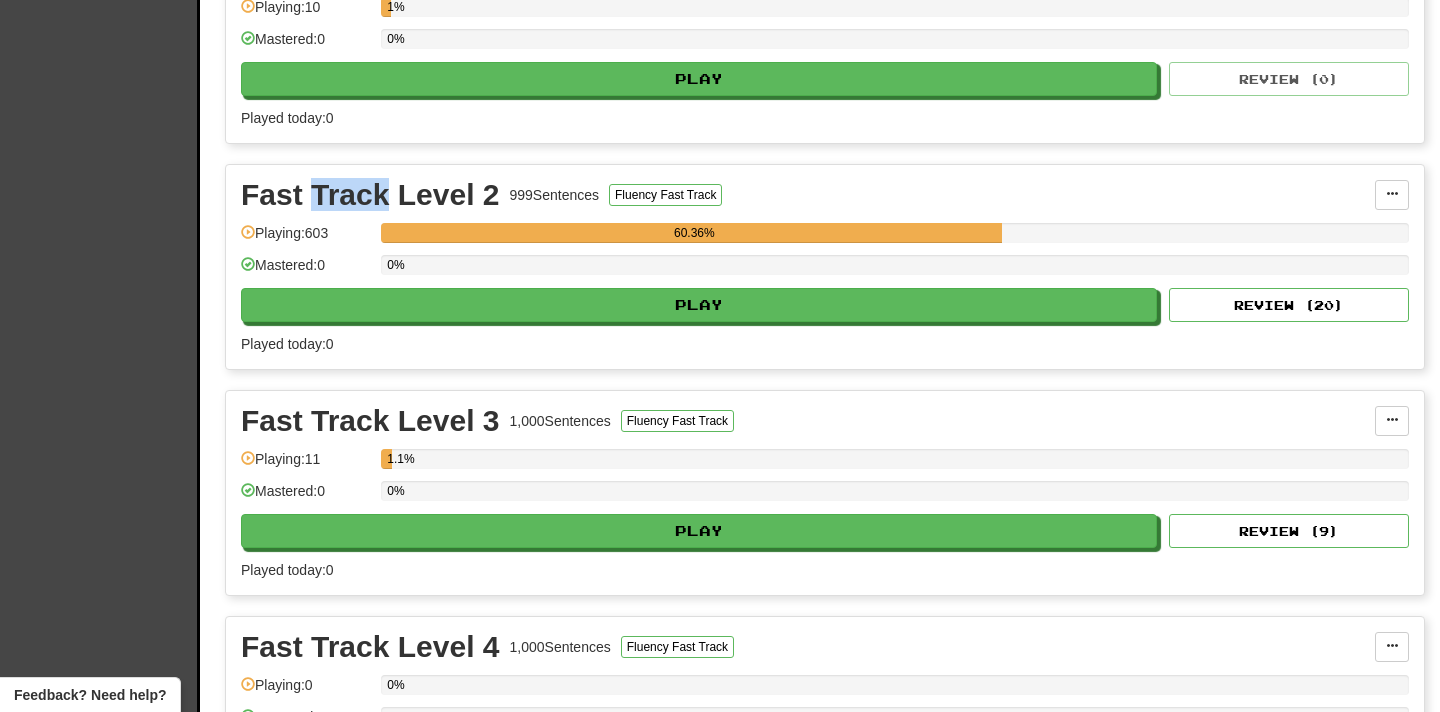 click on "Fast Track Level 2" at bounding box center (370, 195) 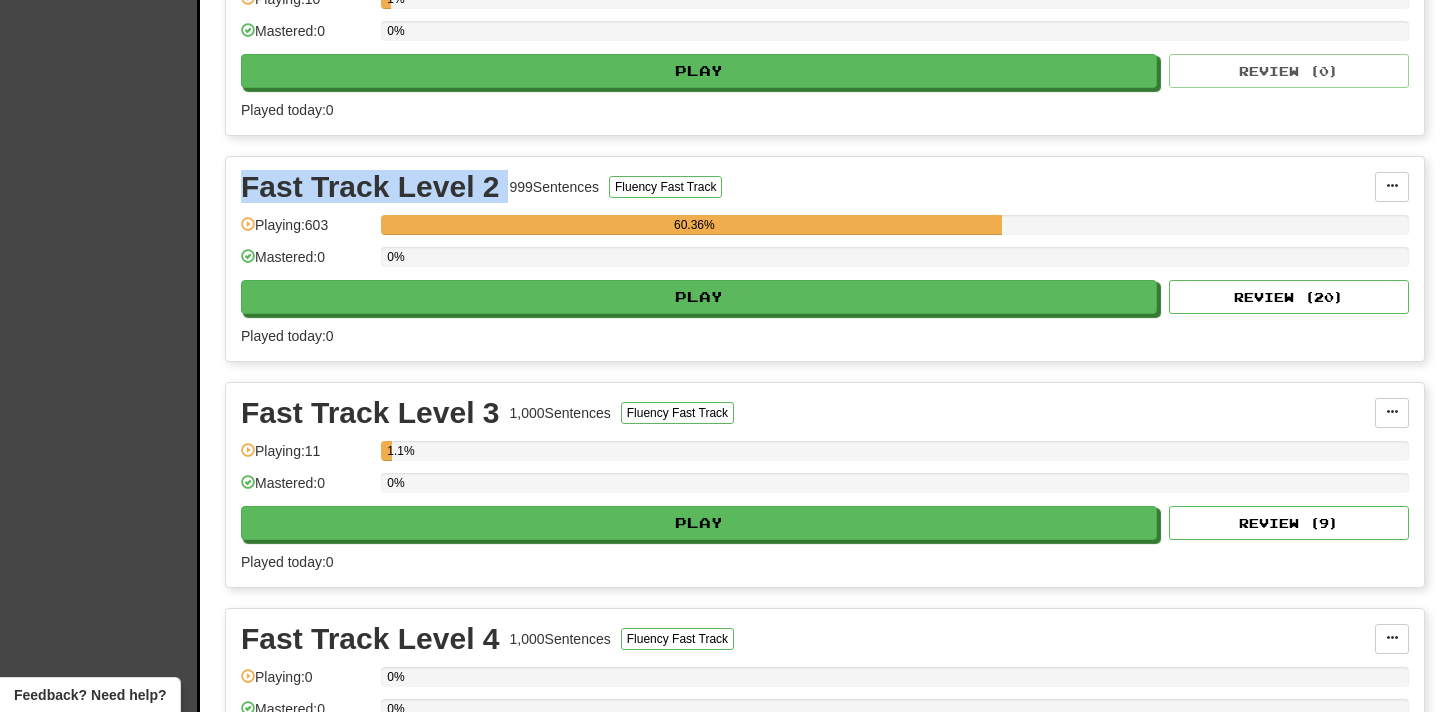 scroll, scrollTop: 559, scrollLeft: 0, axis: vertical 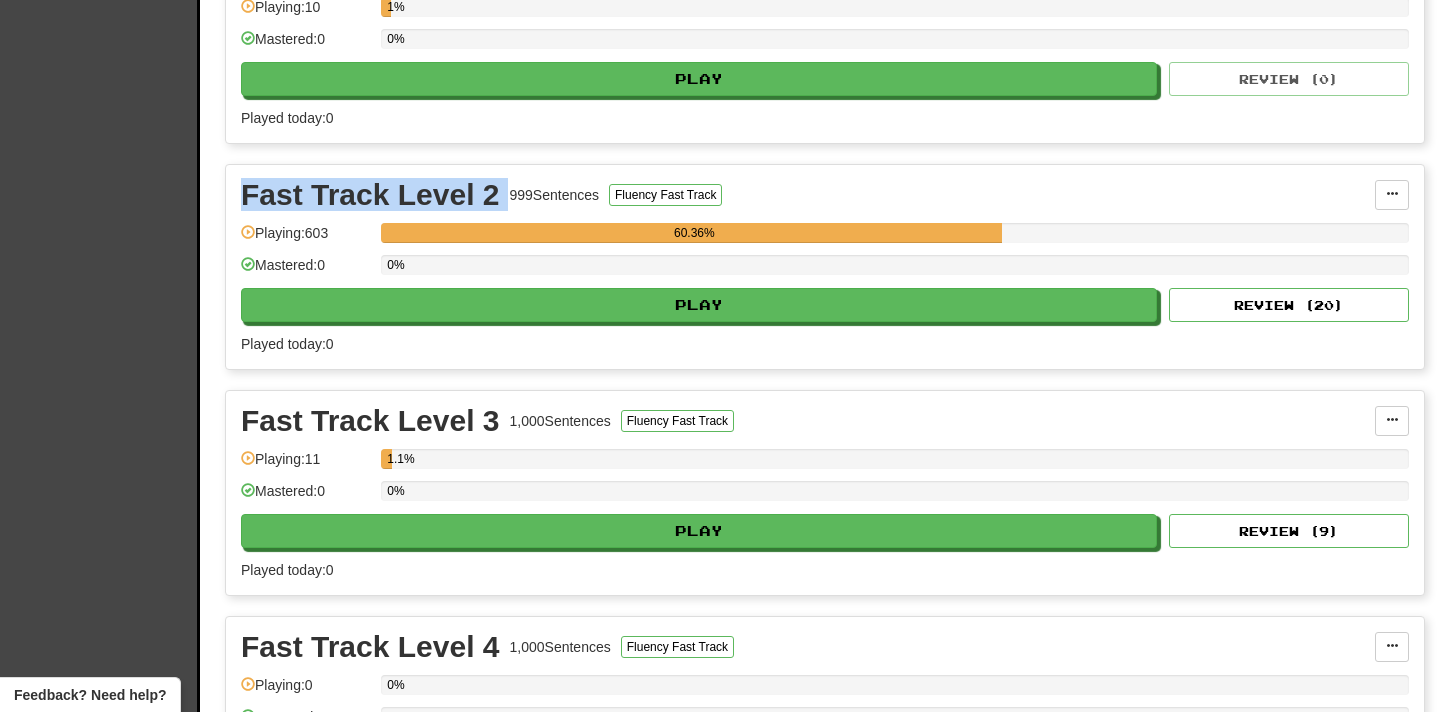click on "Fast Track Level 2" at bounding box center [370, 195] 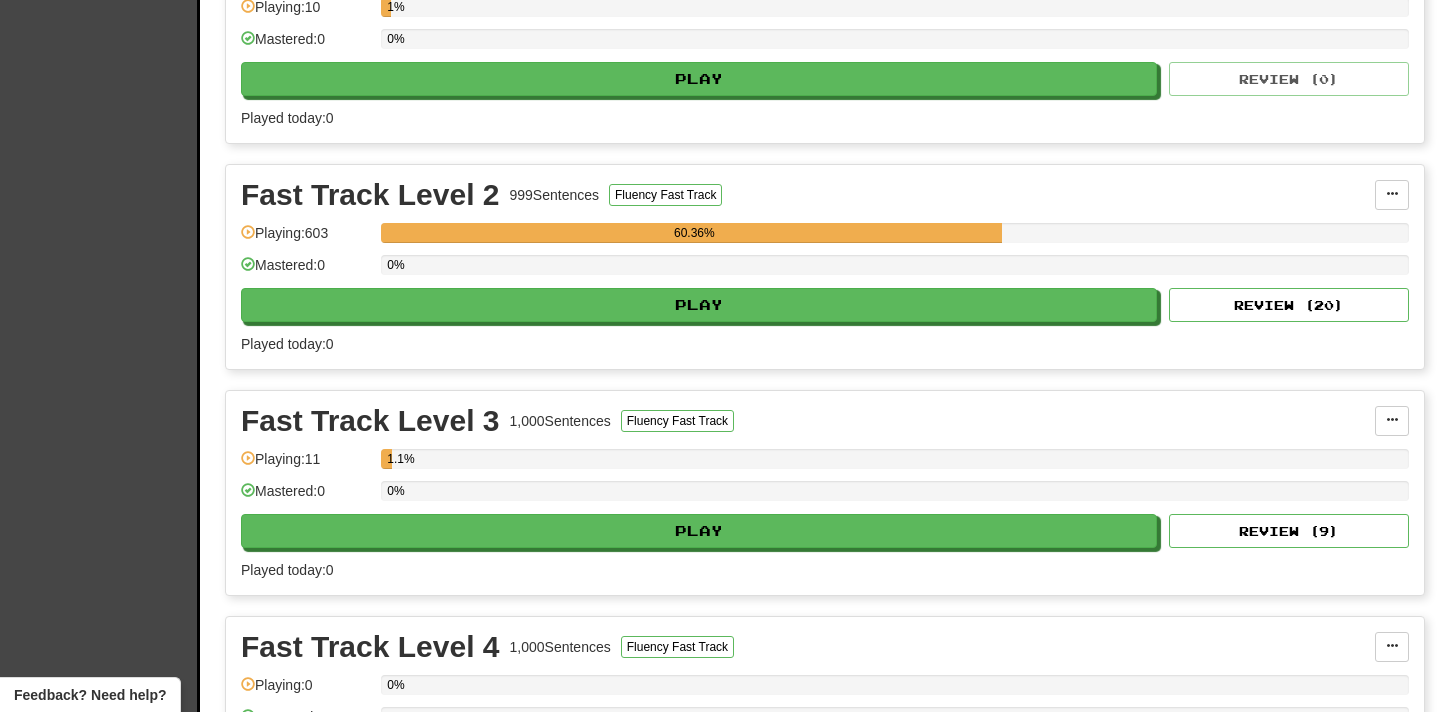 click on "Fast Track Level 2" at bounding box center (370, 195) 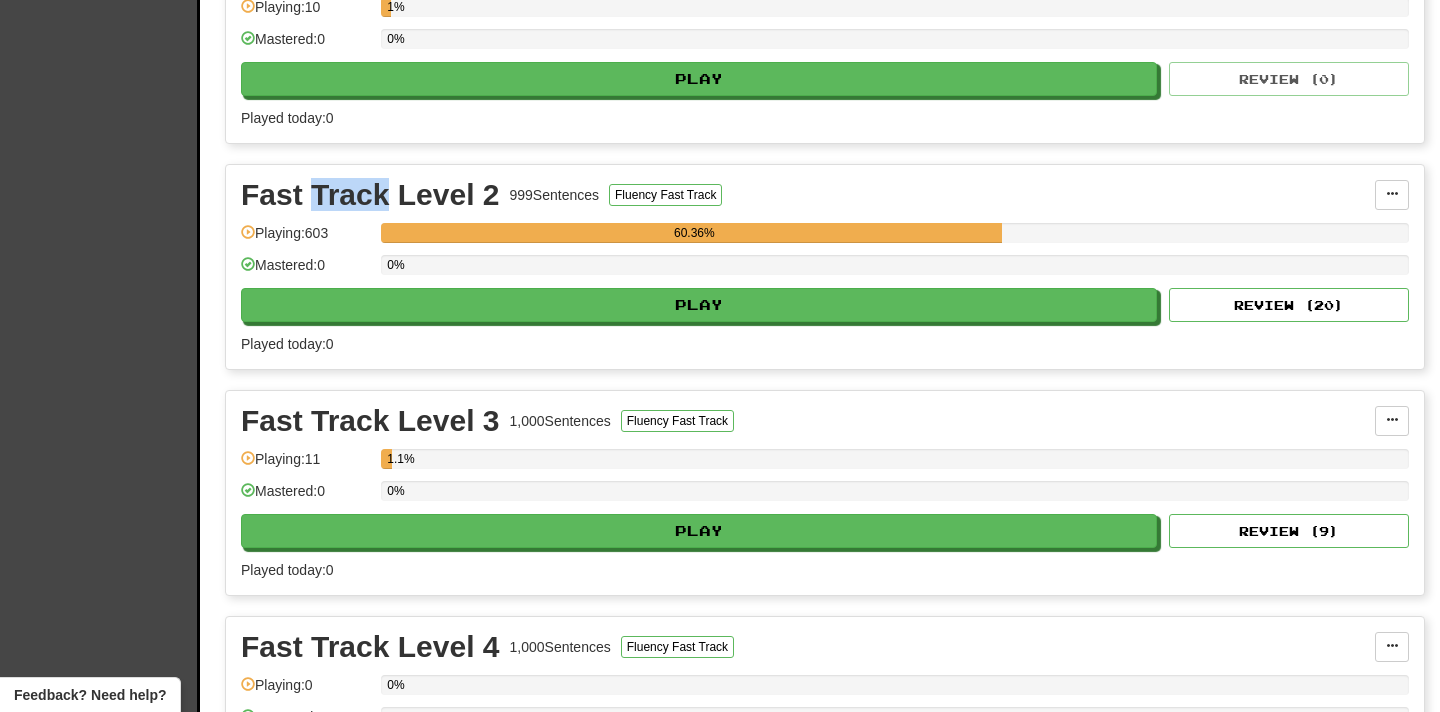 click on "Fast Track Level 2" at bounding box center (370, 195) 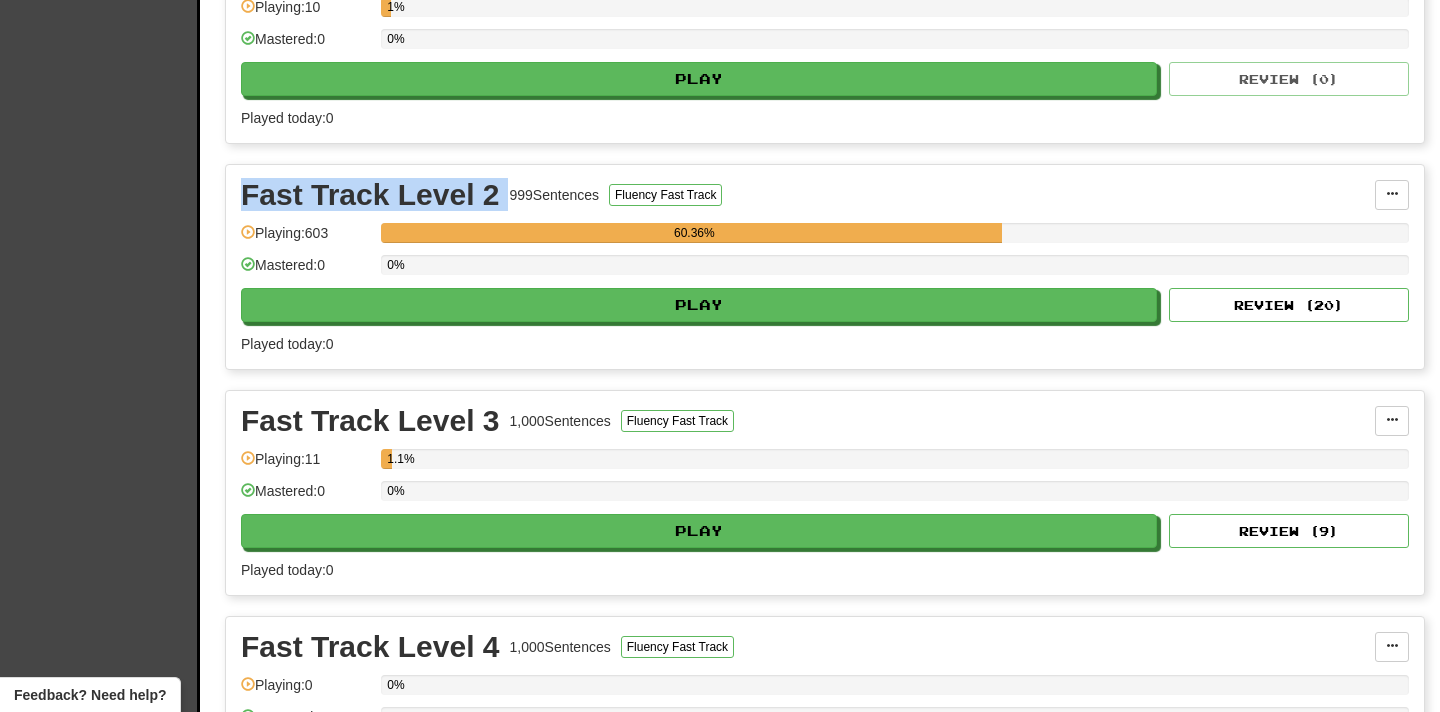 click on "Fast Track Level 2" at bounding box center [370, 195] 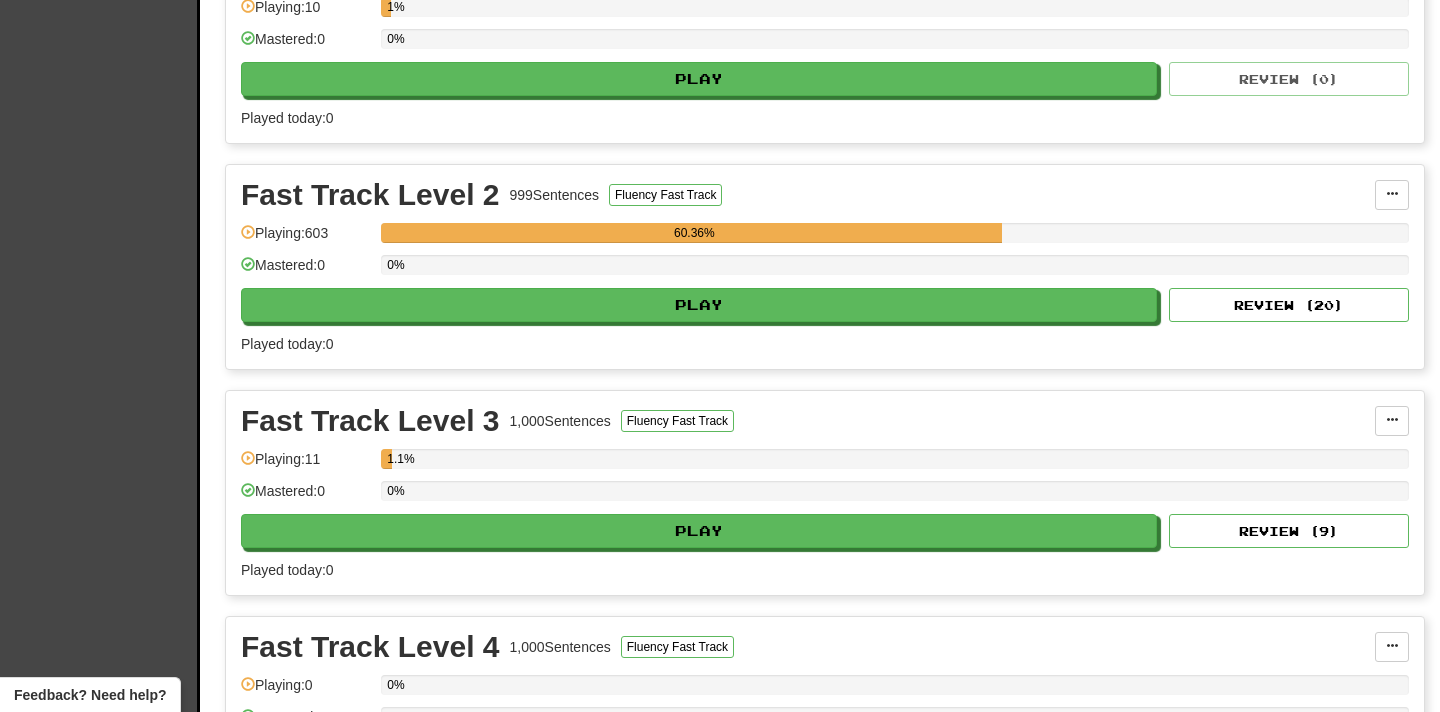 click on "Fast Track Level 2" at bounding box center [370, 195] 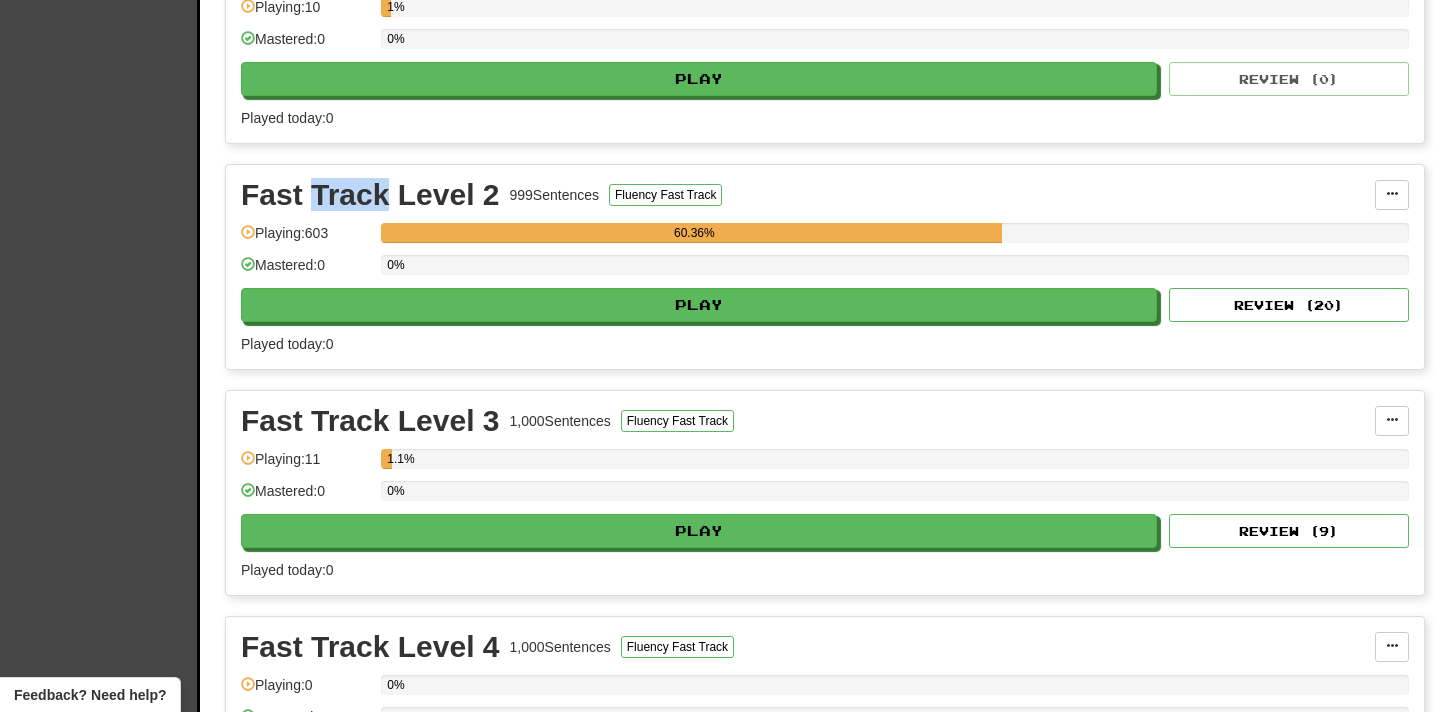 click on "Fast Track Level 2" at bounding box center (370, 195) 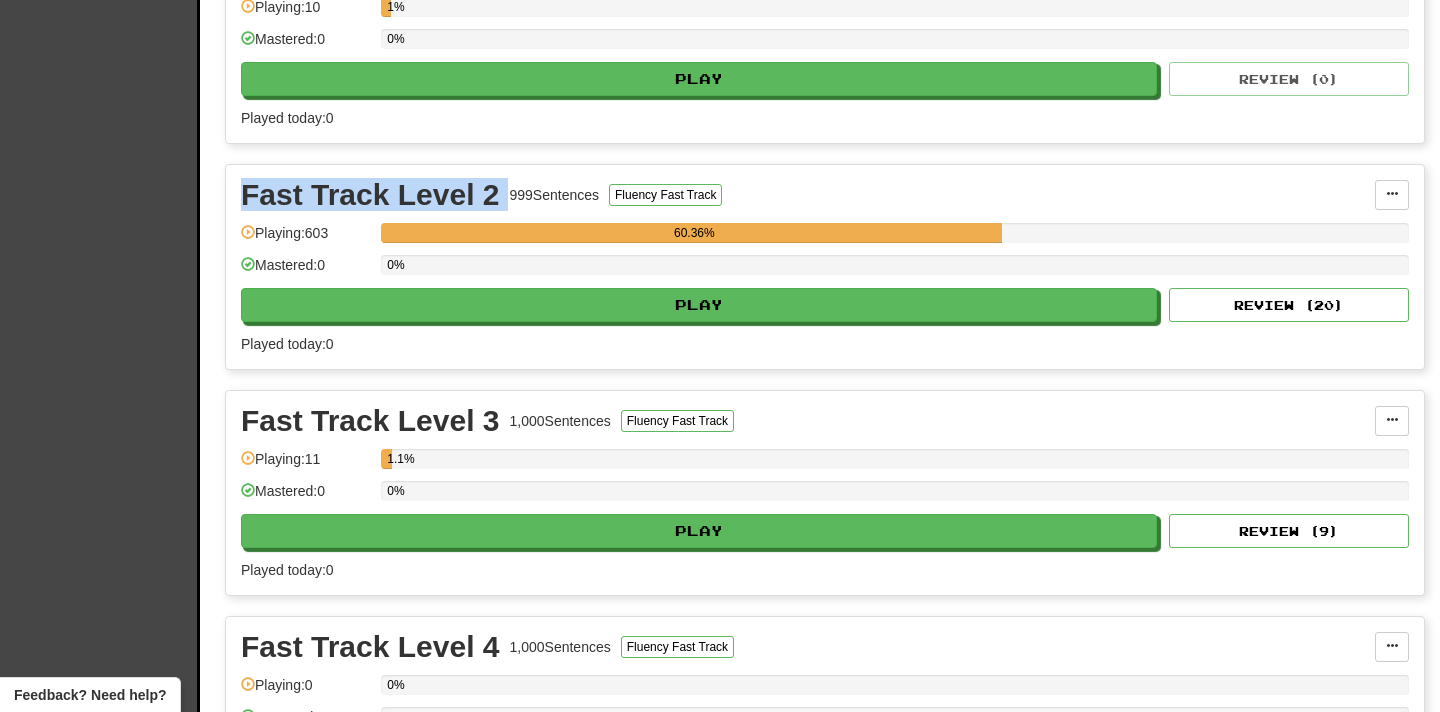 click on "Fast Track Level 2" at bounding box center [370, 195] 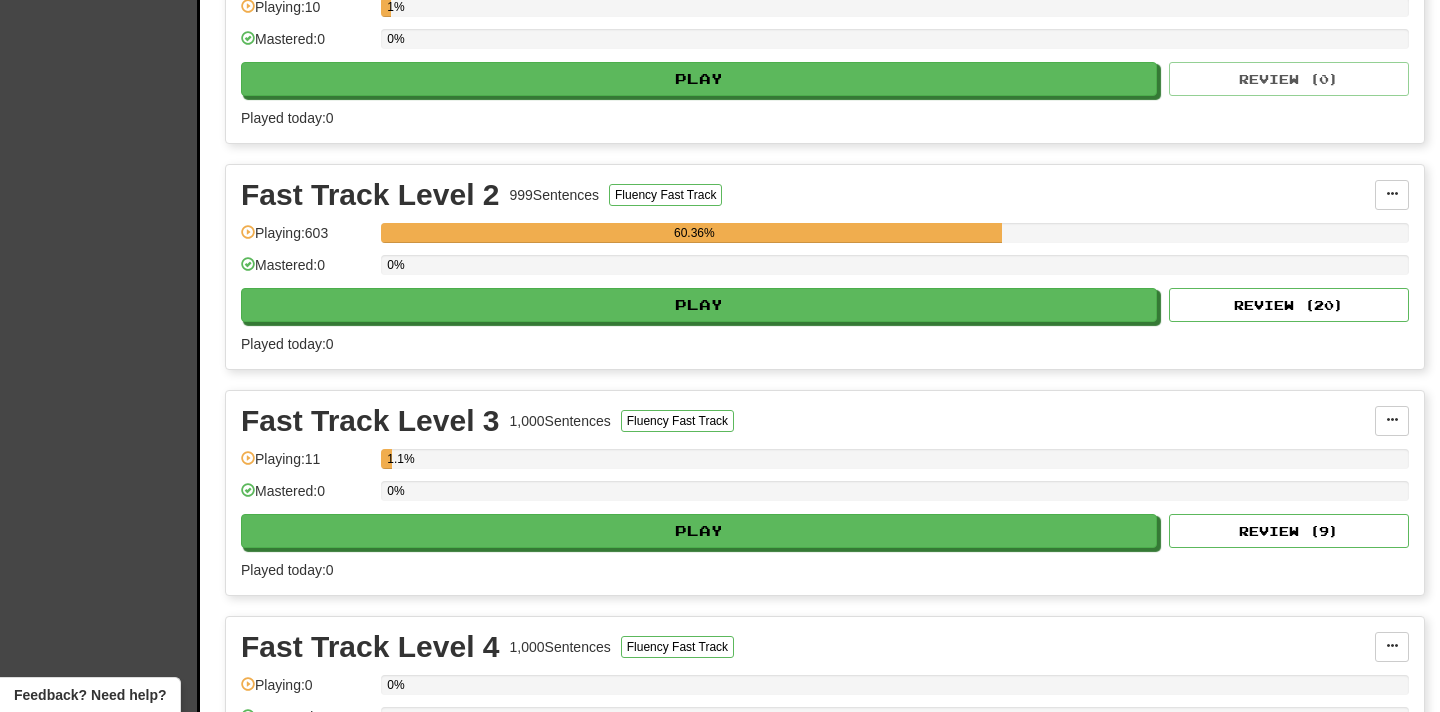 click on "Fast Track Level 2" at bounding box center (370, 195) 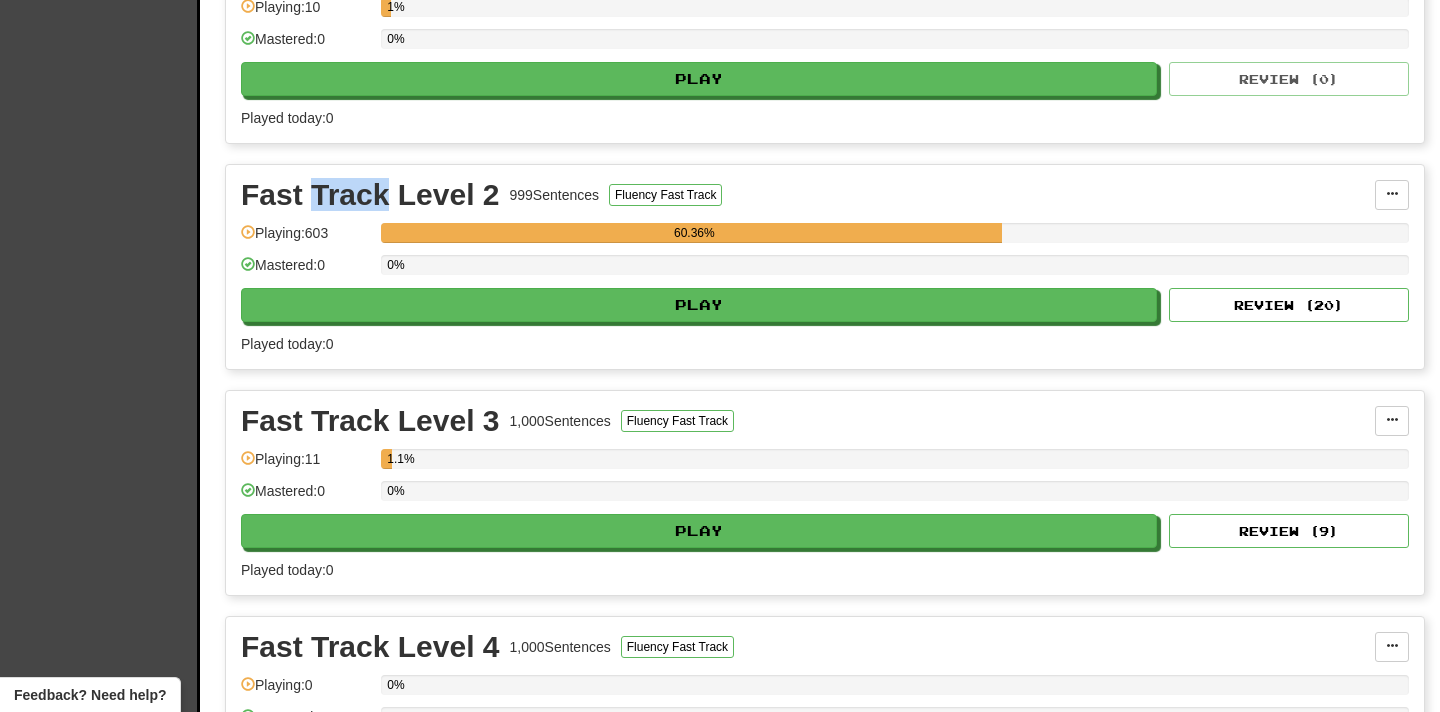 click on "Fast Track Level 2" at bounding box center (370, 195) 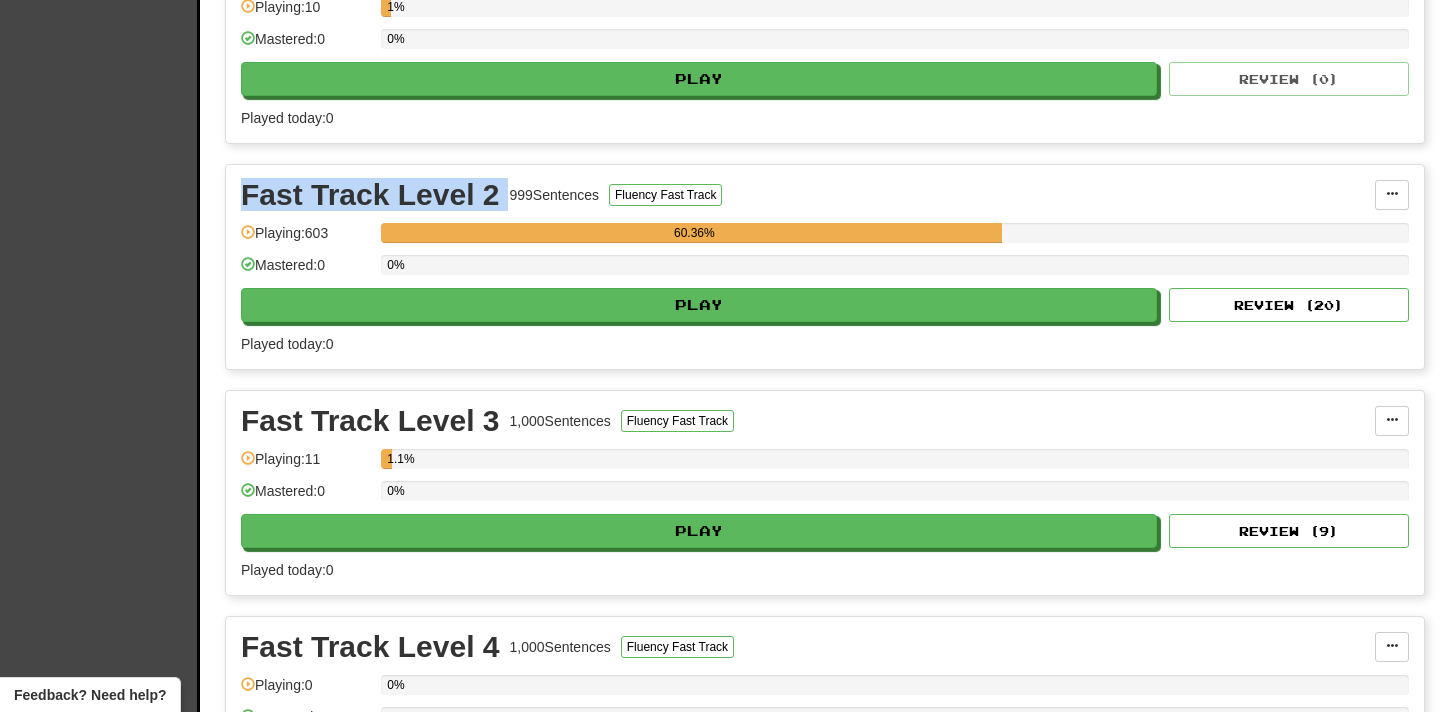 click on "Fast Track Level 2" at bounding box center [370, 195] 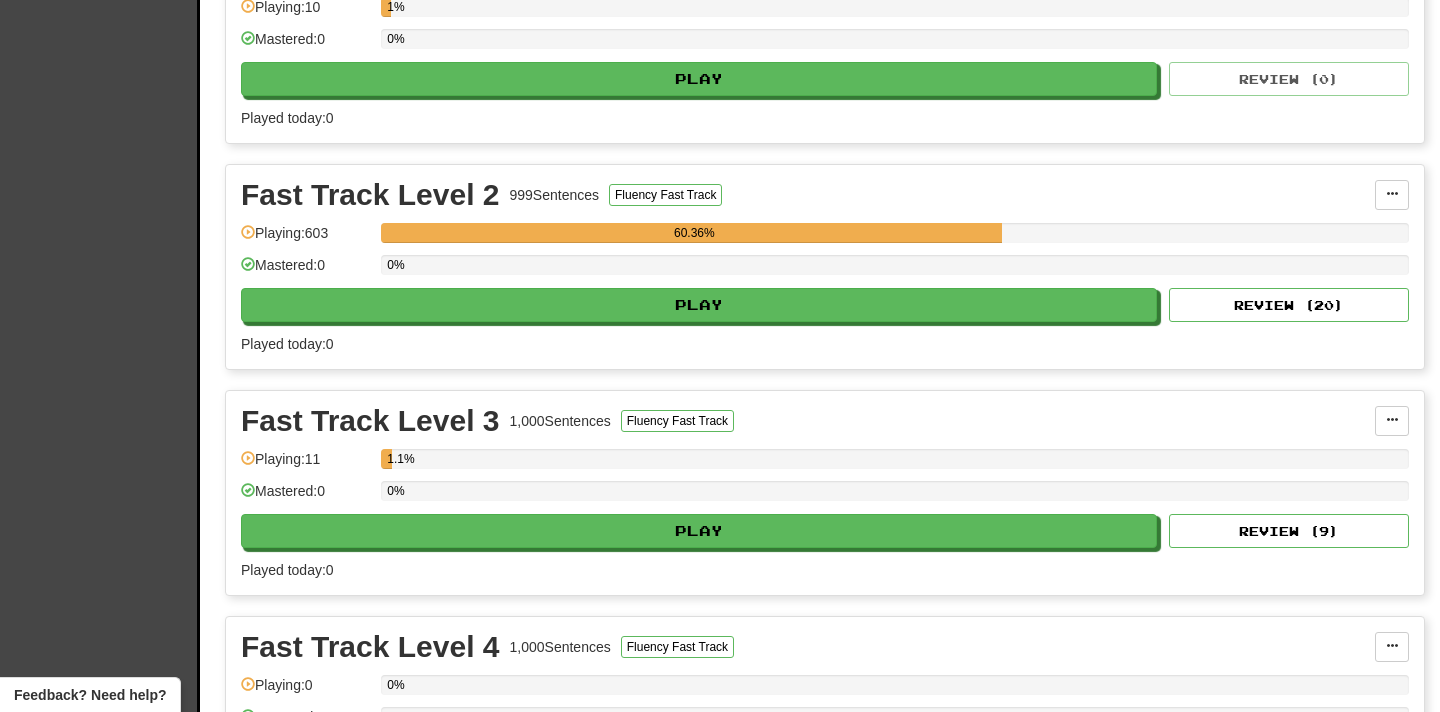 click on "Fast Track Level 2" at bounding box center (370, 195) 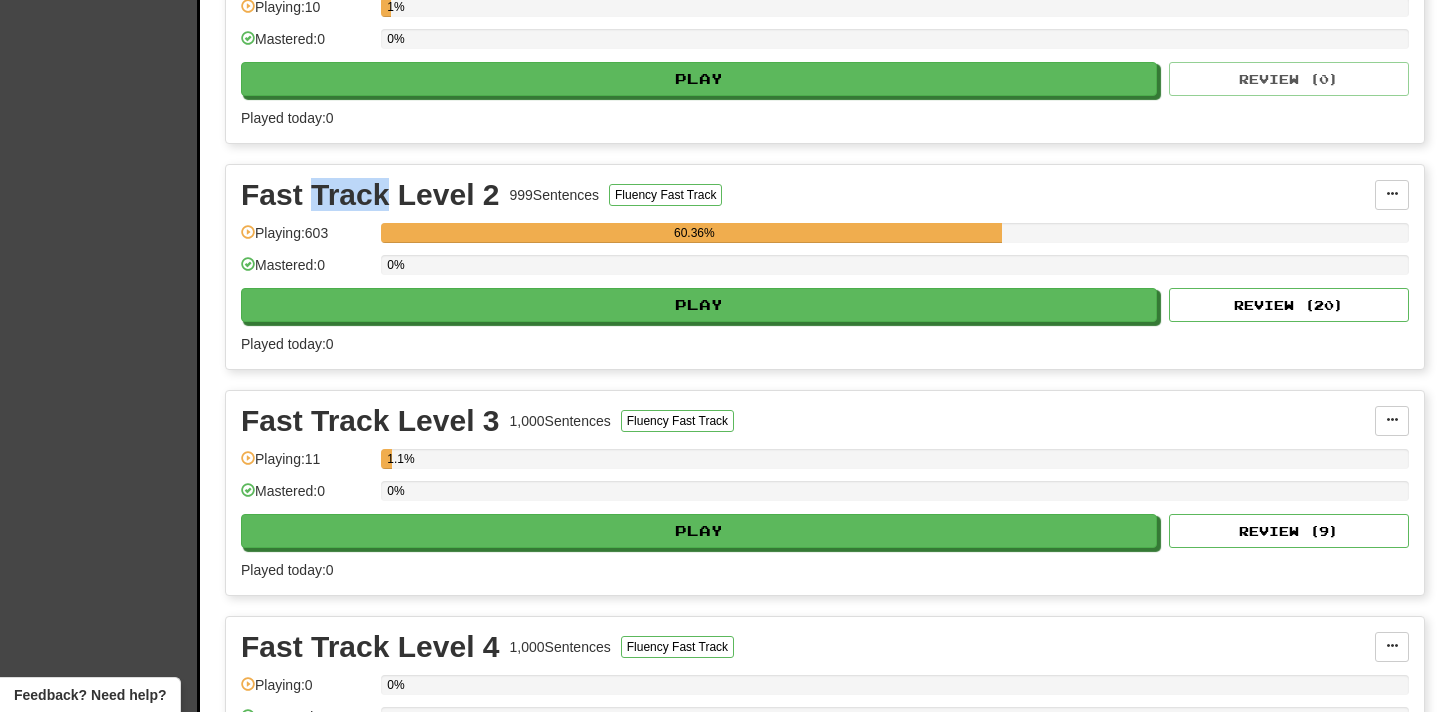 click on "Fast Track Level 2" at bounding box center (370, 195) 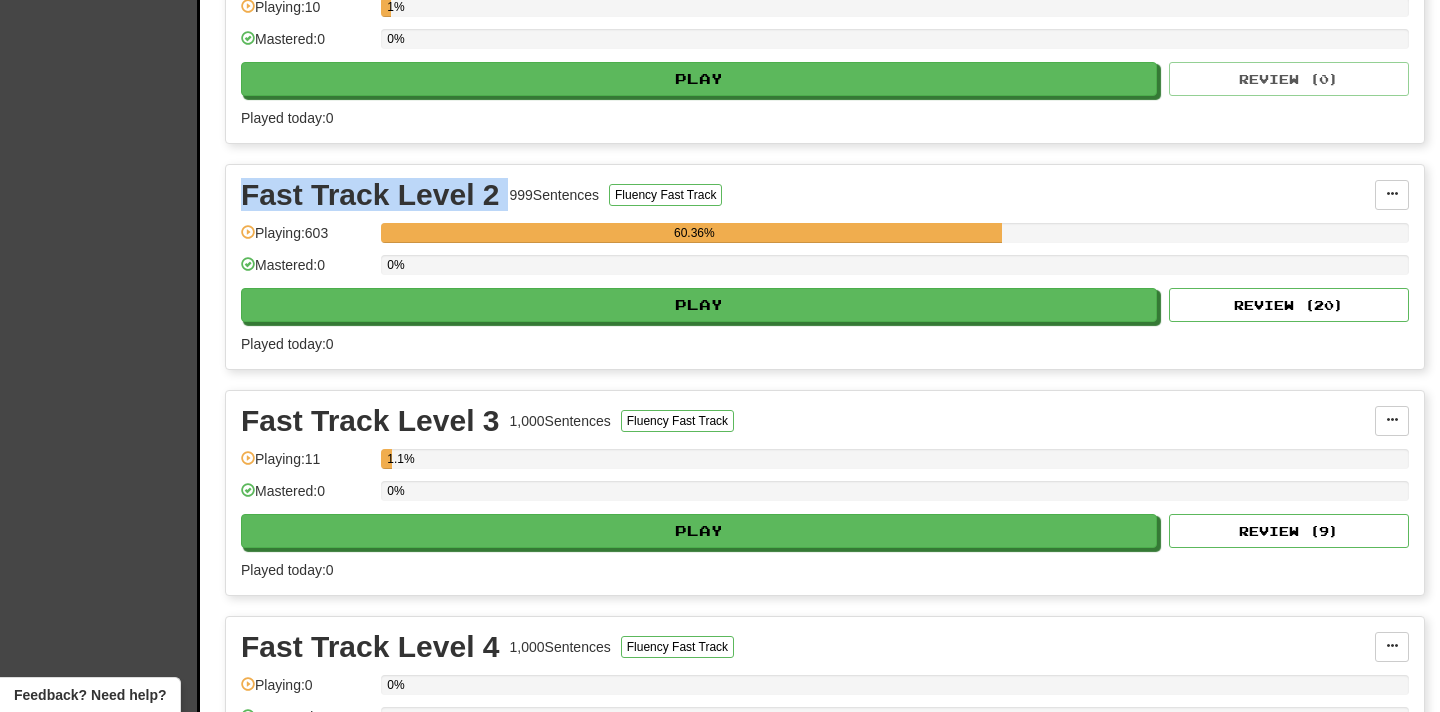 click on "Fast Track Level 2" at bounding box center [370, 195] 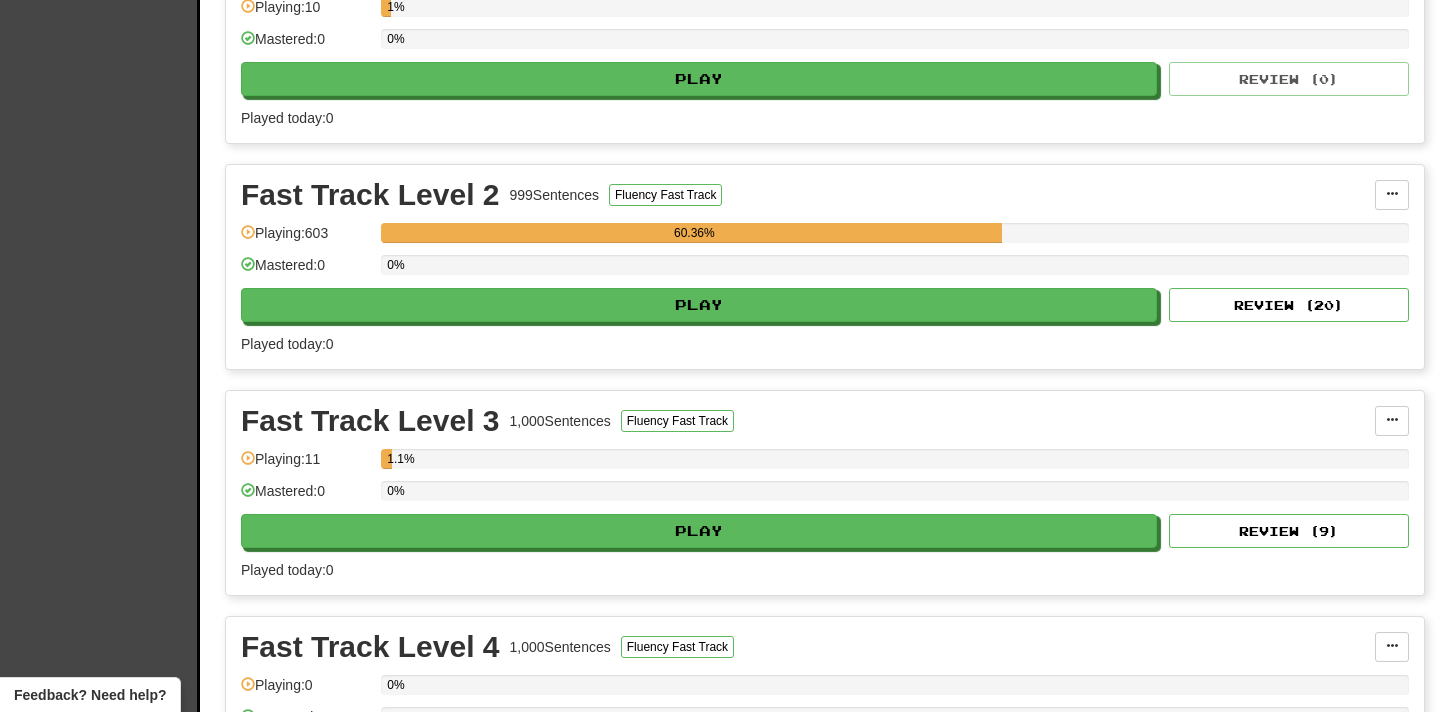 click on "Fast Track Level 2" at bounding box center (370, 195) 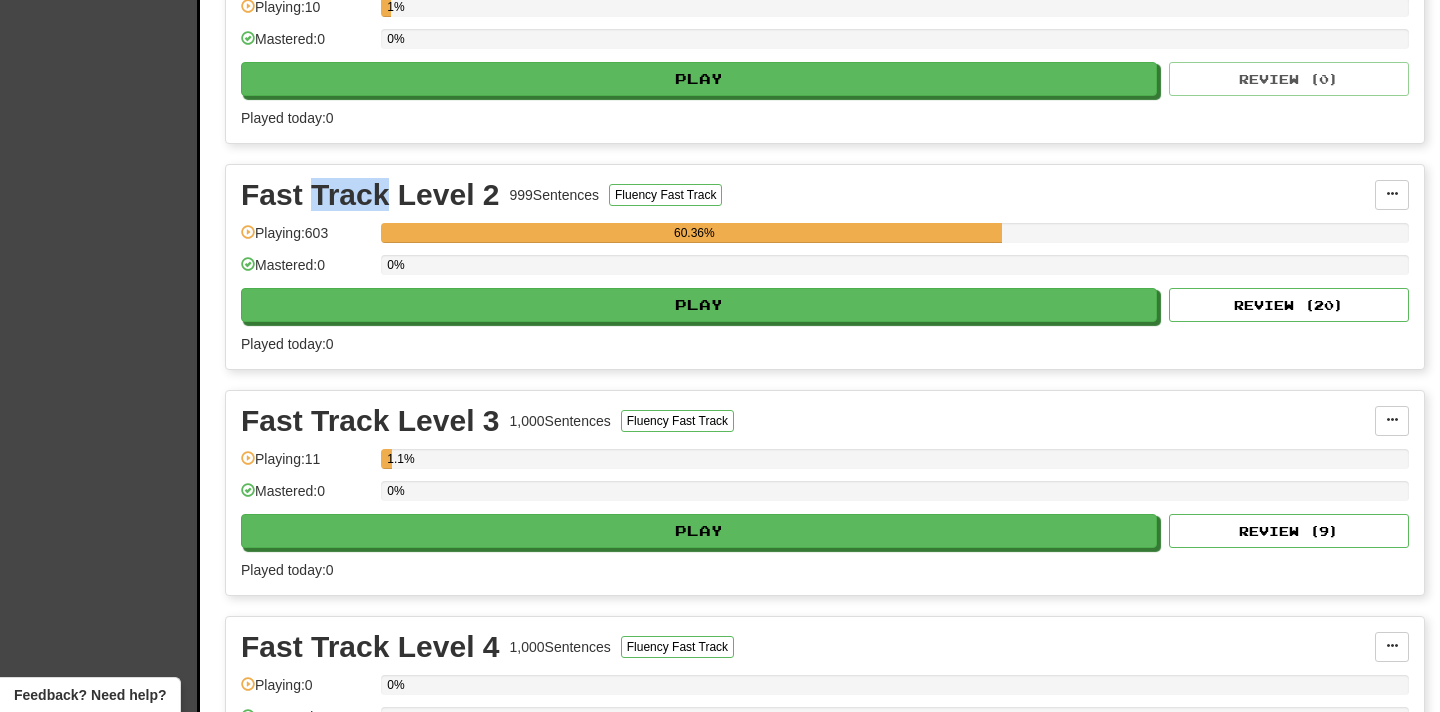 click on "Fast Track Level 2" at bounding box center (370, 195) 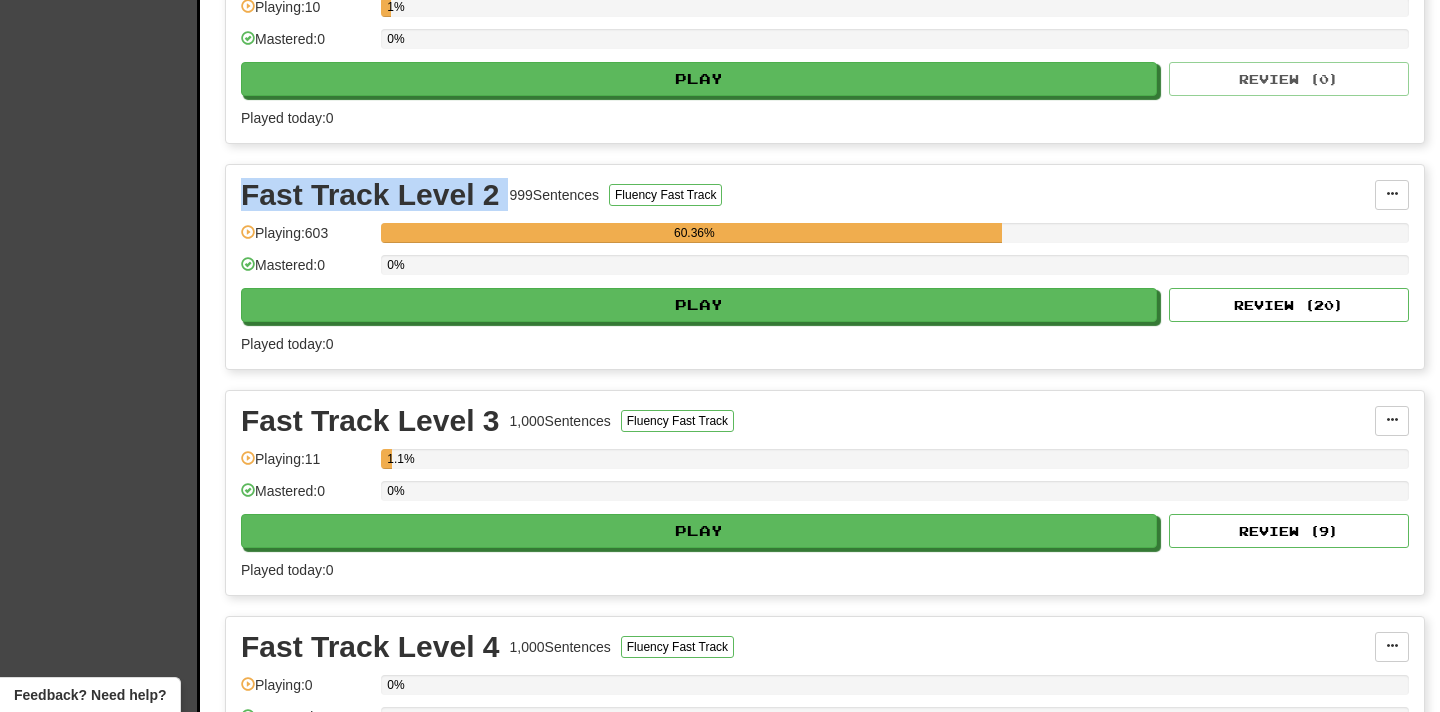 click on "Fast Track Level 2" at bounding box center [370, 195] 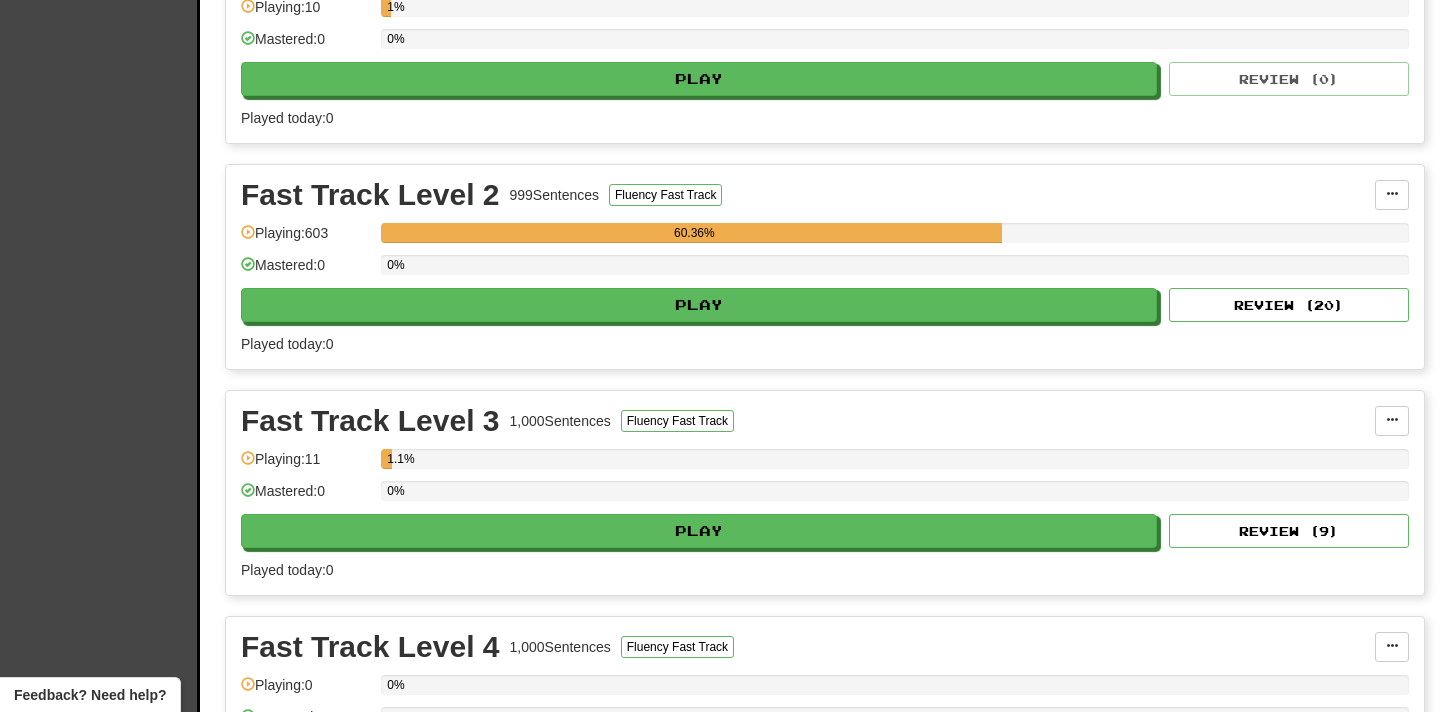 click on "Fast Track Level 2" at bounding box center [370, 195] 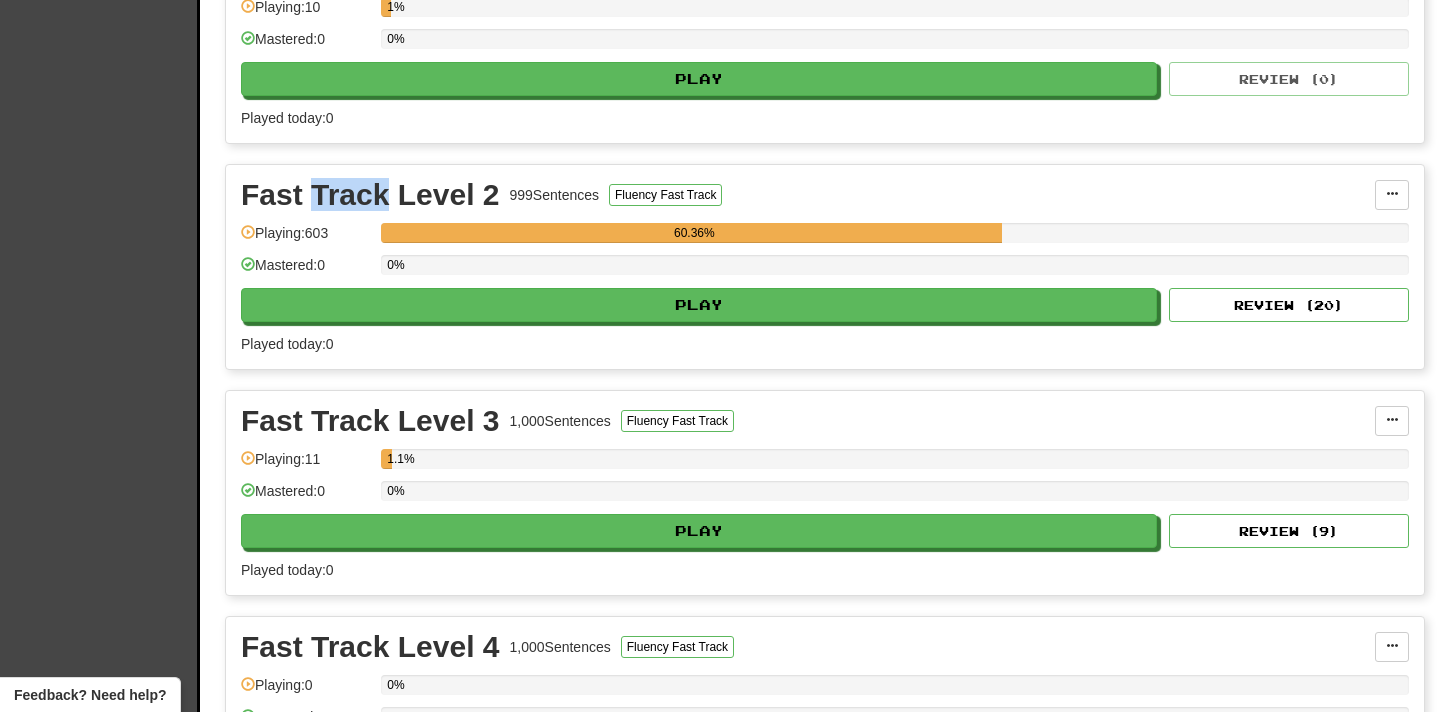 click on "Fast Track Level 2" at bounding box center [370, 195] 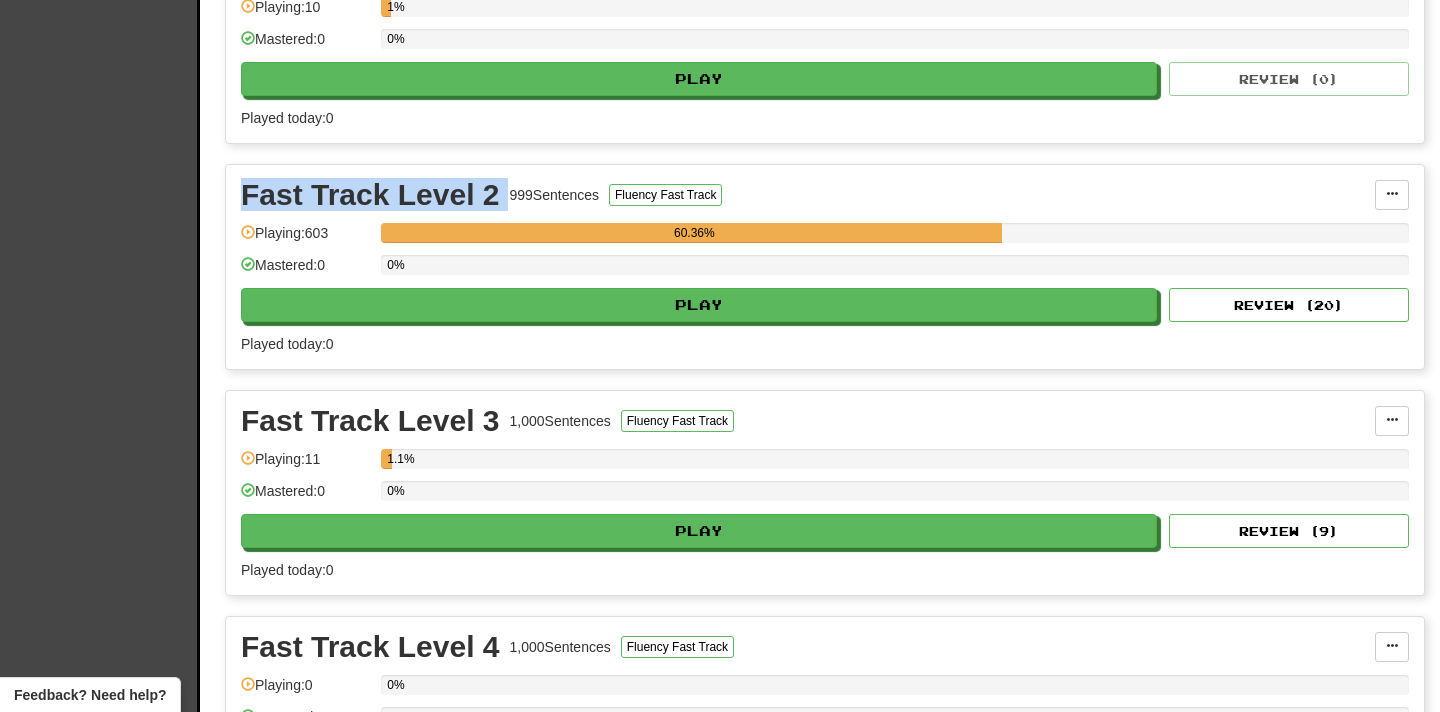 click on "Fast Track Level 2" at bounding box center [370, 195] 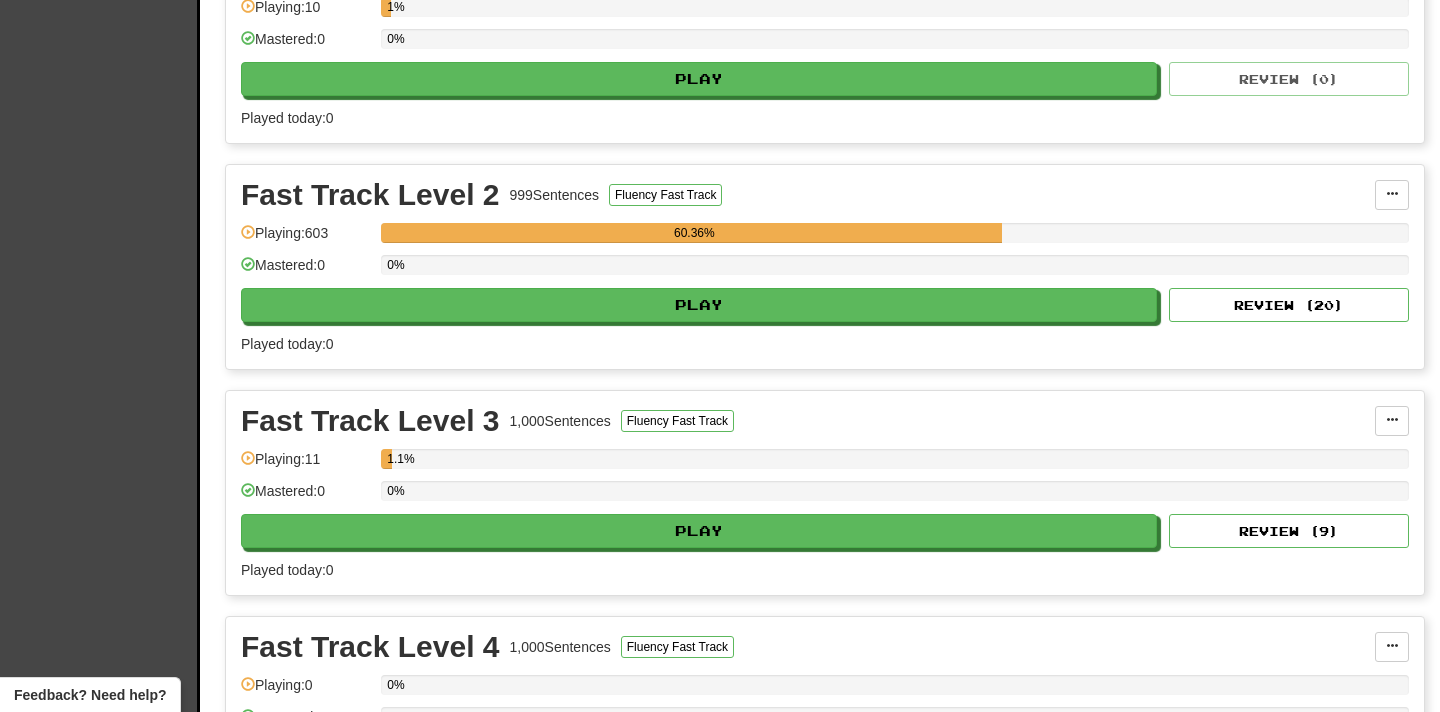 click on "Fast Track Level 2" at bounding box center (370, 195) 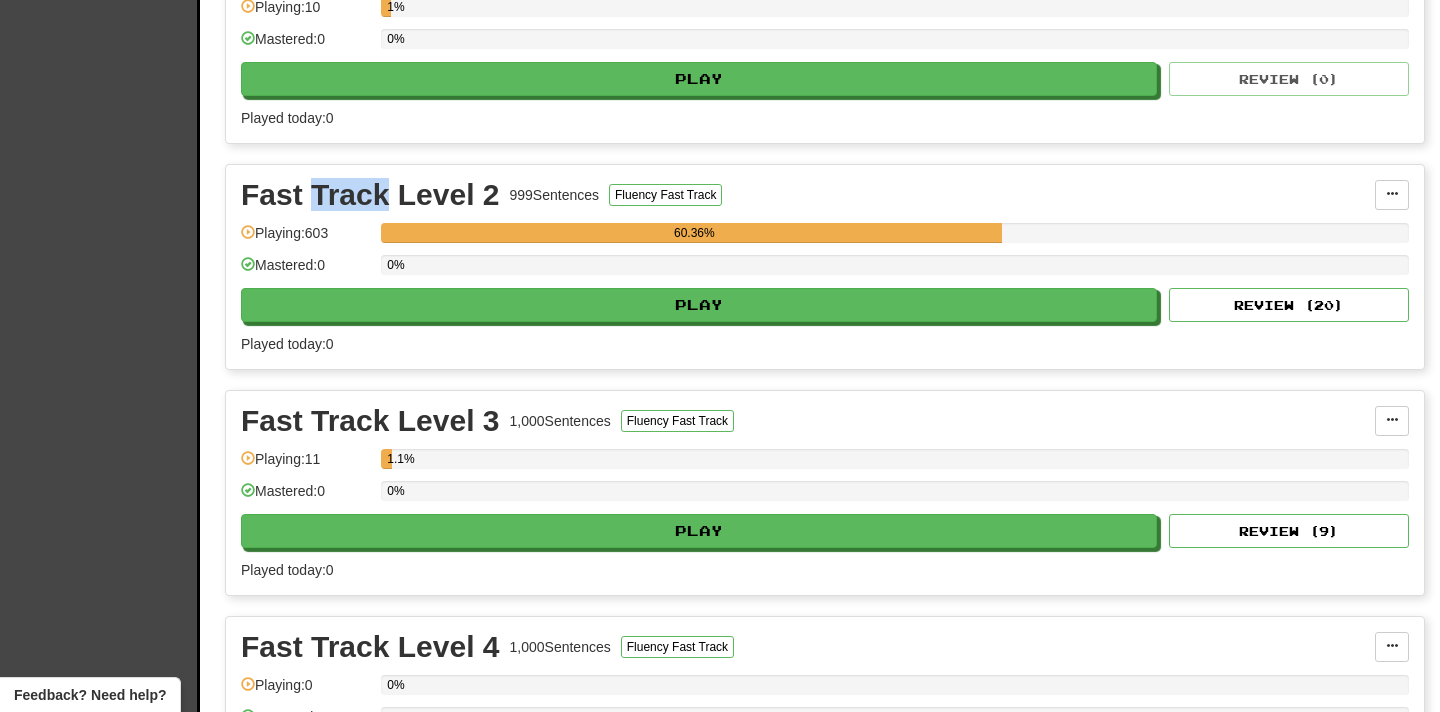 click on "Fast Track Level 2" at bounding box center (370, 195) 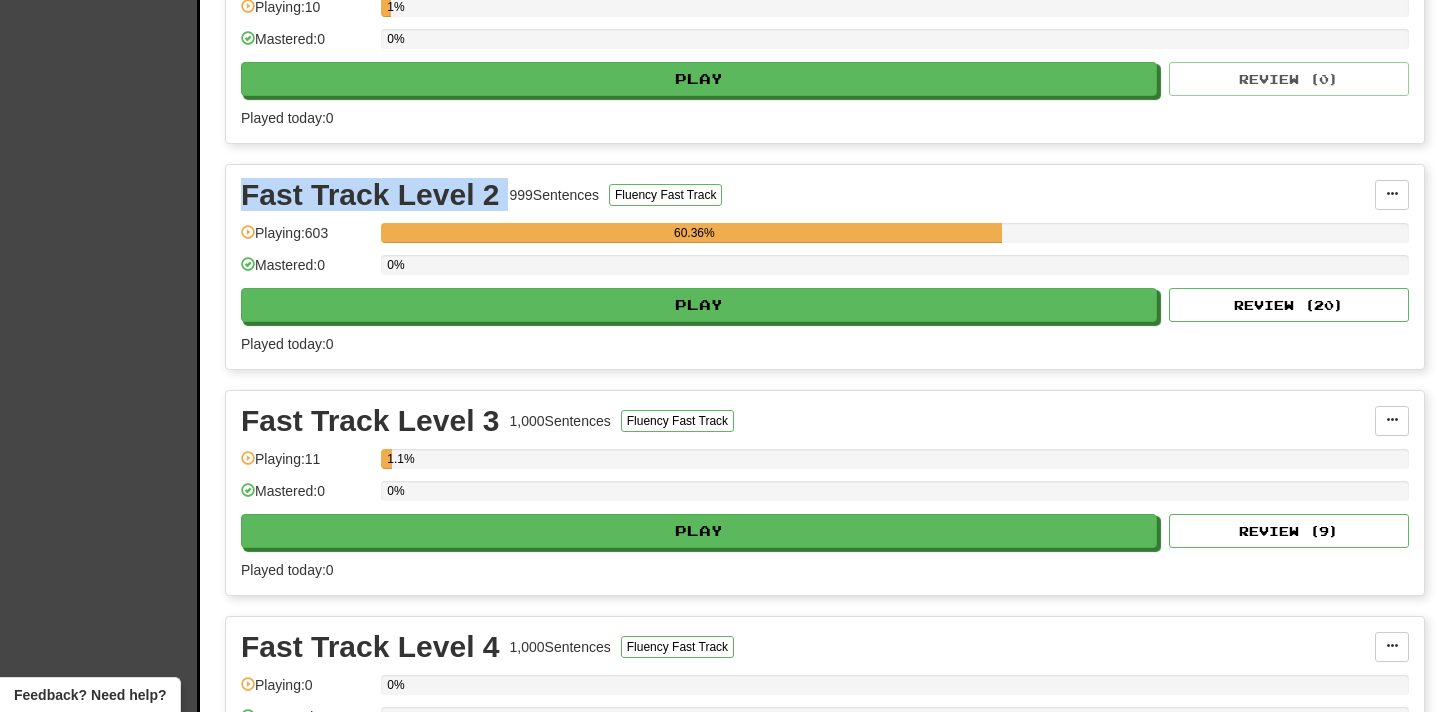 click on "Fast Track Level 2" at bounding box center (370, 195) 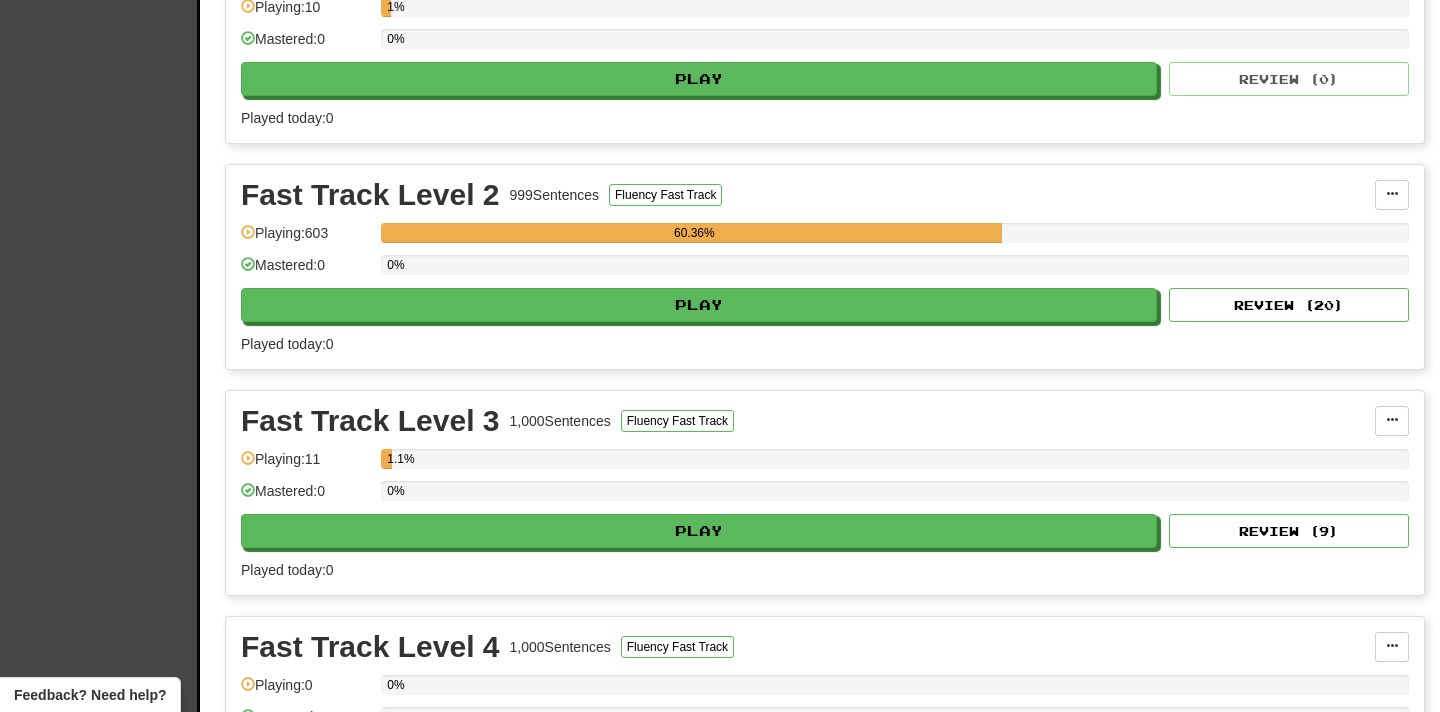 click on "Fast Track Level 2" at bounding box center [370, 195] 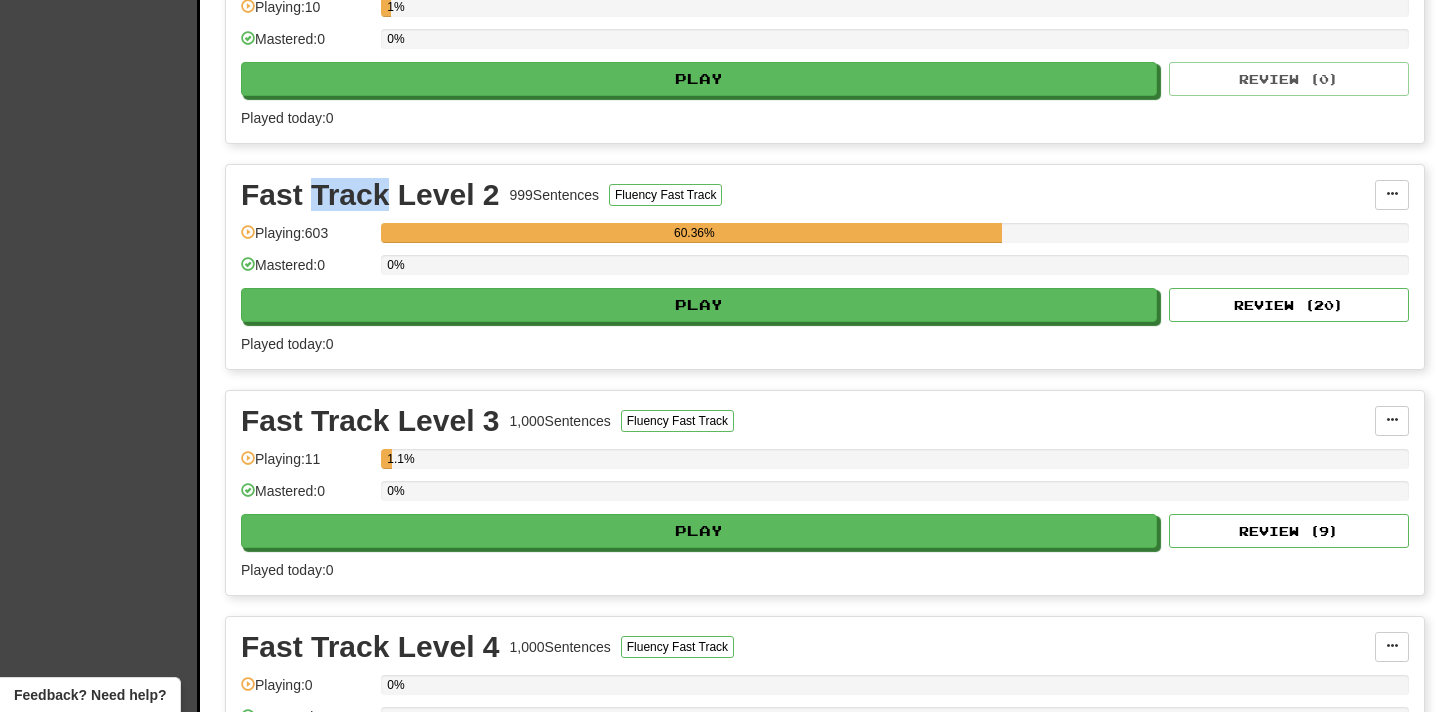 click on "Fast Track Level 2" at bounding box center [370, 195] 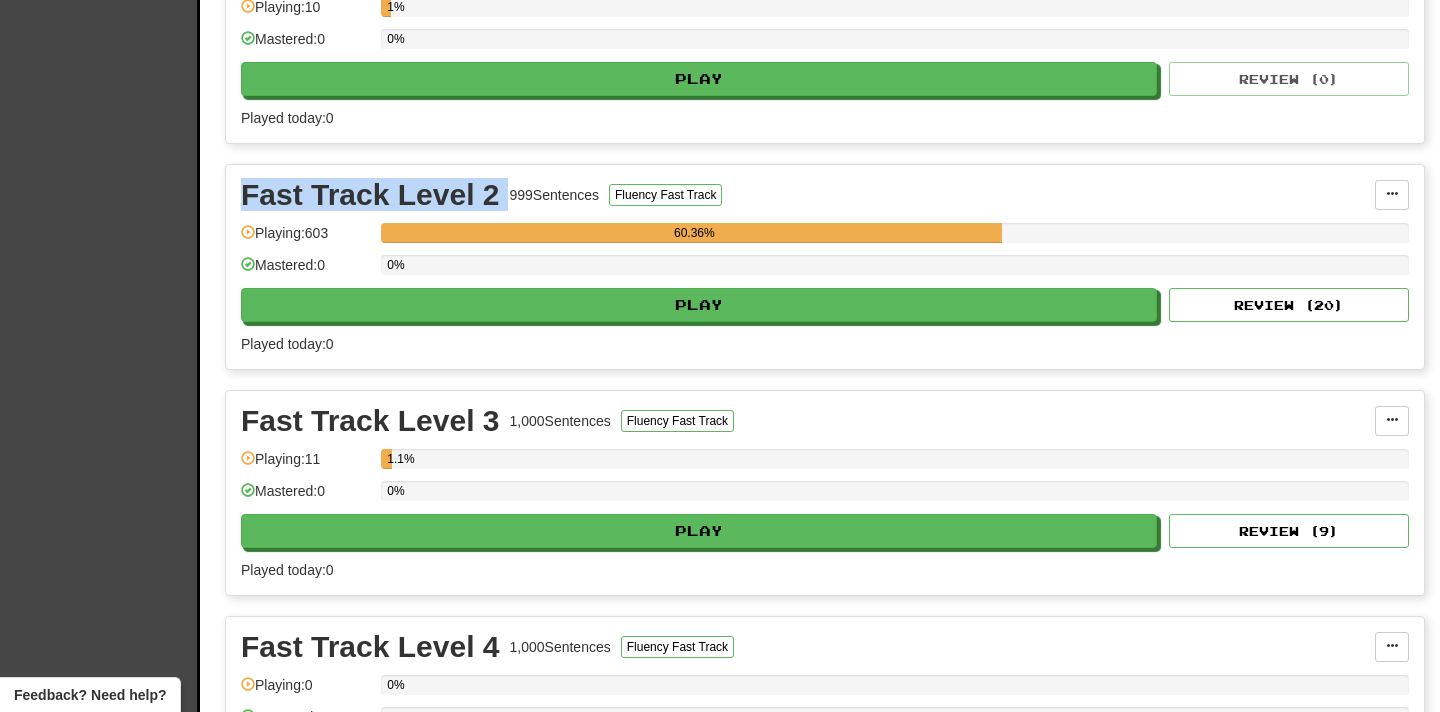 click on "Fast Track Level 2" at bounding box center (370, 195) 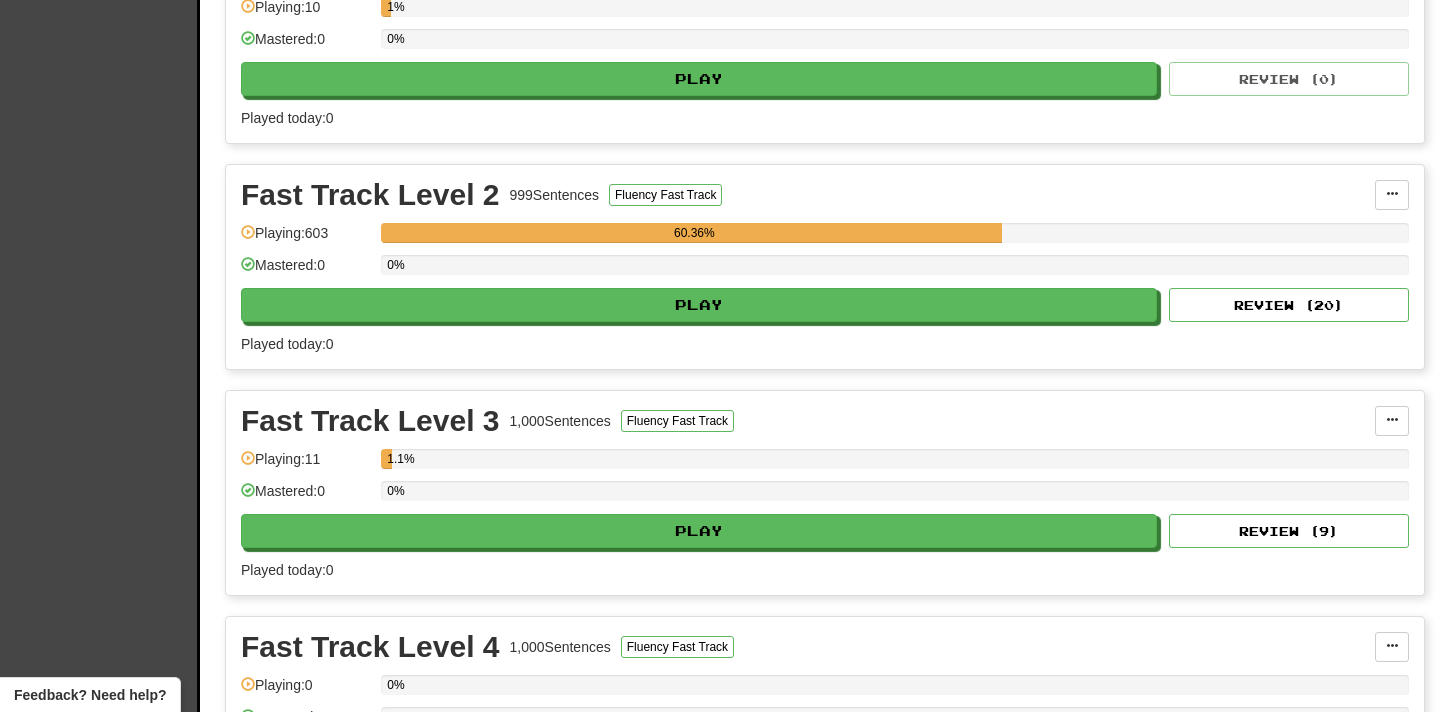 click on "Fast Track Level 2" at bounding box center [370, 195] 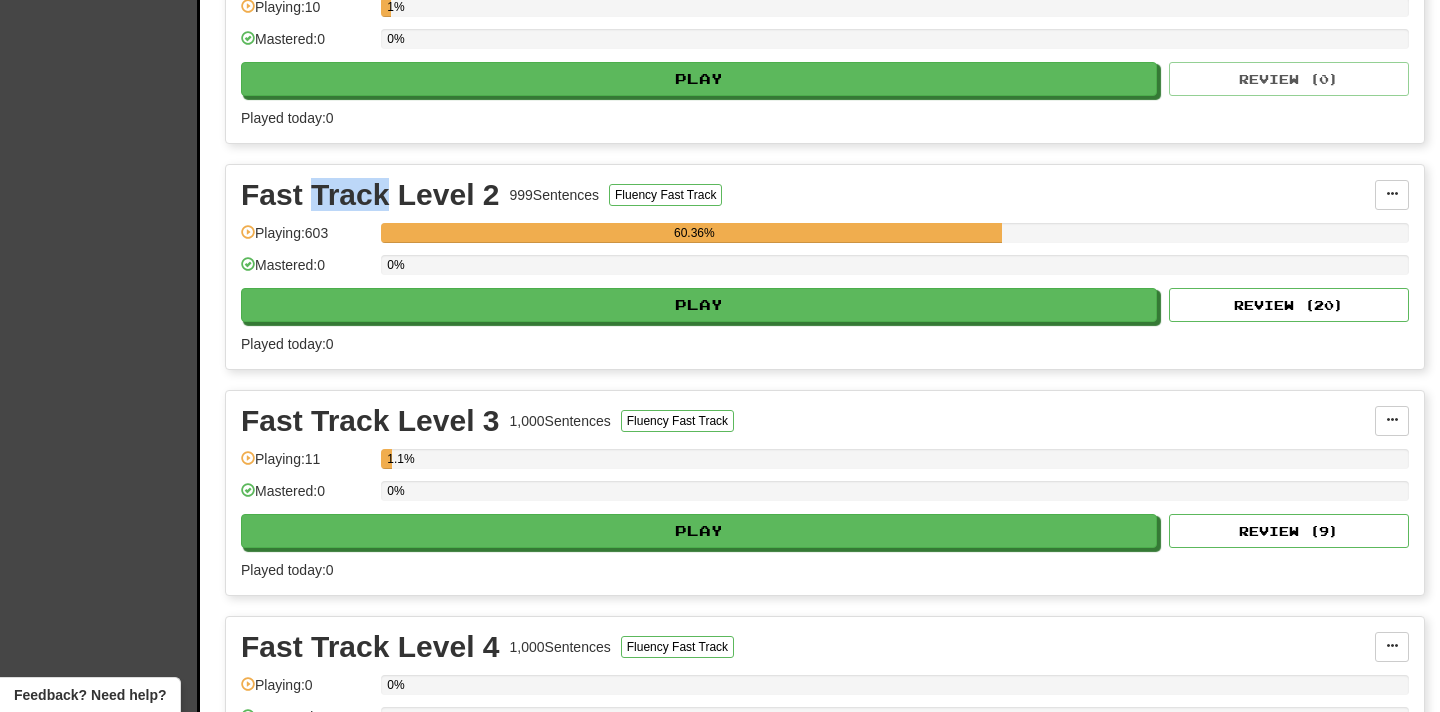 click on "Fast Track Level 2" at bounding box center [370, 195] 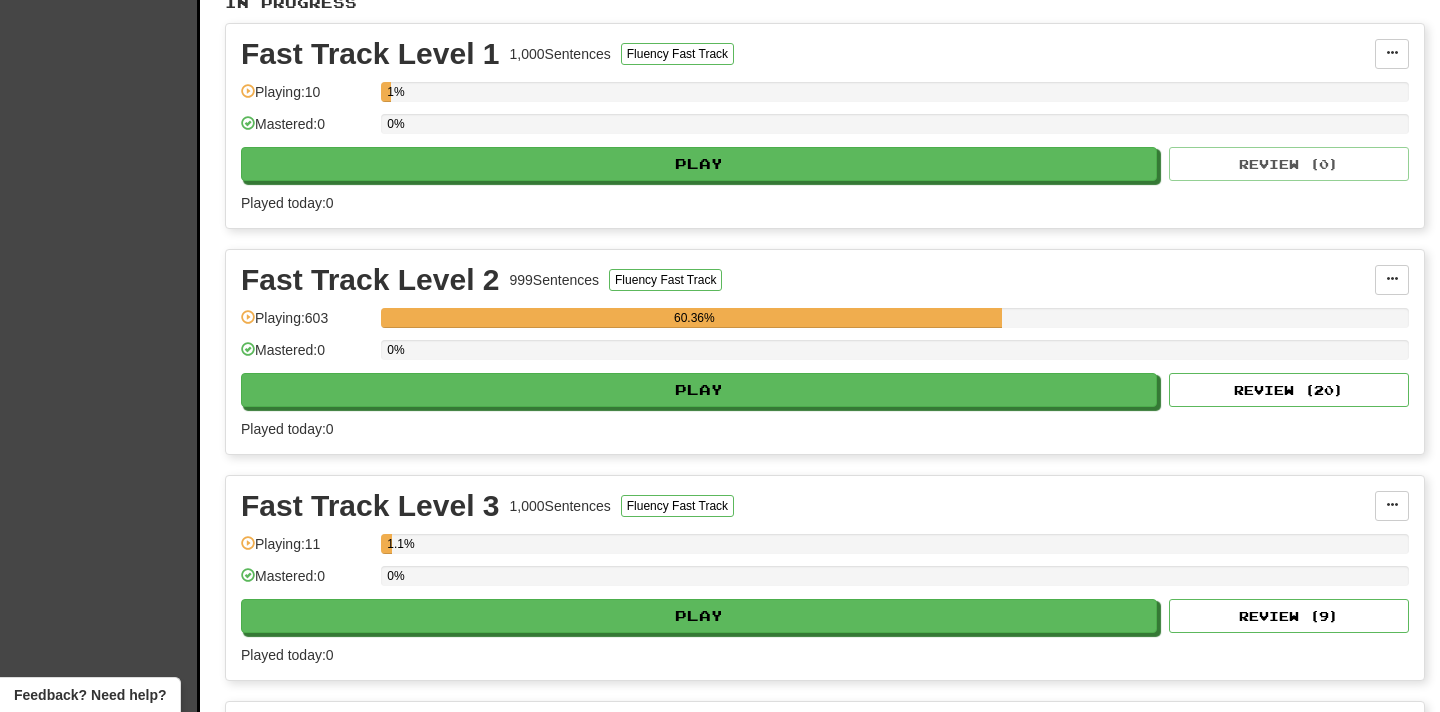 scroll, scrollTop: 469, scrollLeft: 0, axis: vertical 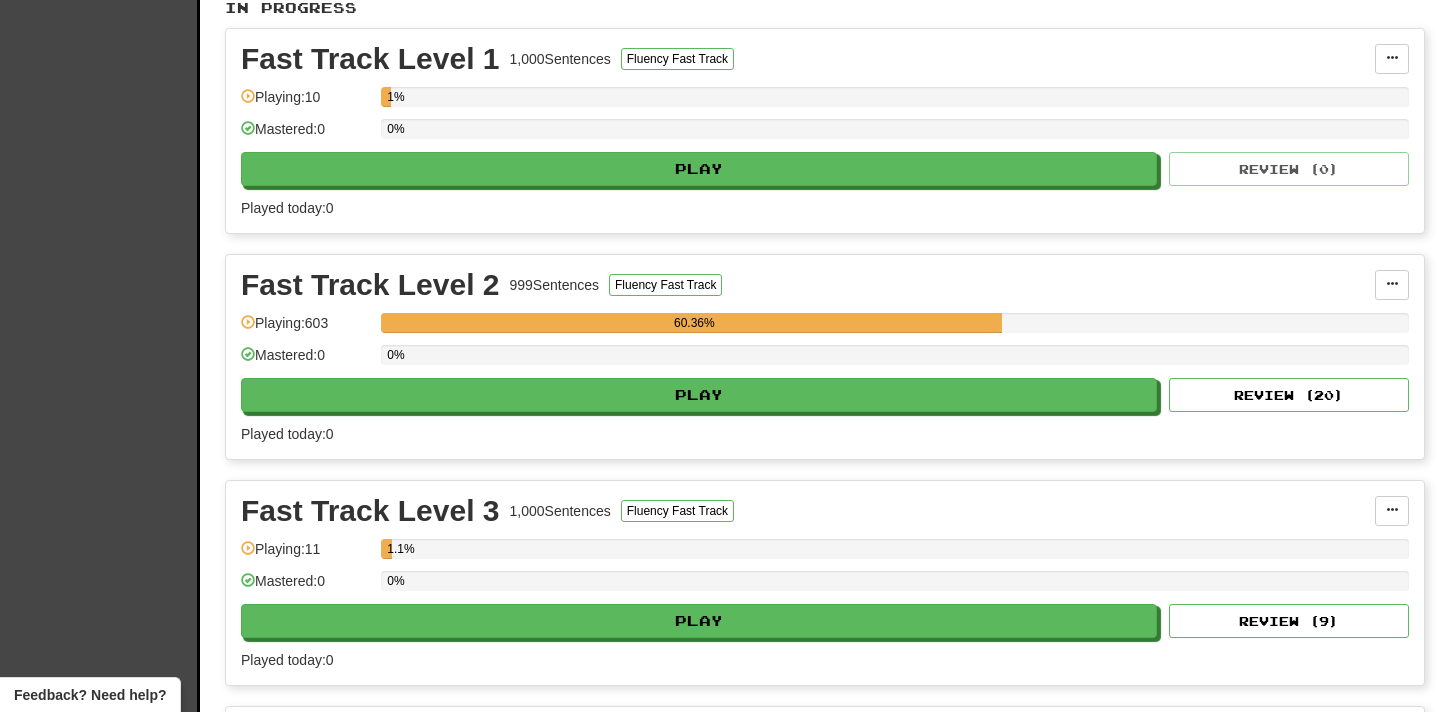 click on "Fast Track Level 2" at bounding box center (370, 285) 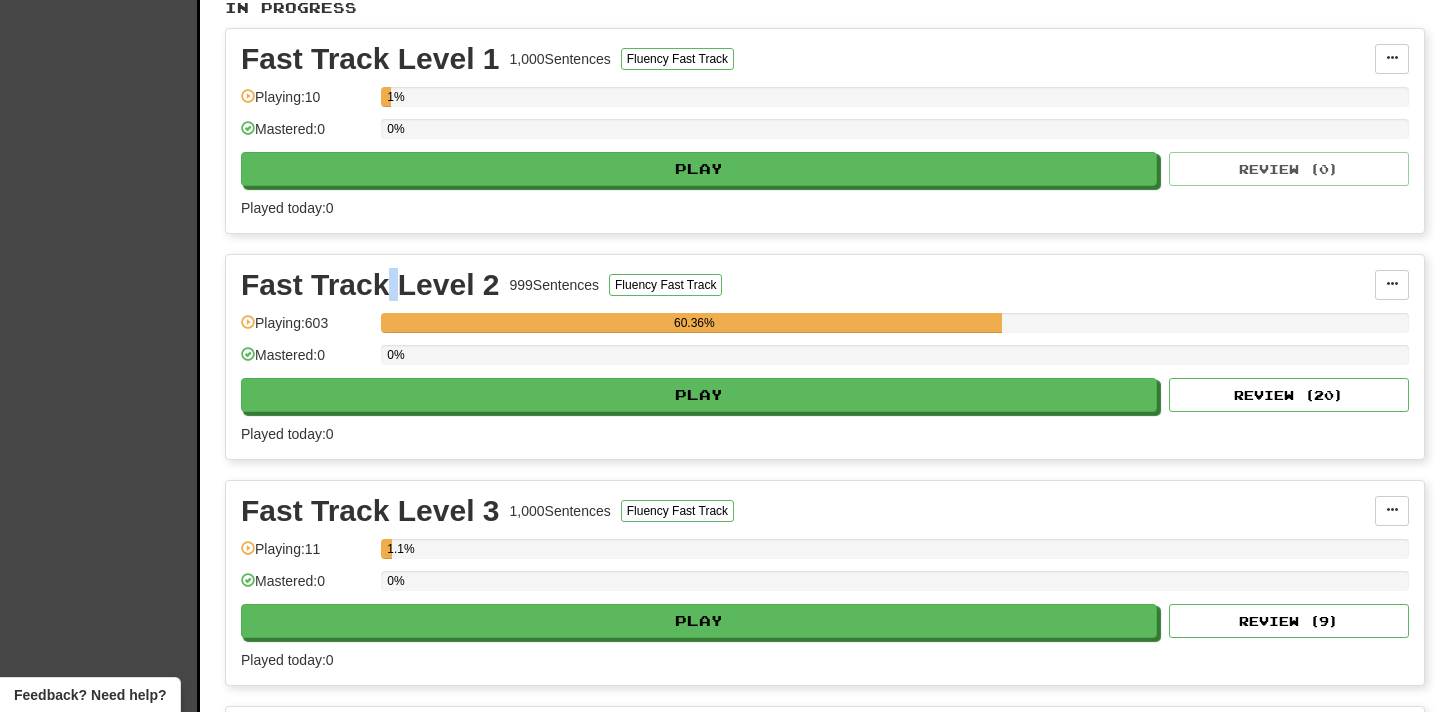 click on "Fast Track Level 2" at bounding box center (370, 285) 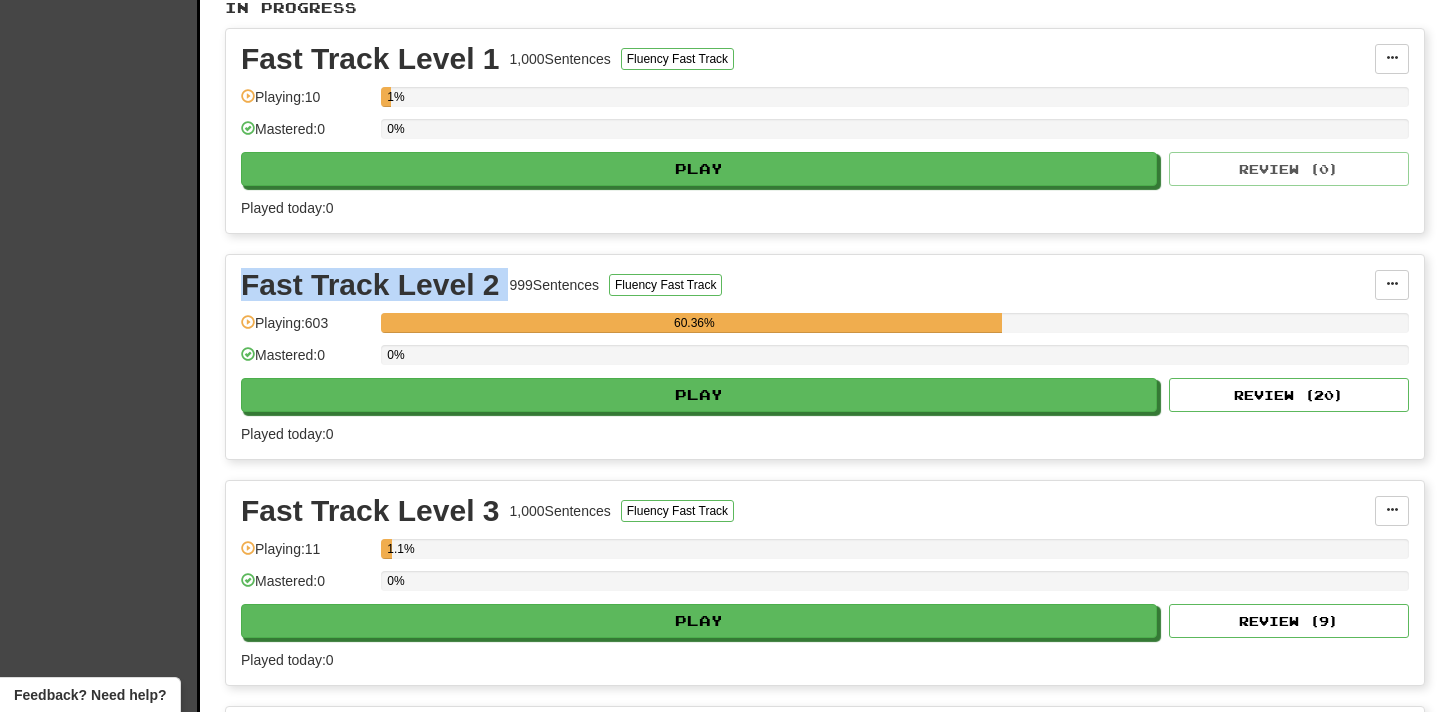click on "Fast Track Level 2" at bounding box center [370, 285] 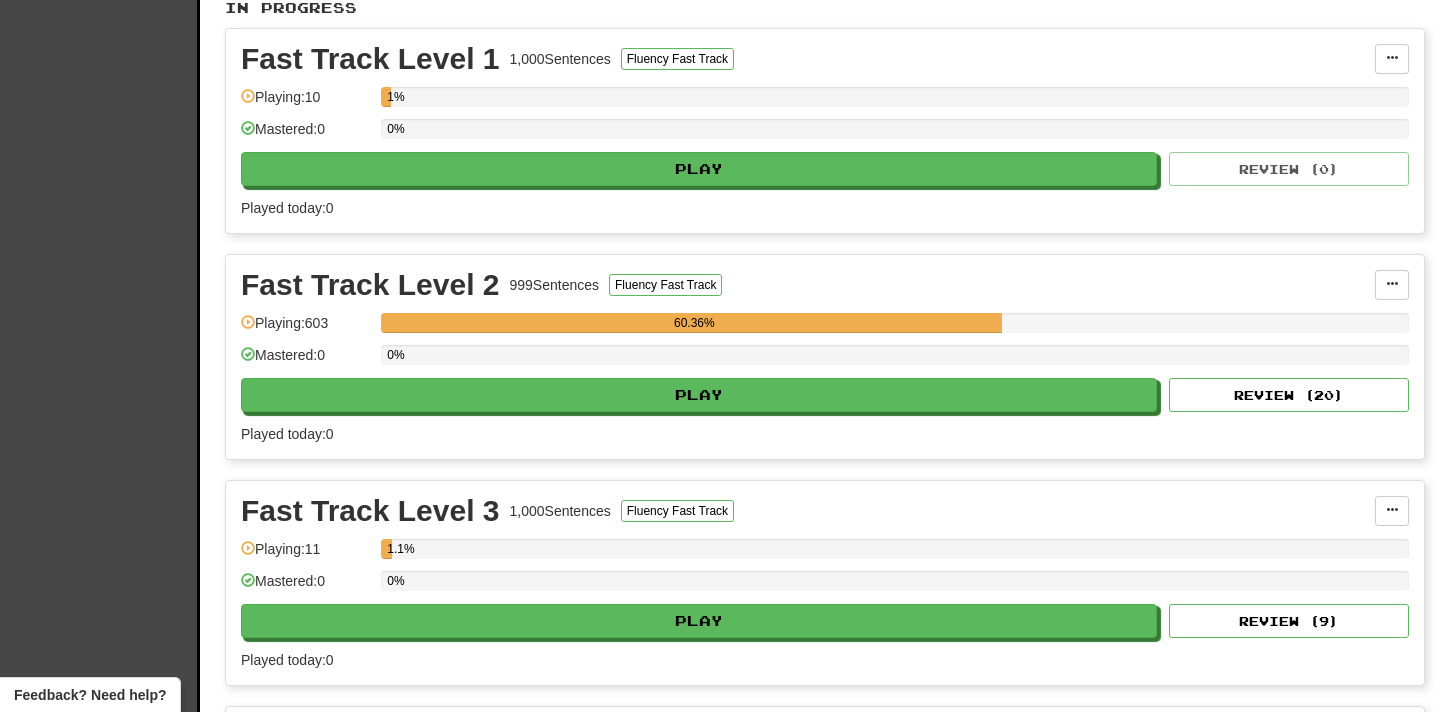 click on "Fast Track Level 2" at bounding box center [370, 285] 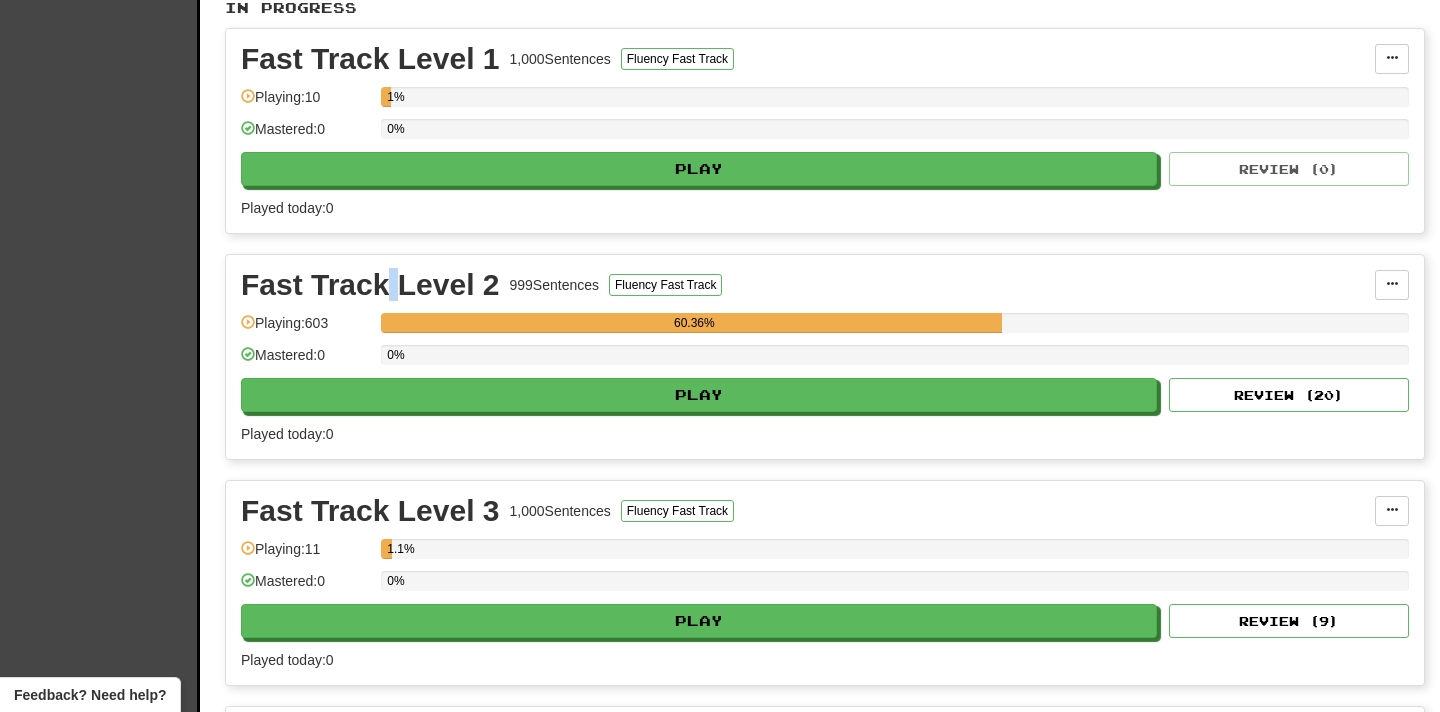click on "Fast Track Level 2" at bounding box center [370, 285] 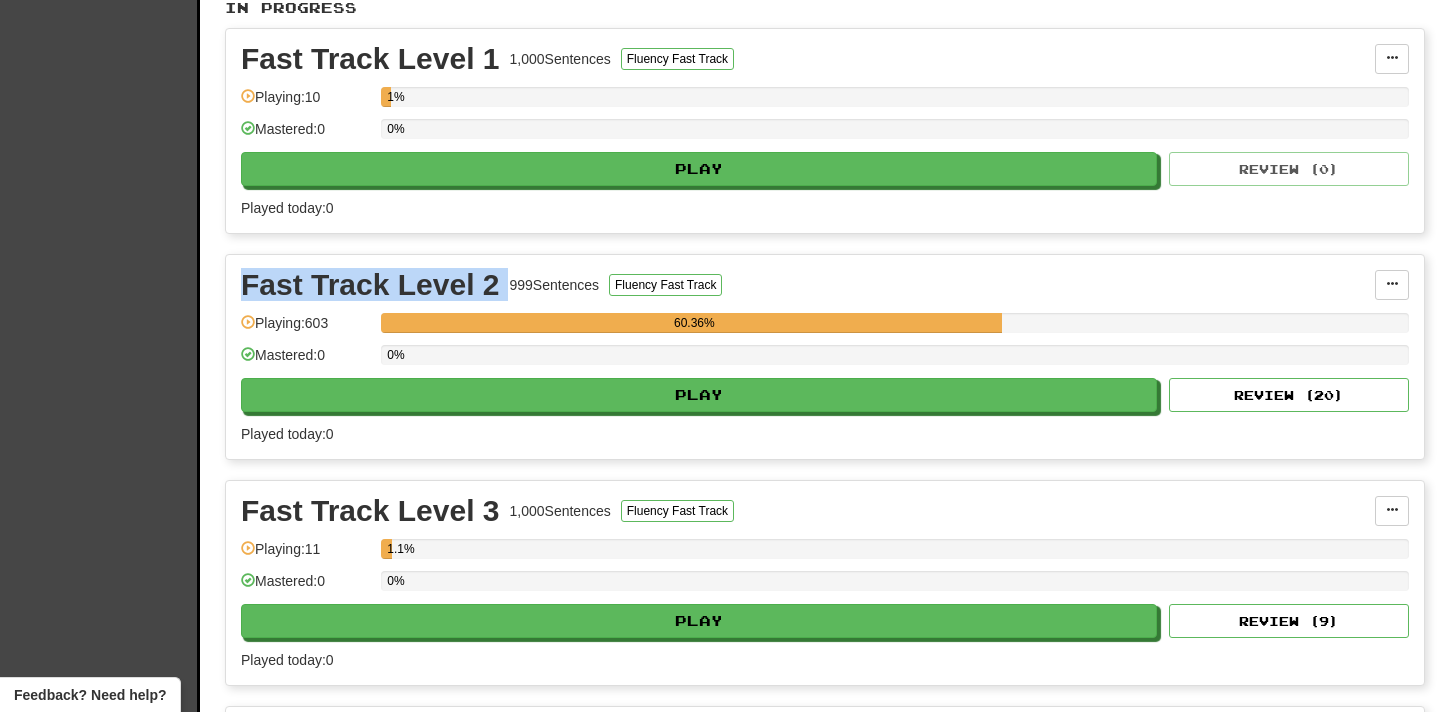 click on "Fast Track Level 2" at bounding box center [370, 285] 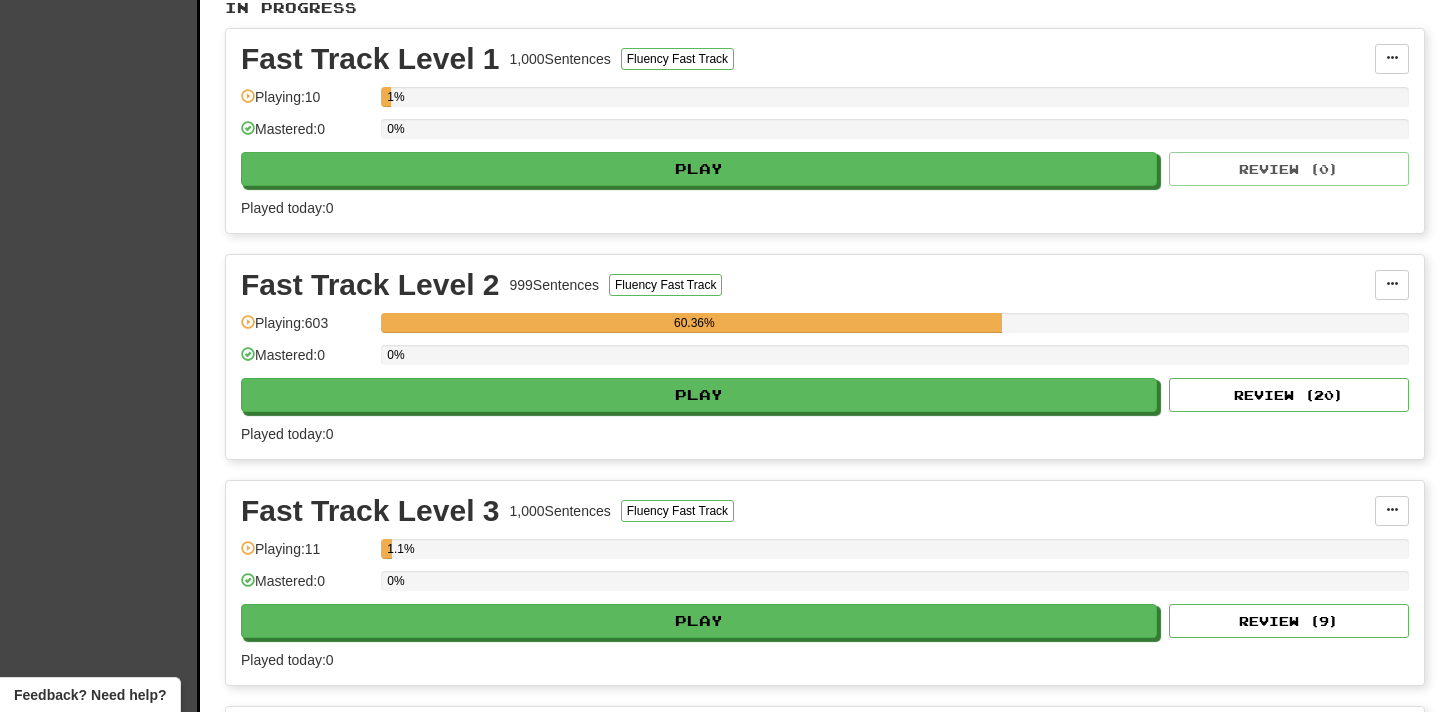 click on "Fast Track Level 2" at bounding box center (370, 285) 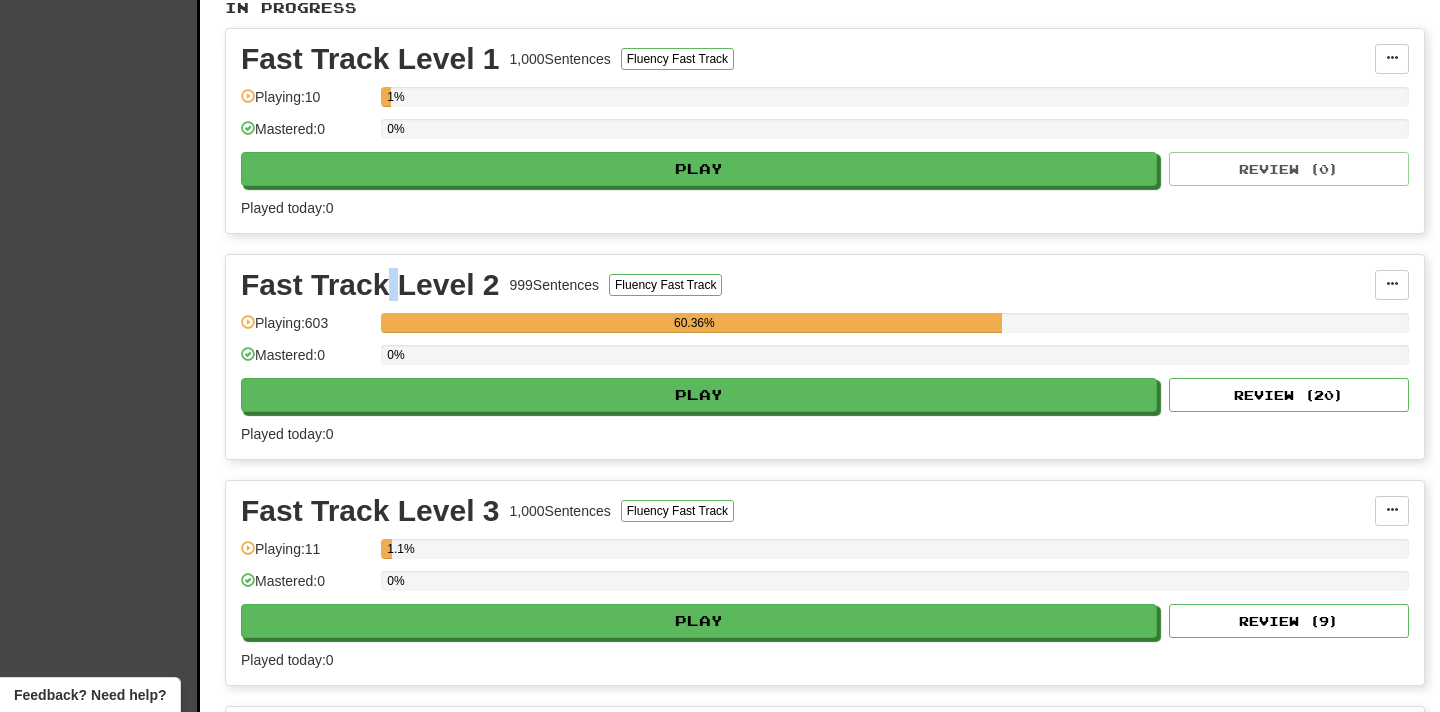 click on "Fast Track Level 2" at bounding box center (370, 285) 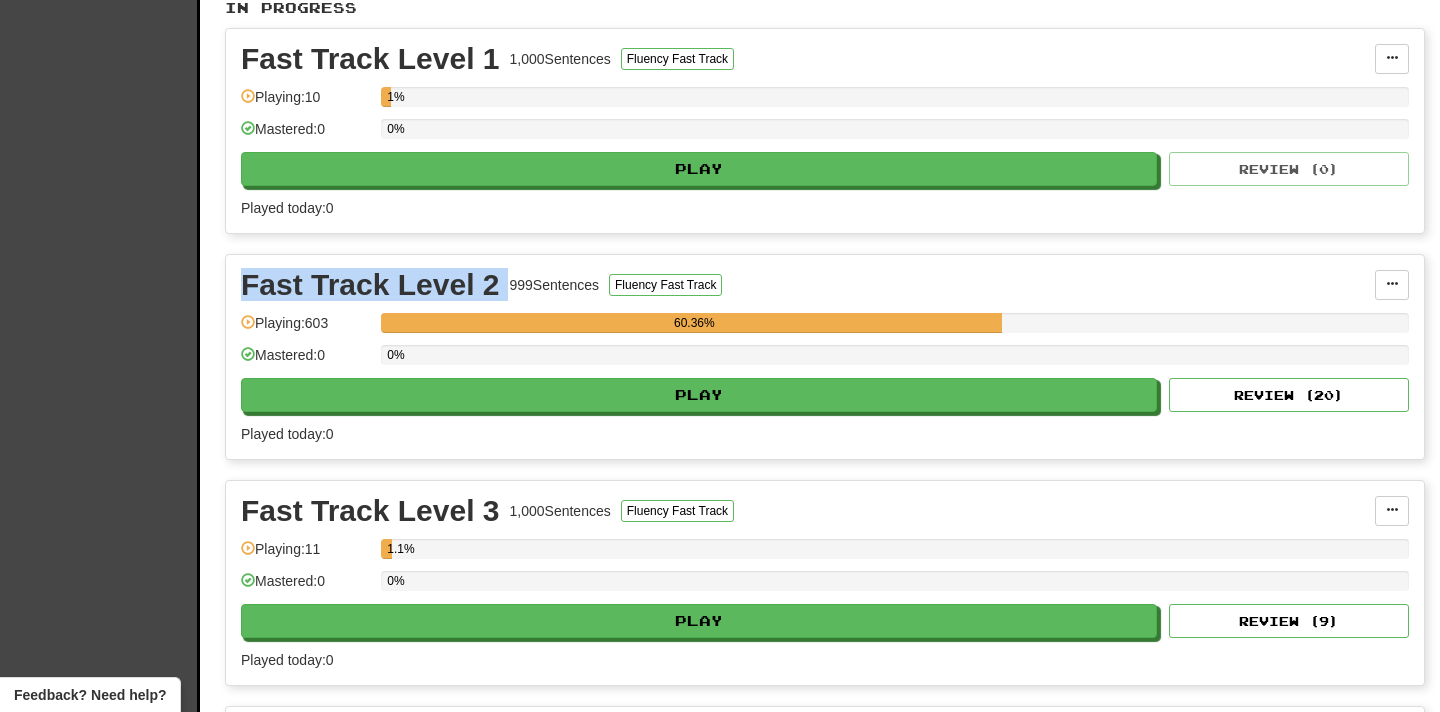 click on "Fast Track Level 2" at bounding box center (370, 285) 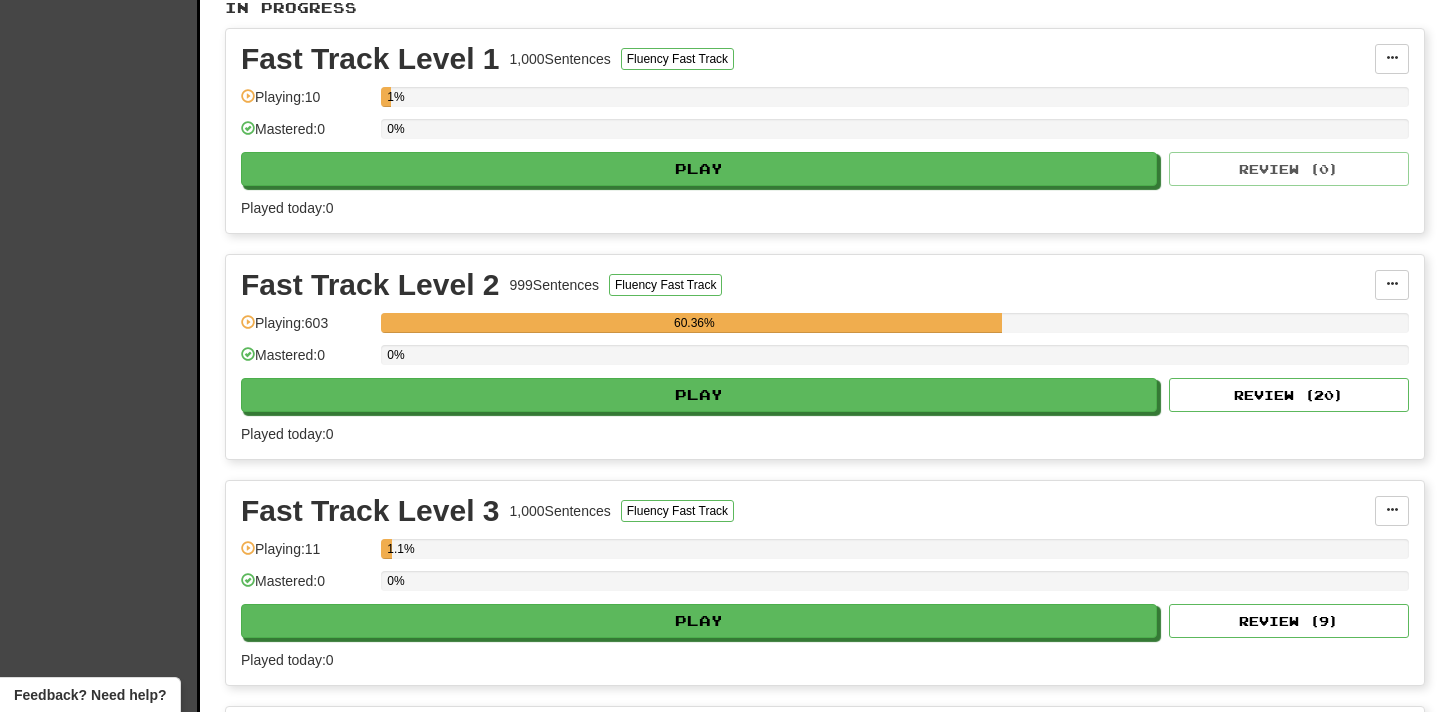 click on "Fast Track Level 2" at bounding box center [370, 285] 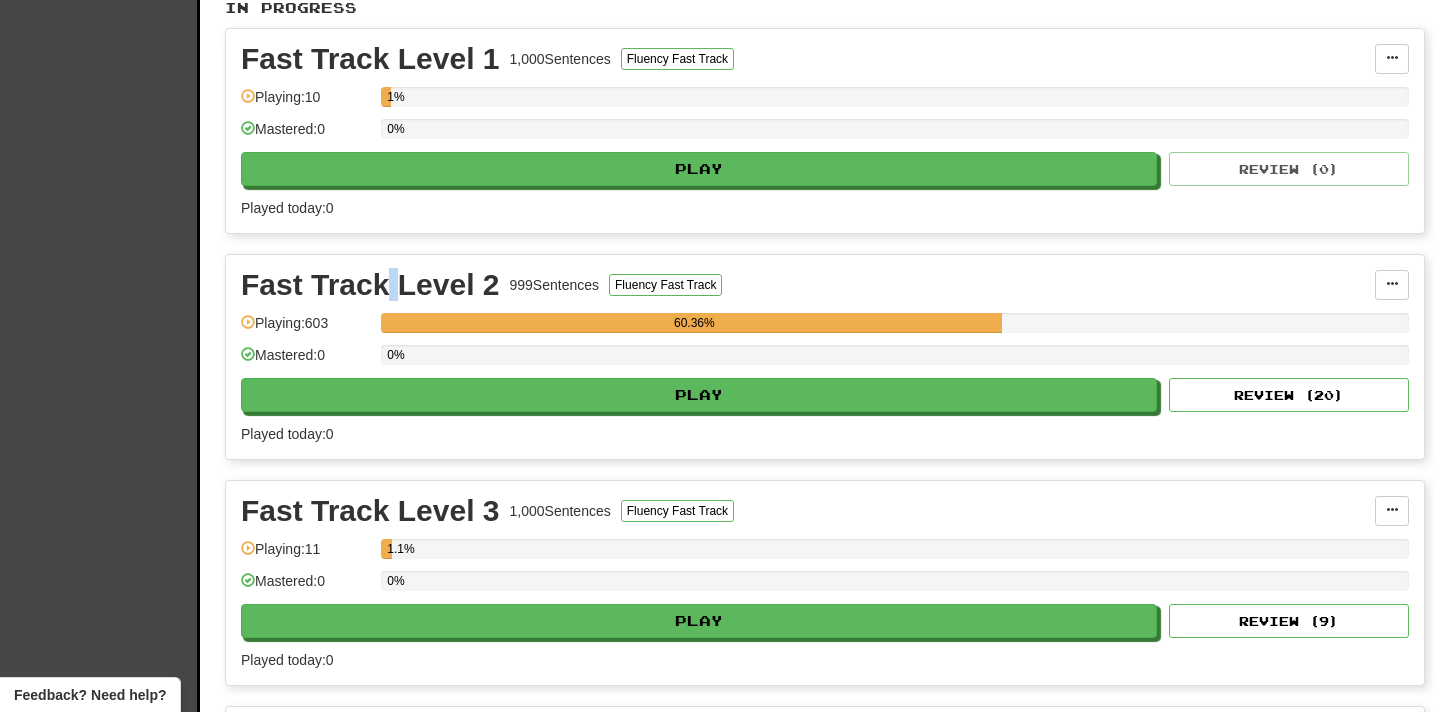 click on "Fast Track Level 2" at bounding box center (370, 285) 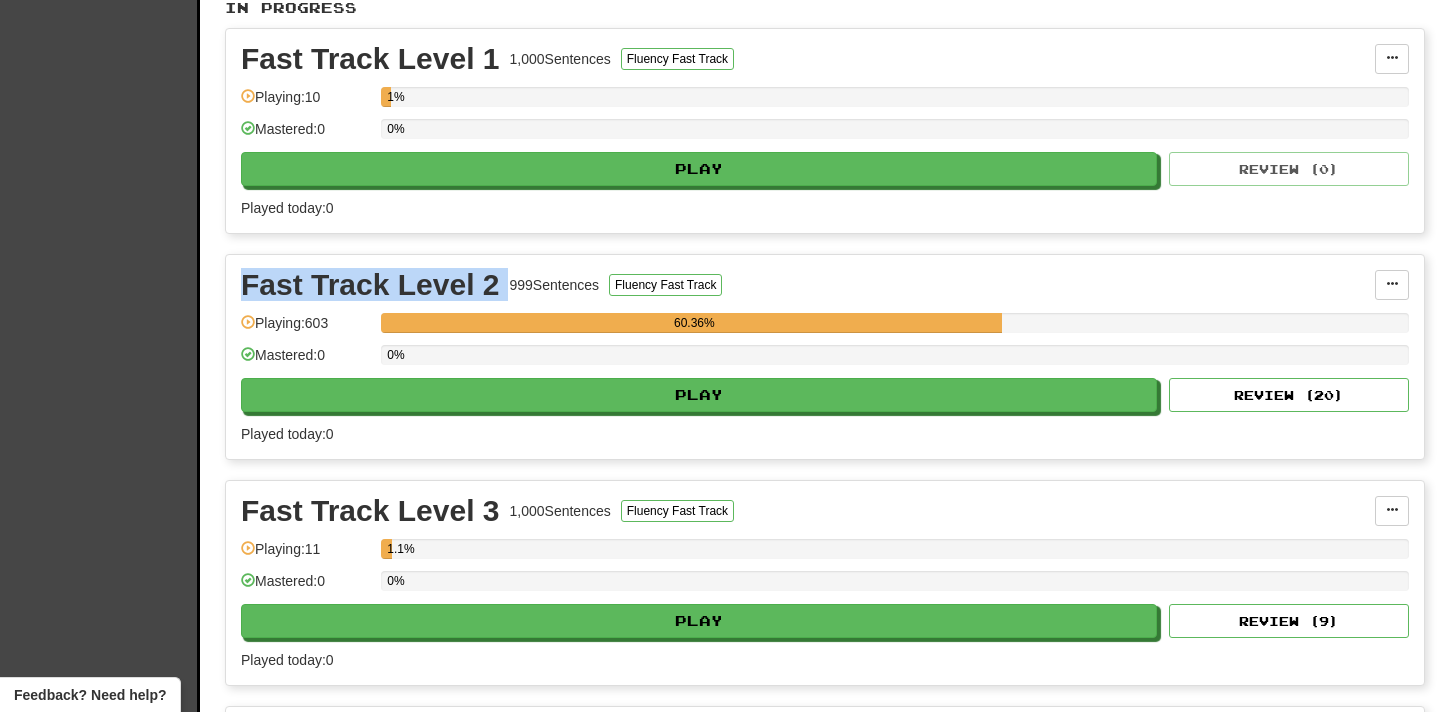 click on "Fast Track Level 2" at bounding box center [370, 285] 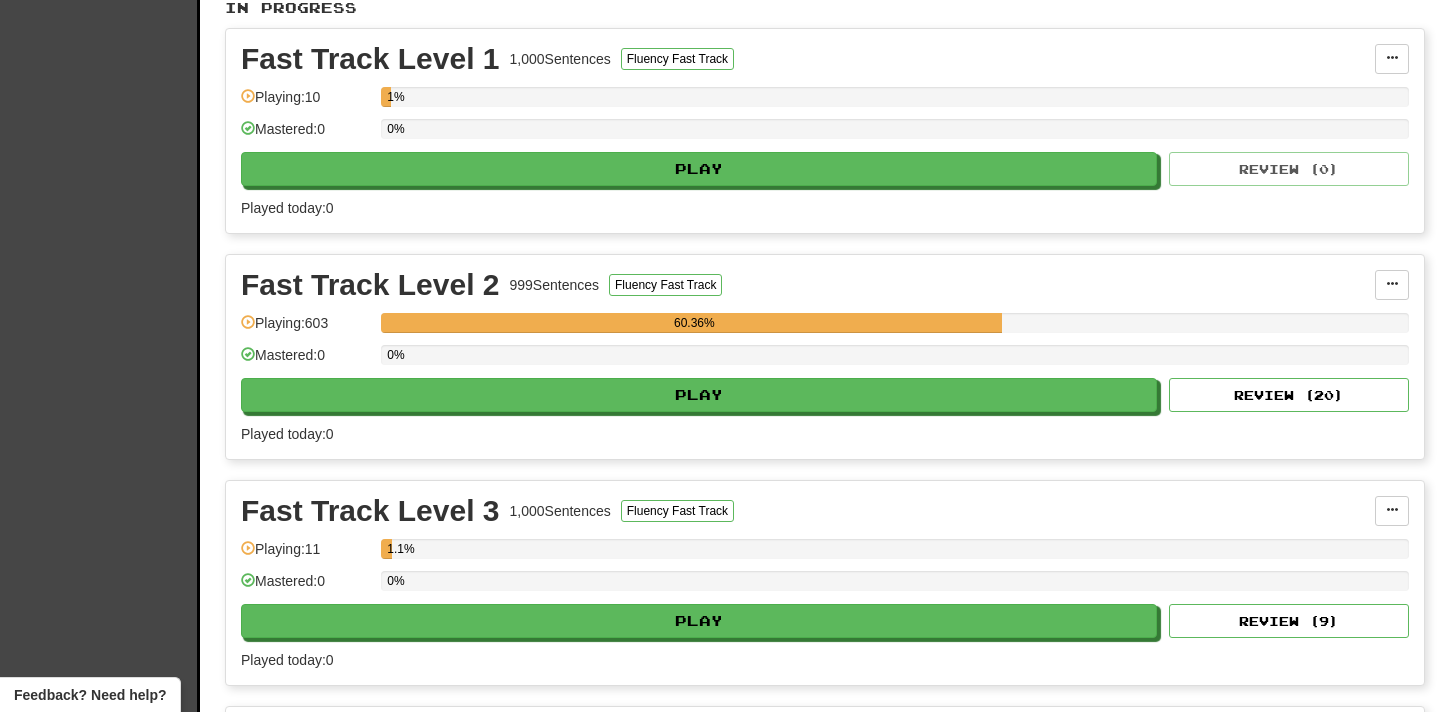 click on "Fast Track Level 2" at bounding box center [370, 285] 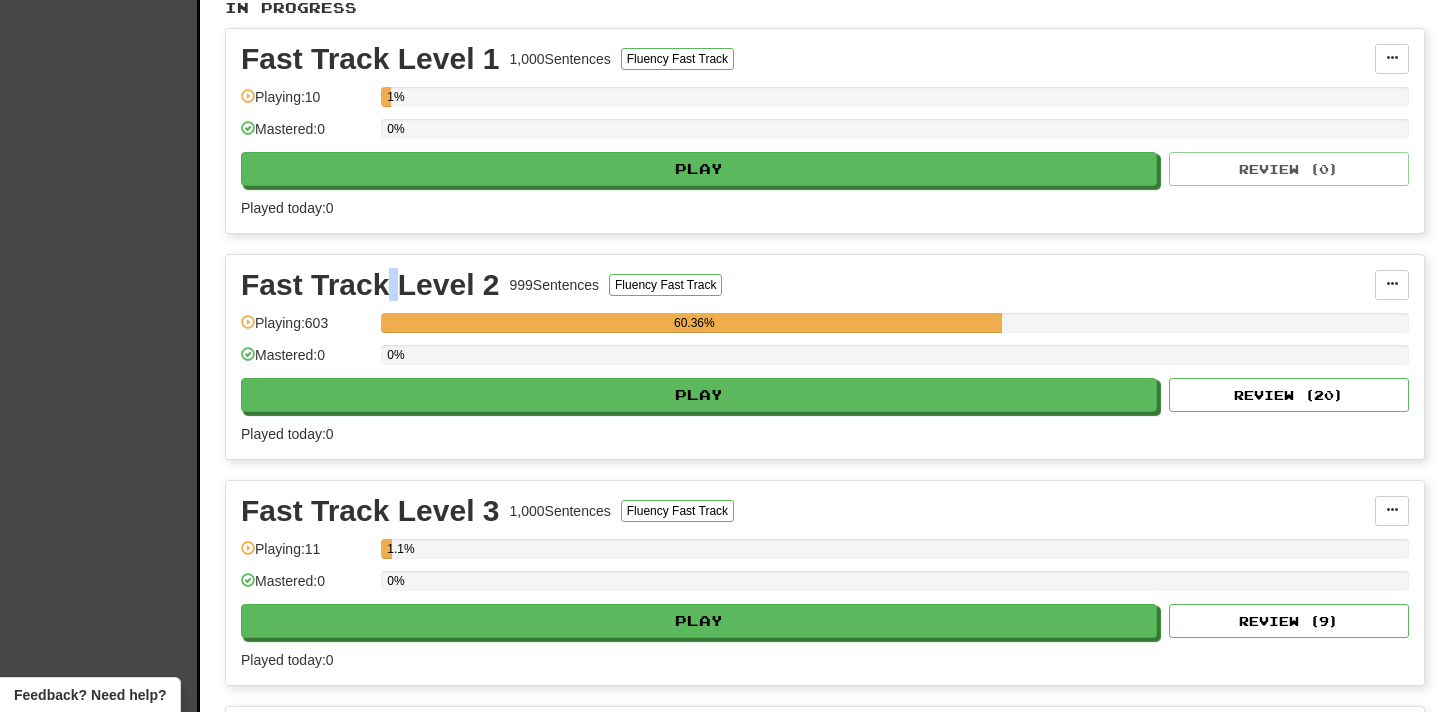 click on "Fast Track Level 2" at bounding box center (370, 285) 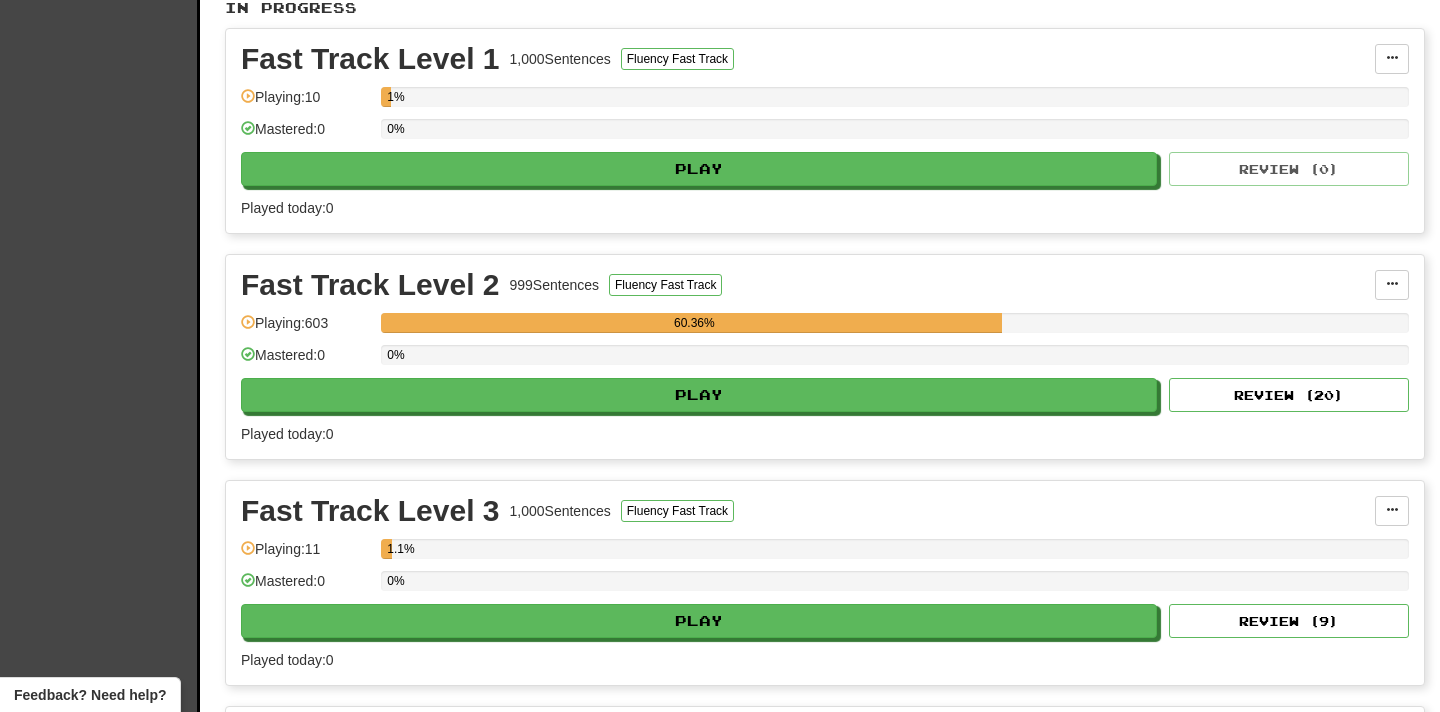 click on "Fast Track Level 2" at bounding box center (370, 285) 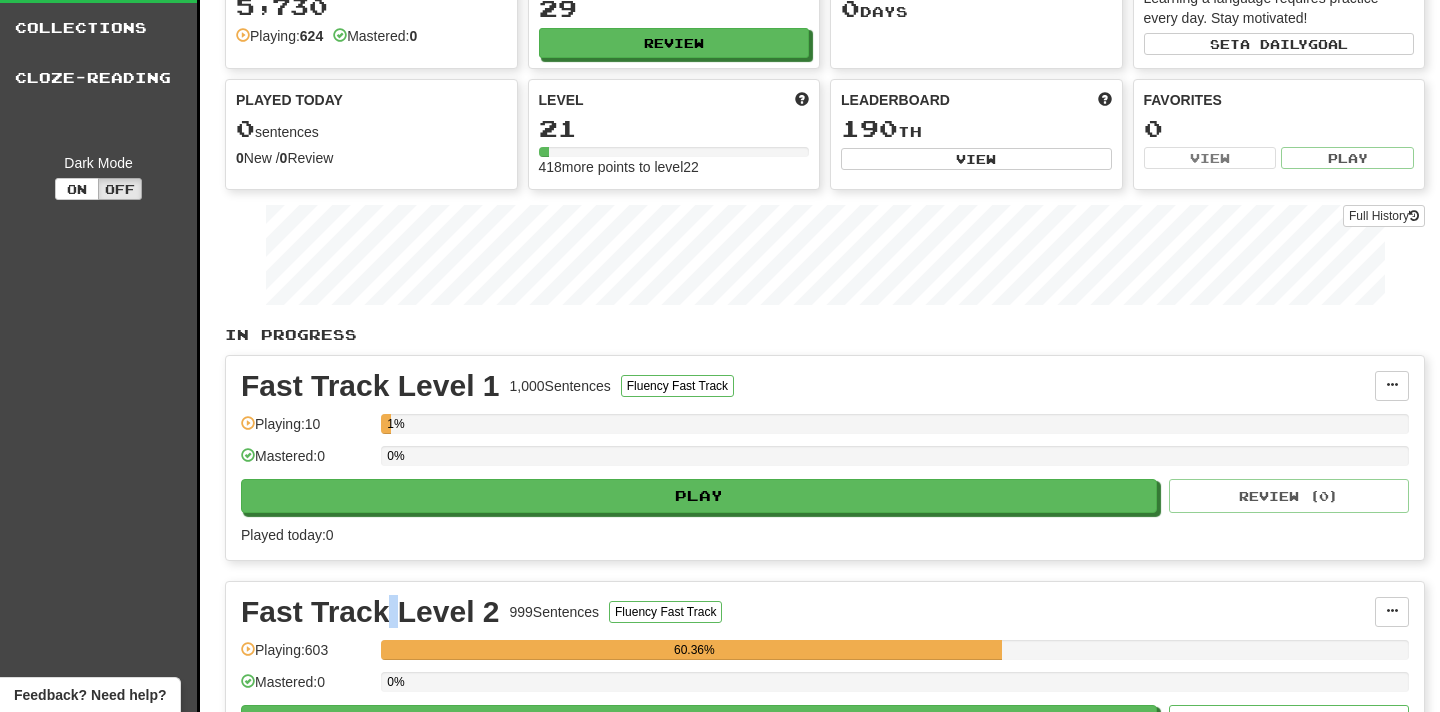 scroll, scrollTop: 568, scrollLeft: 0, axis: vertical 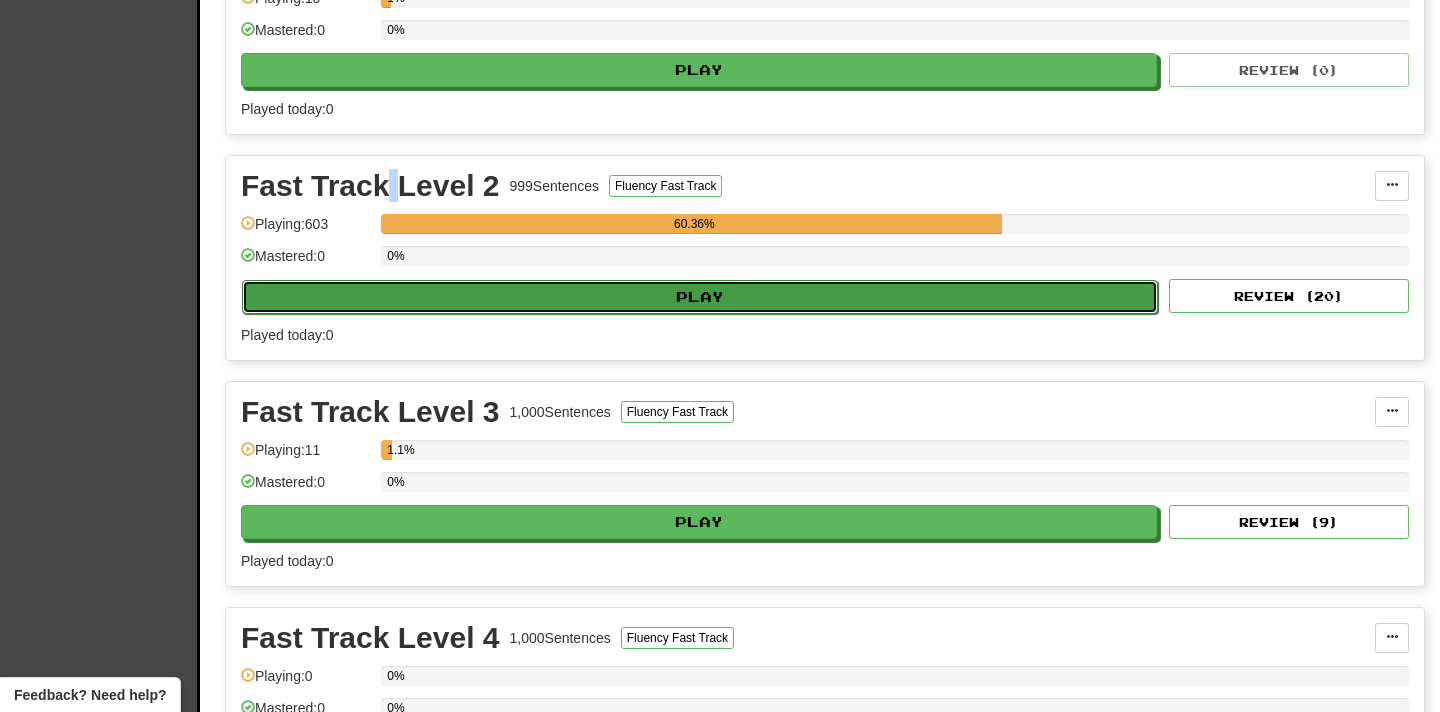 click on "Play" at bounding box center [700, 297] 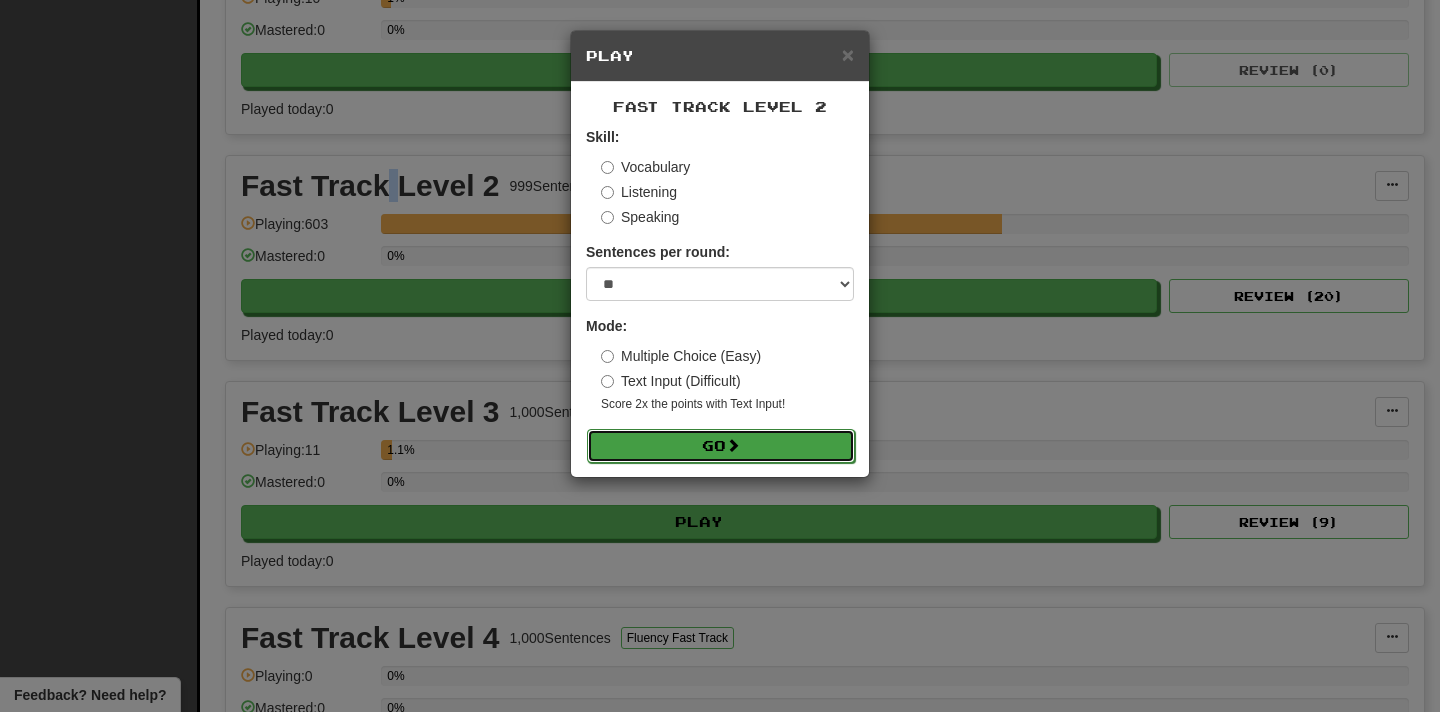click on "Go" at bounding box center (721, 446) 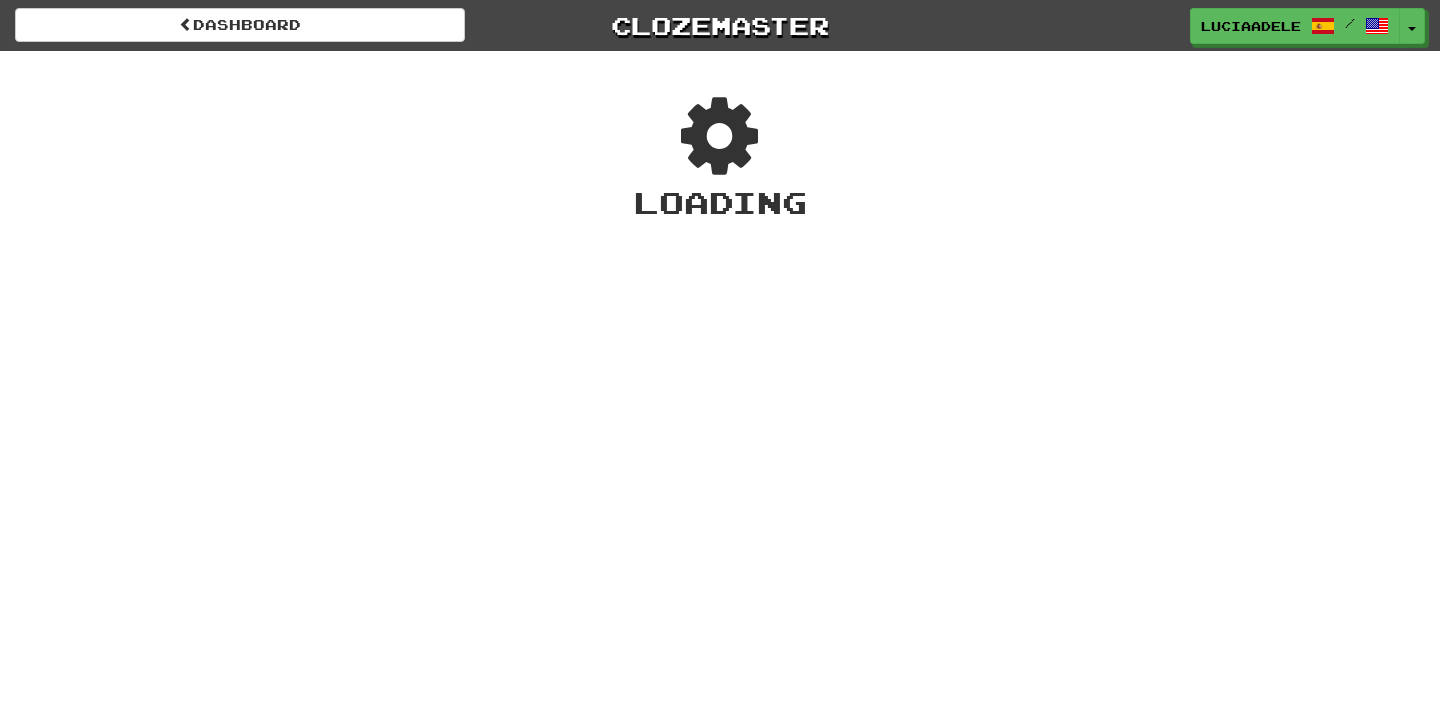 scroll, scrollTop: 0, scrollLeft: 0, axis: both 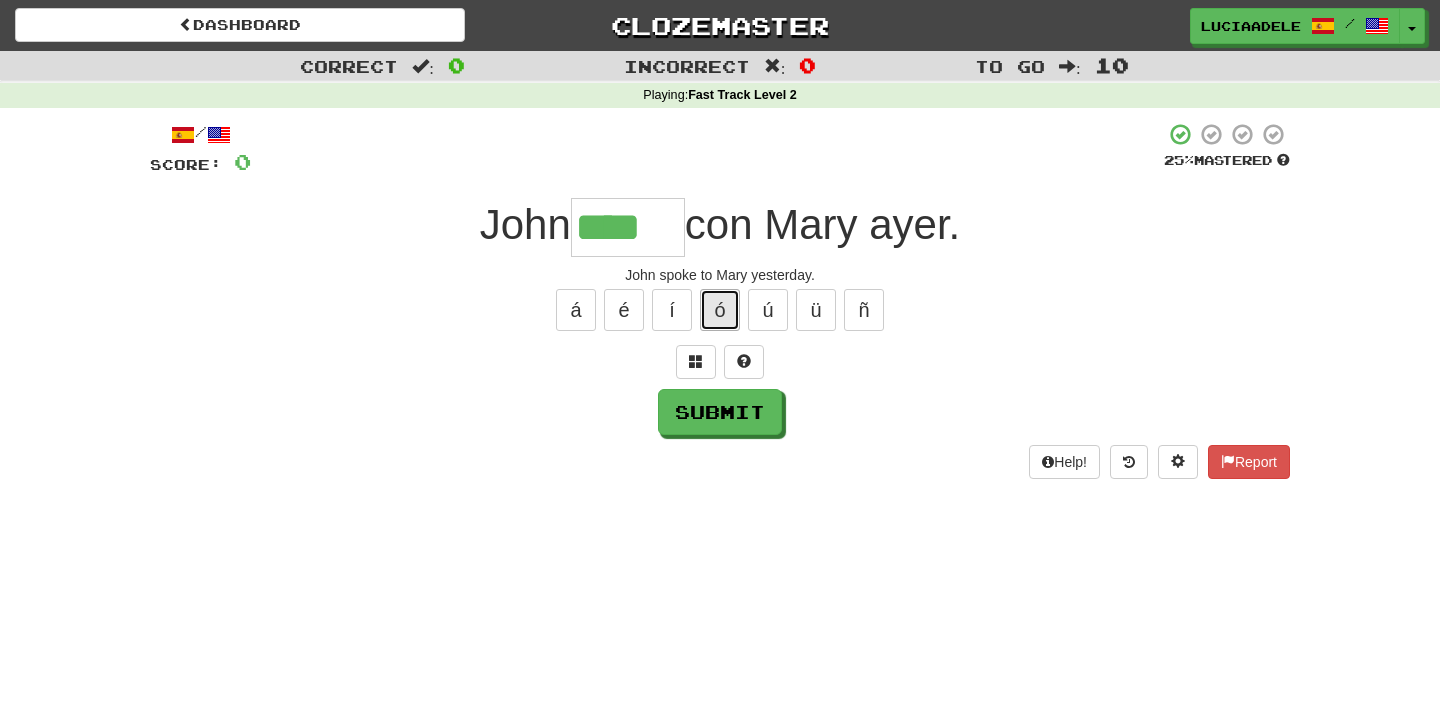 click on "ó" at bounding box center [720, 310] 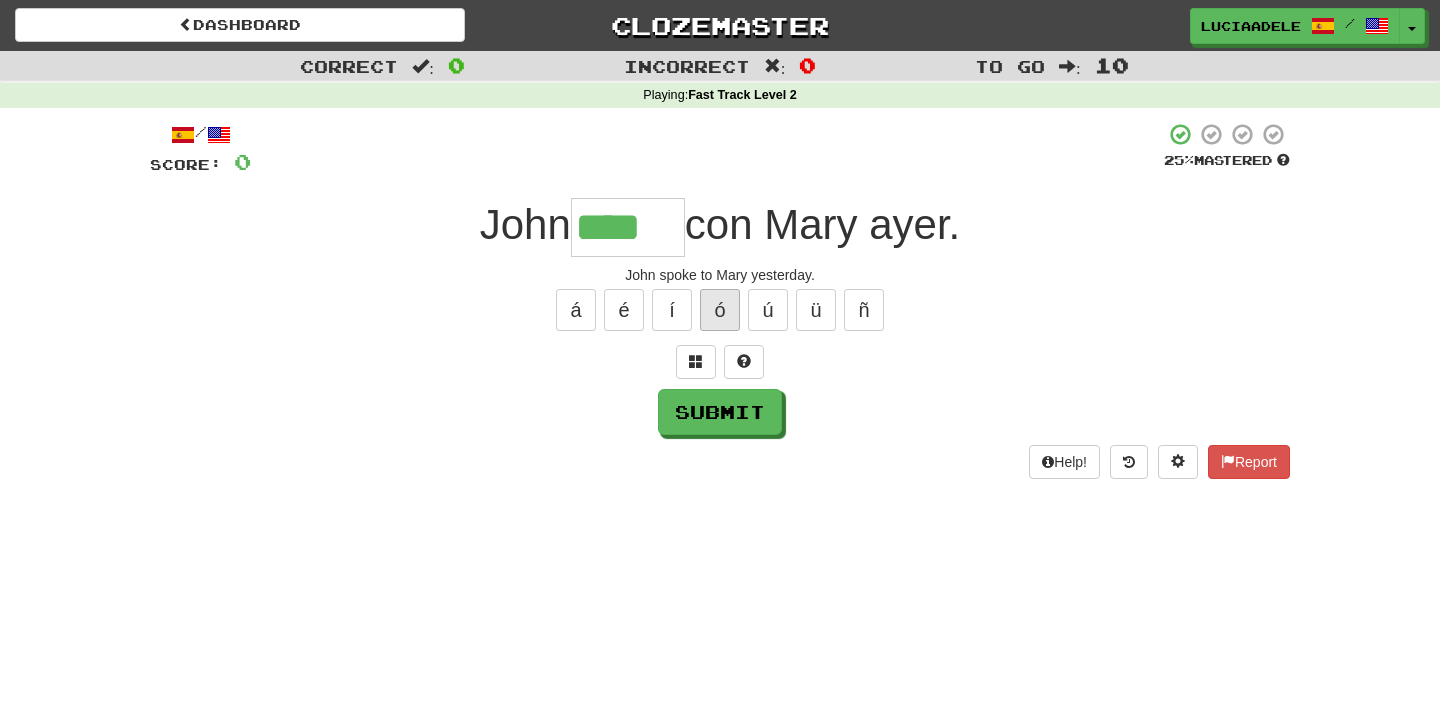 type on "*****" 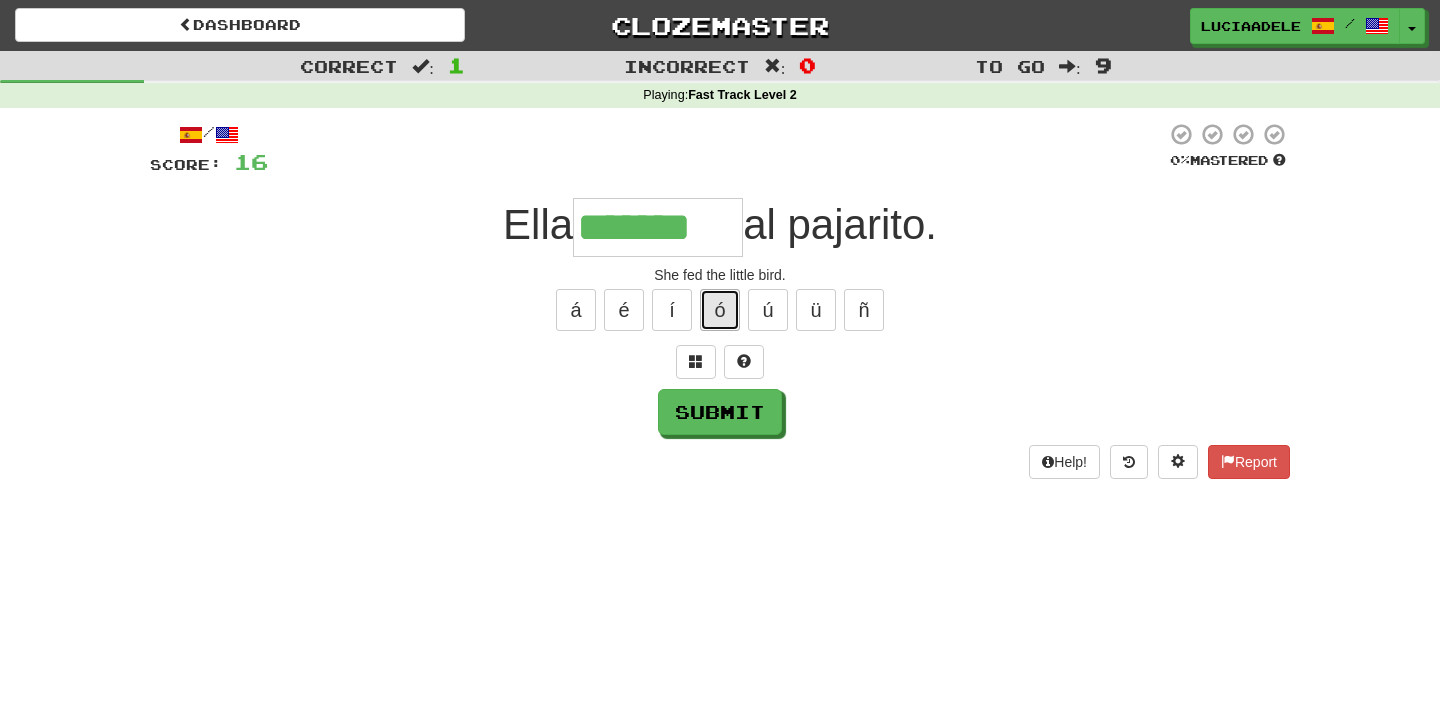 click on "ó" at bounding box center (720, 310) 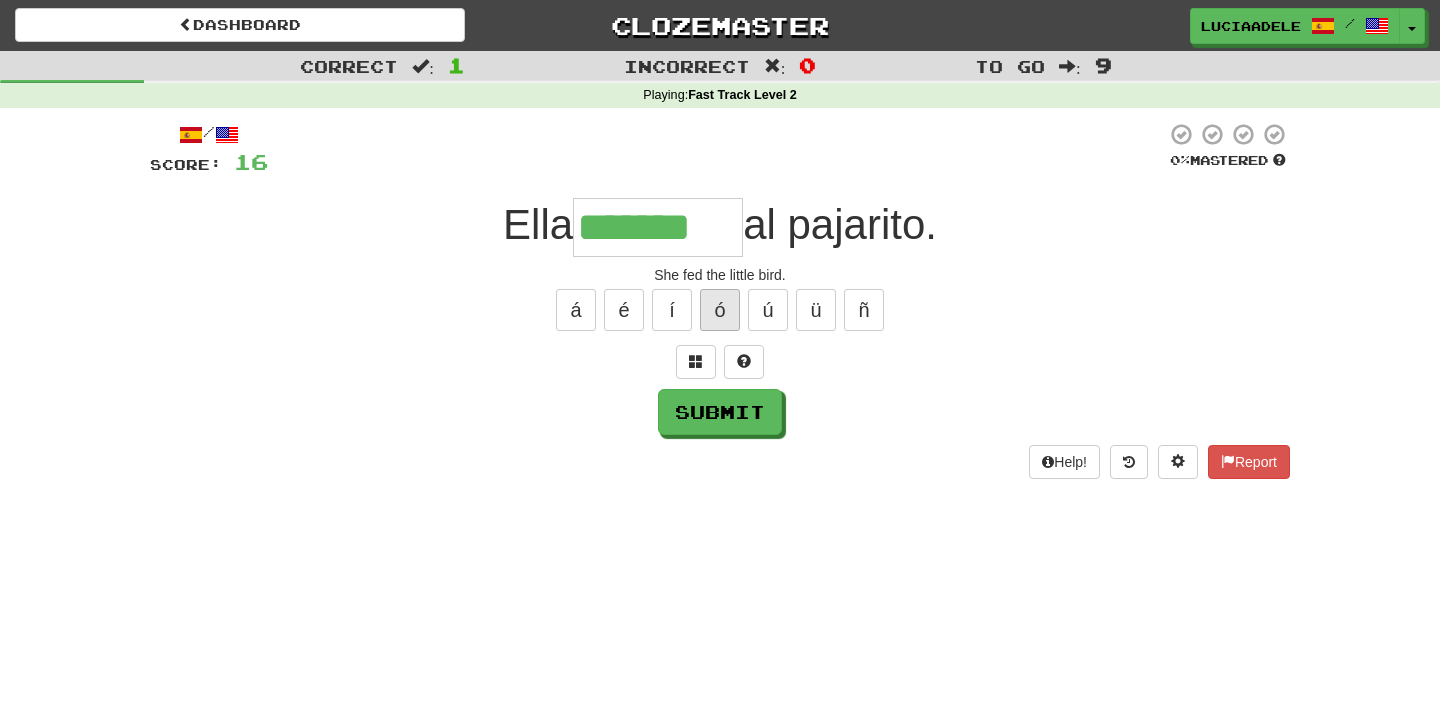 type on "********" 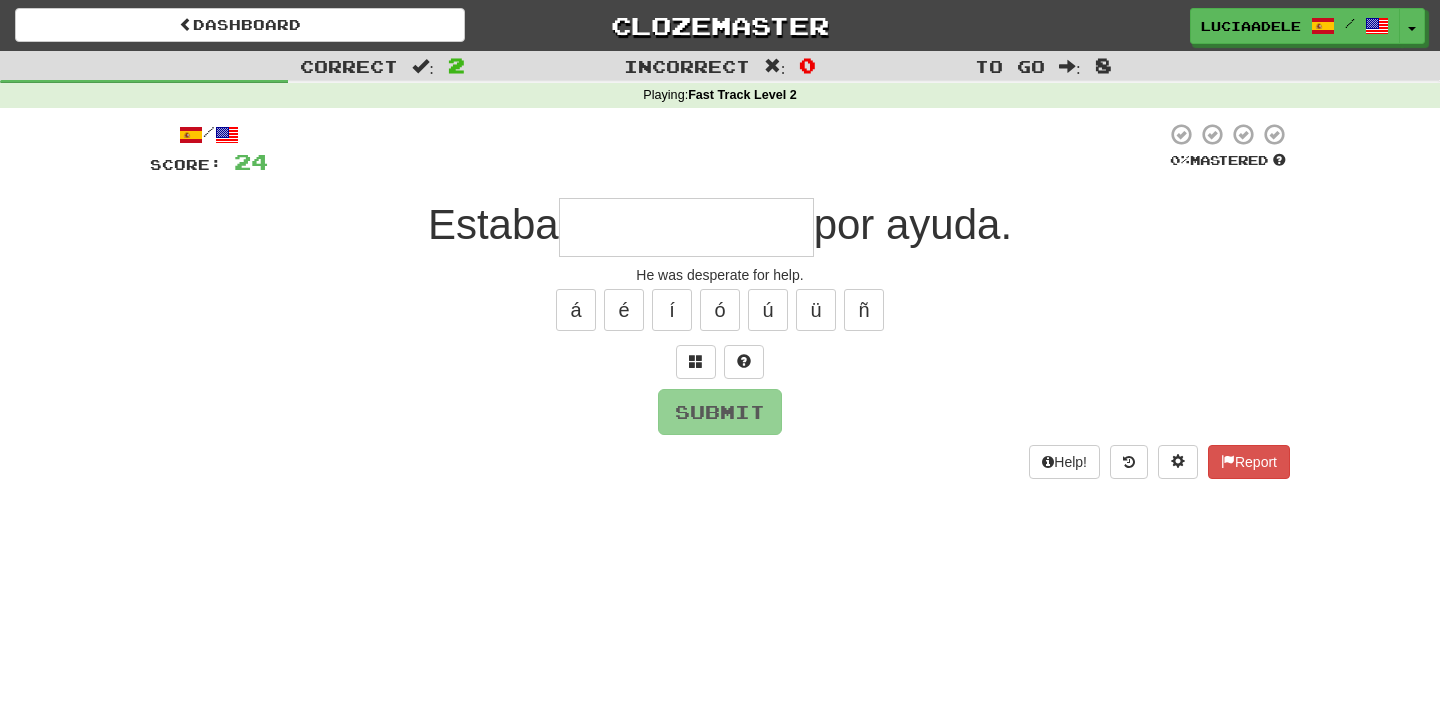 click at bounding box center [686, 227] 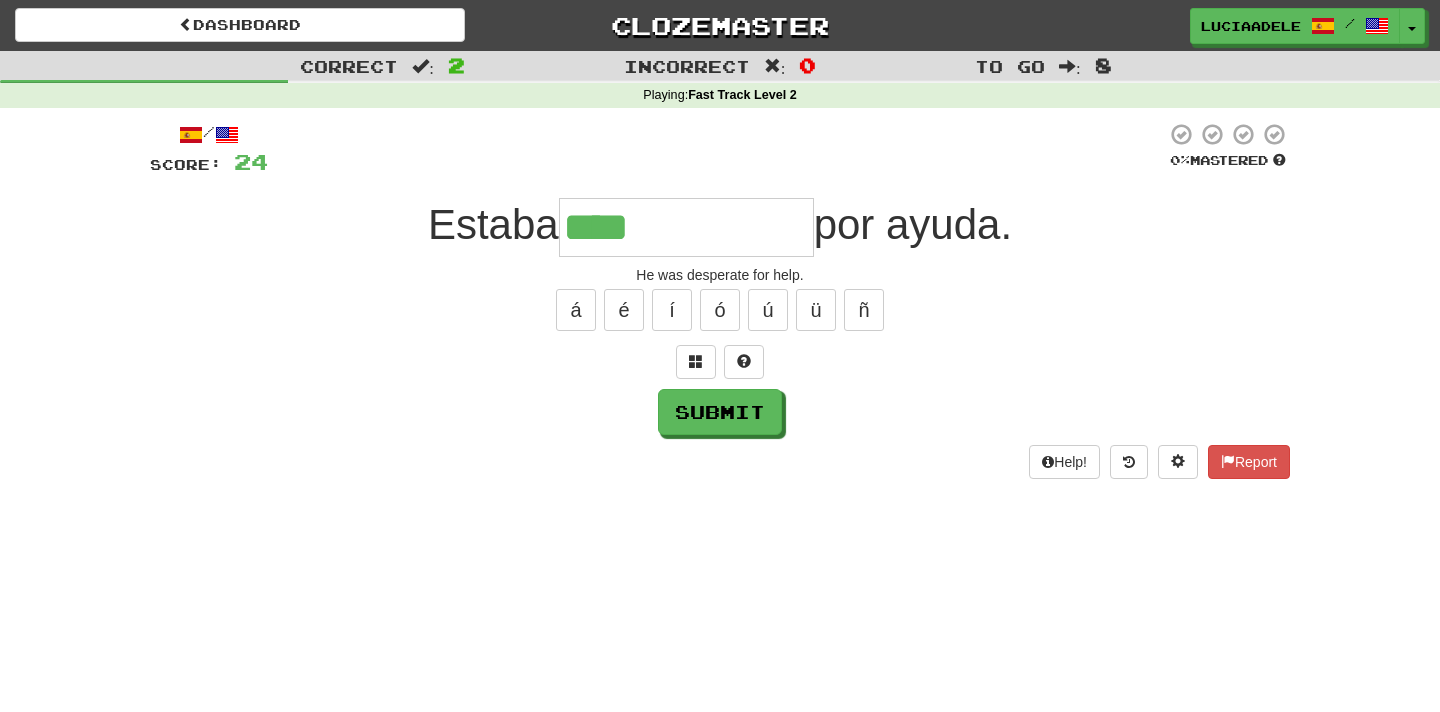 type on "**********" 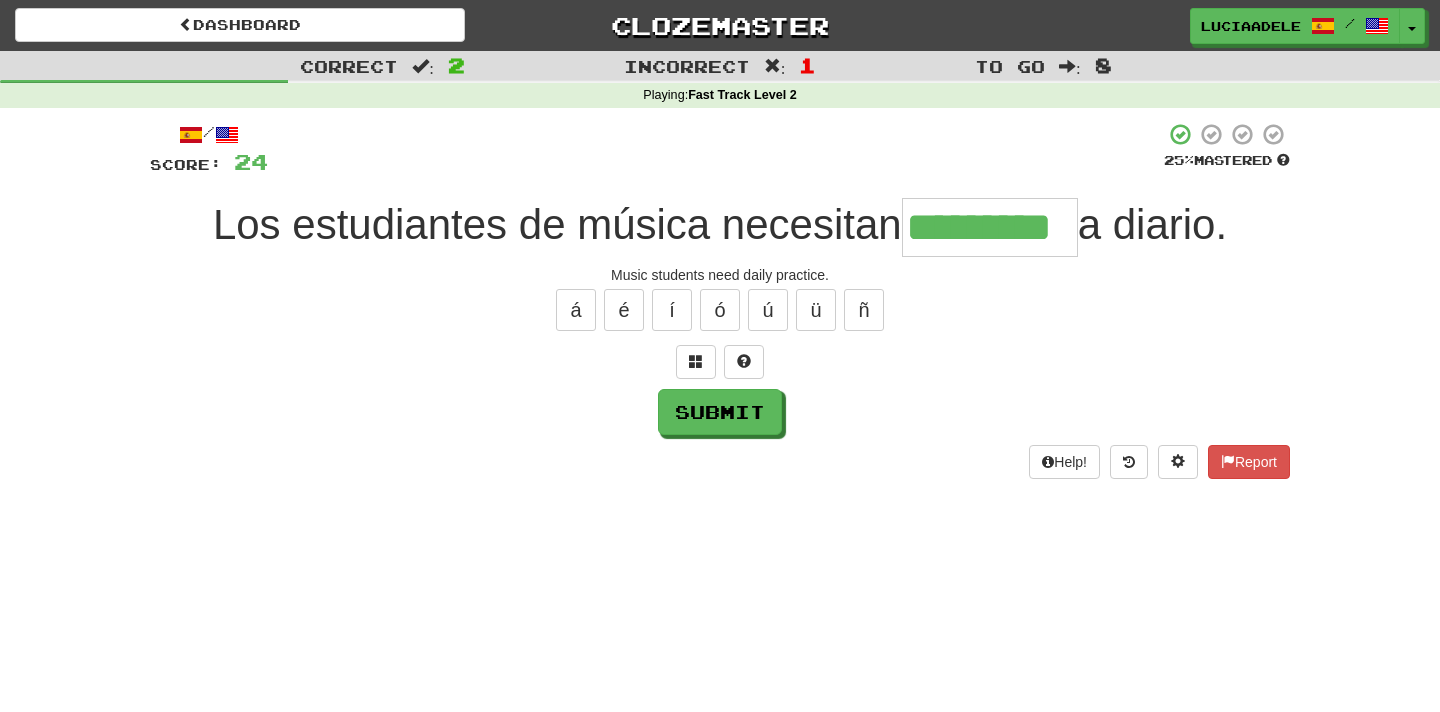 type on "*********" 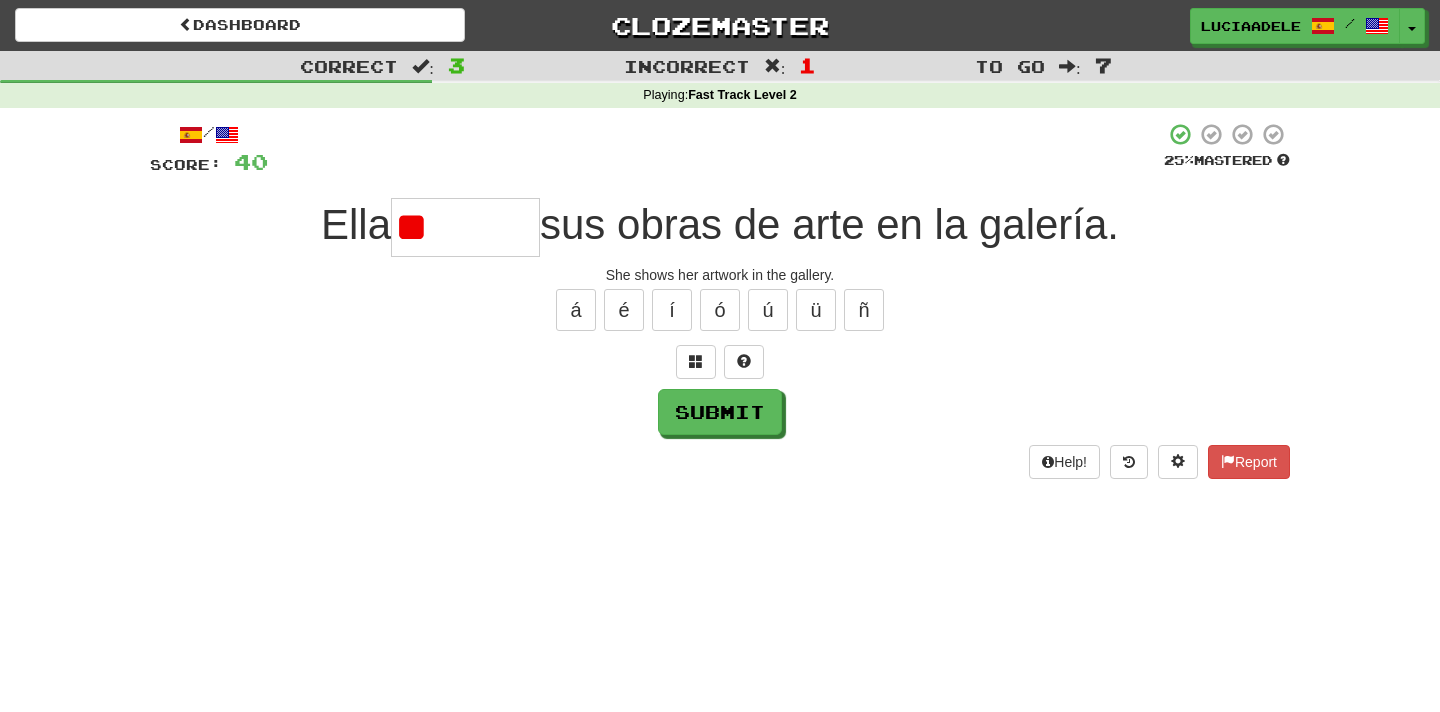 type on "*" 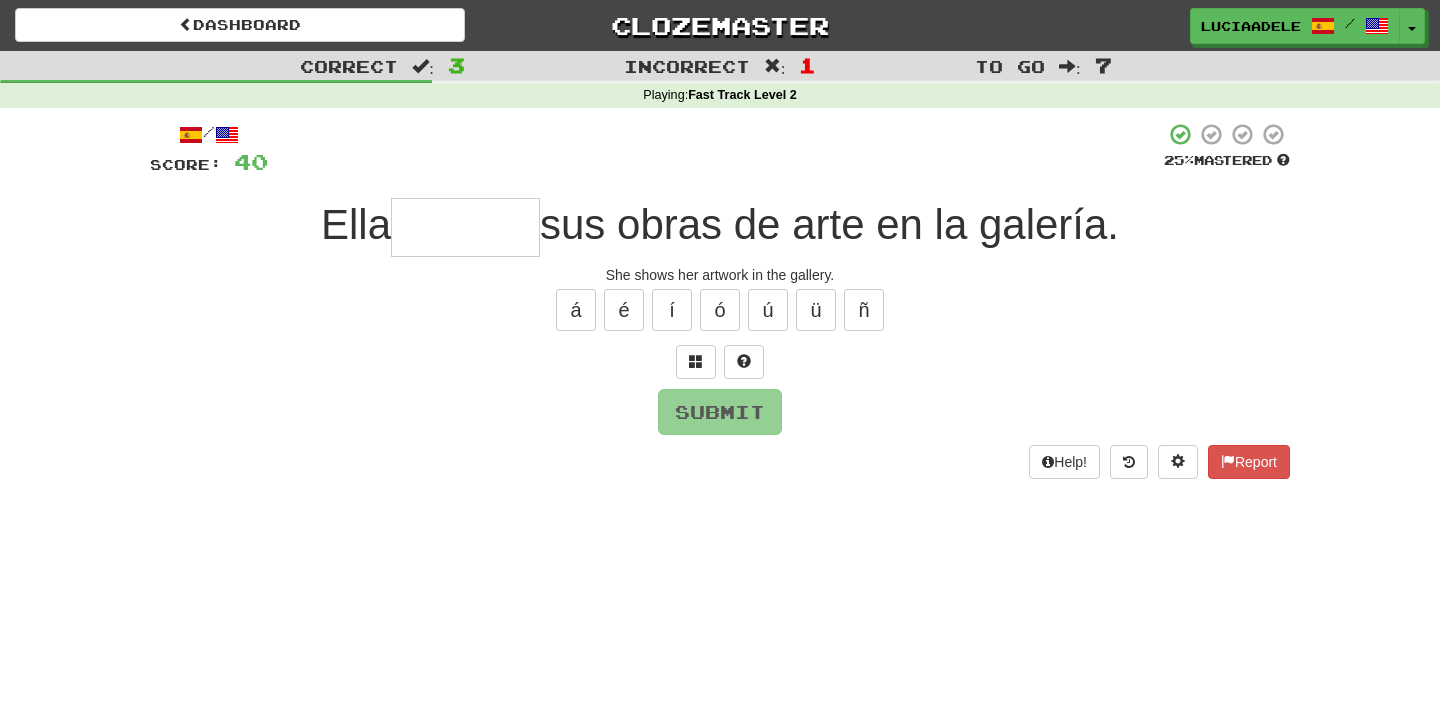 type on "******" 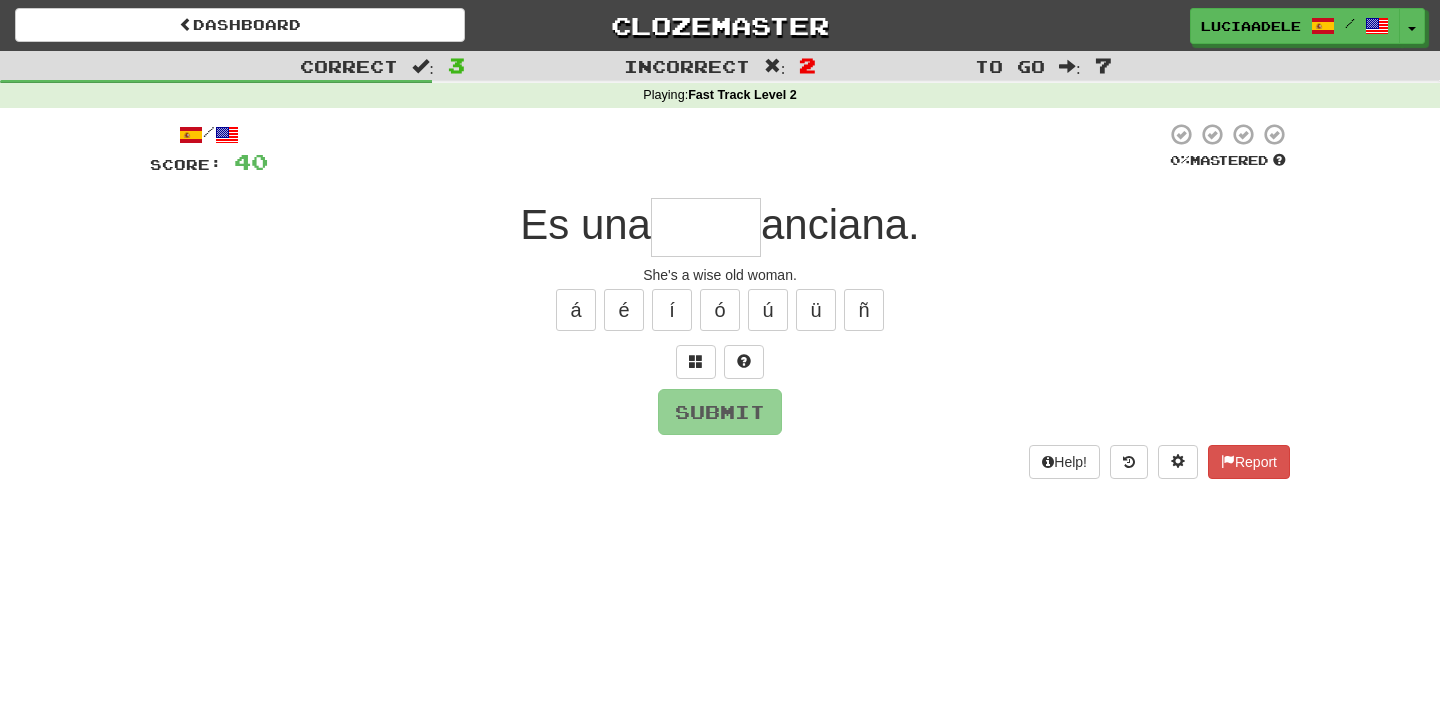 type on "*" 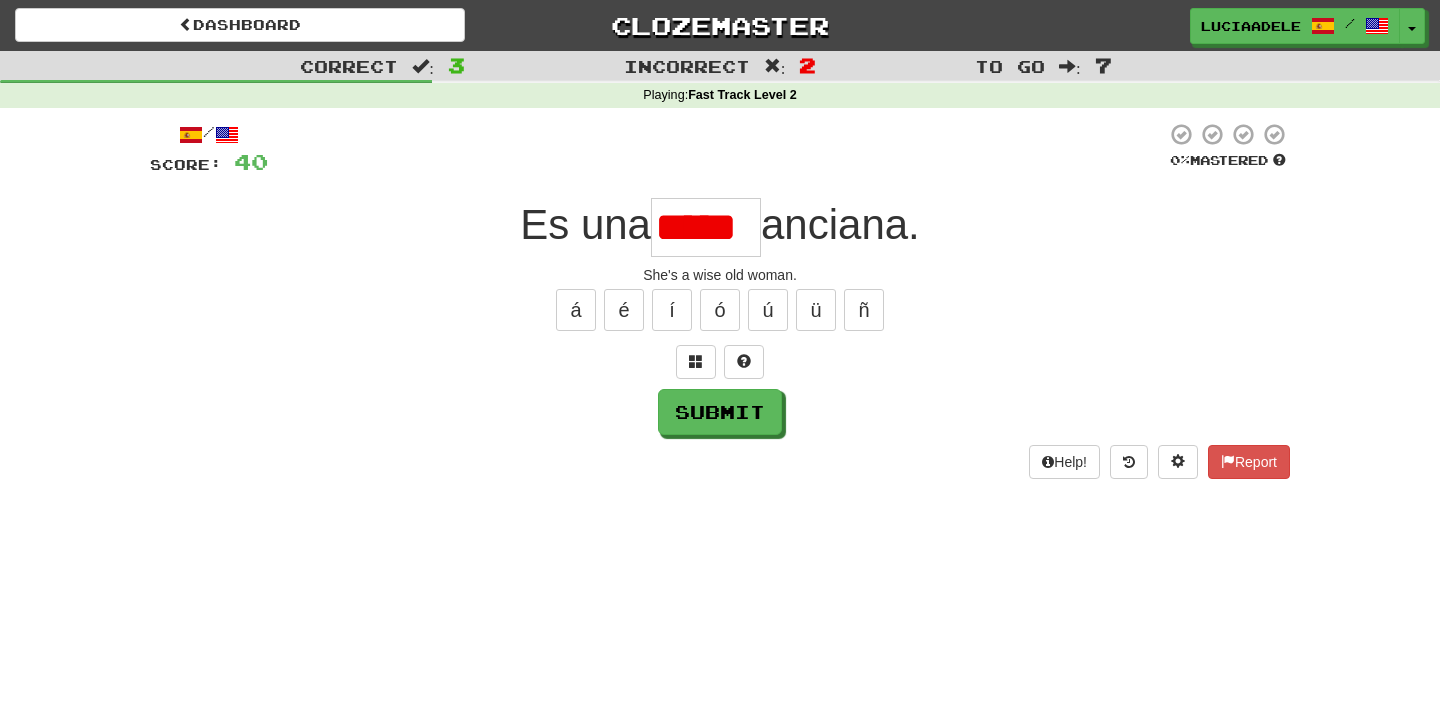 type on "*****" 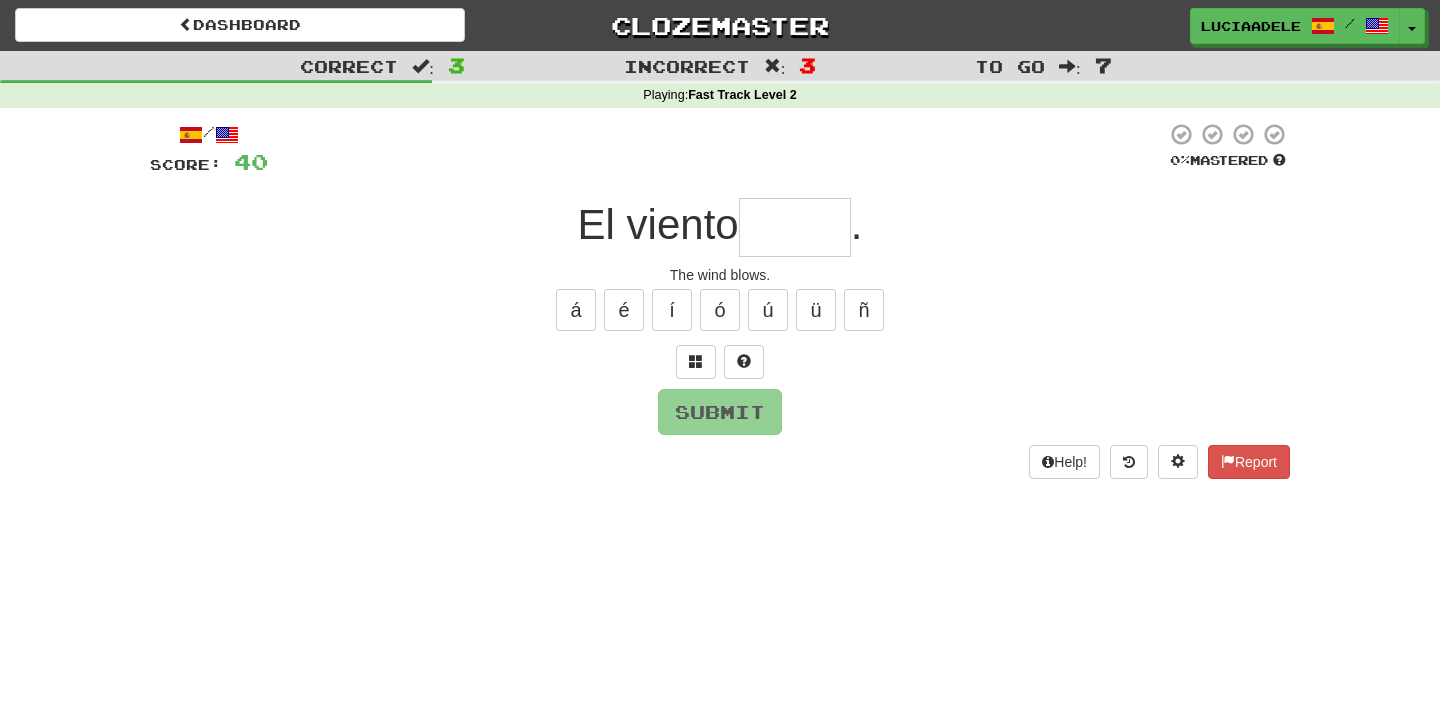 type on "*****" 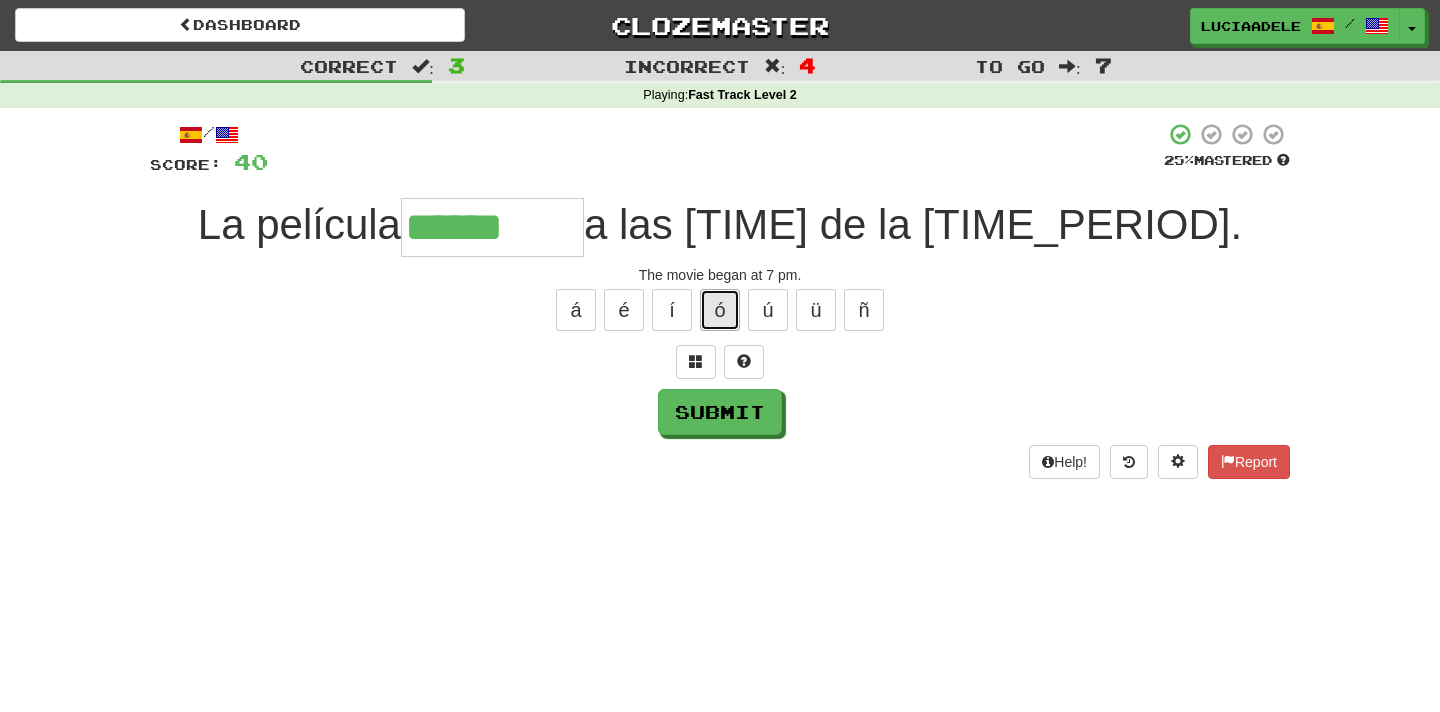 click on "ó" at bounding box center [720, 310] 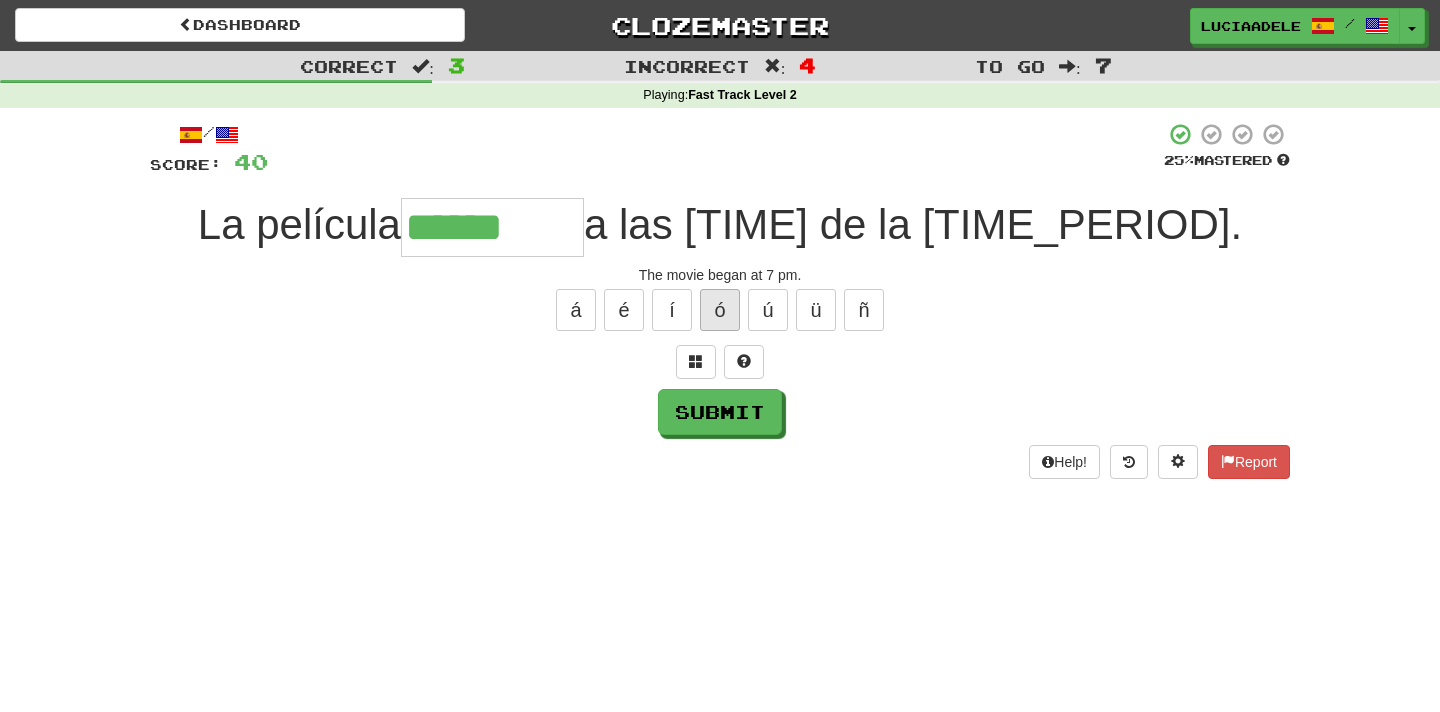 type on "*******" 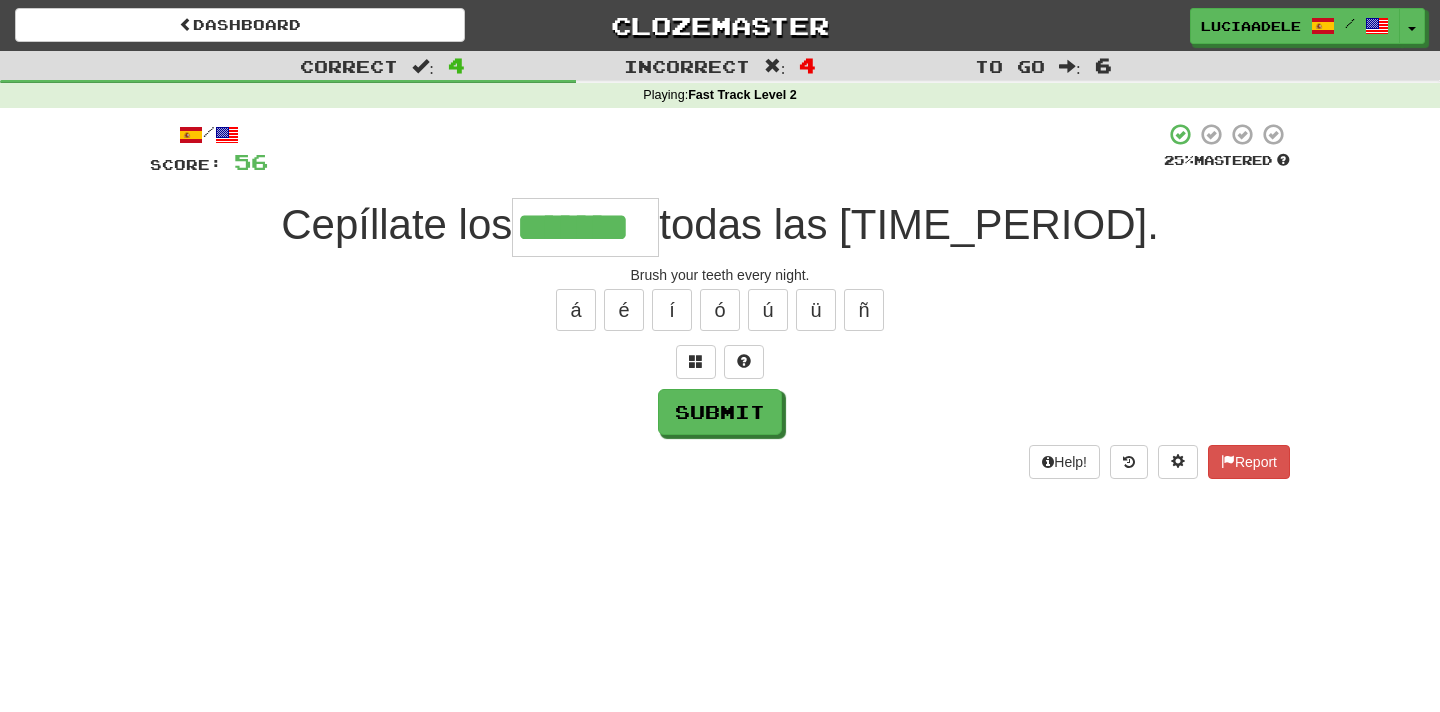 type on "*******" 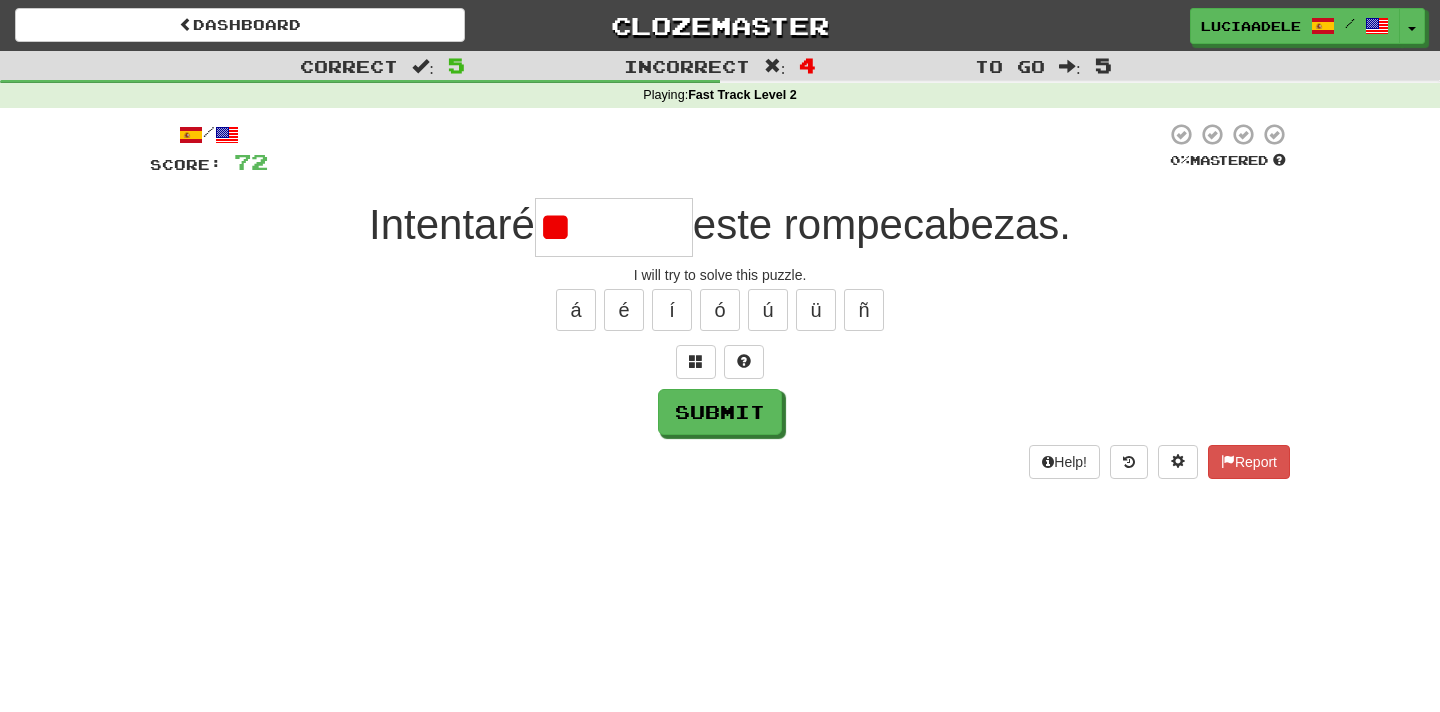type on "*" 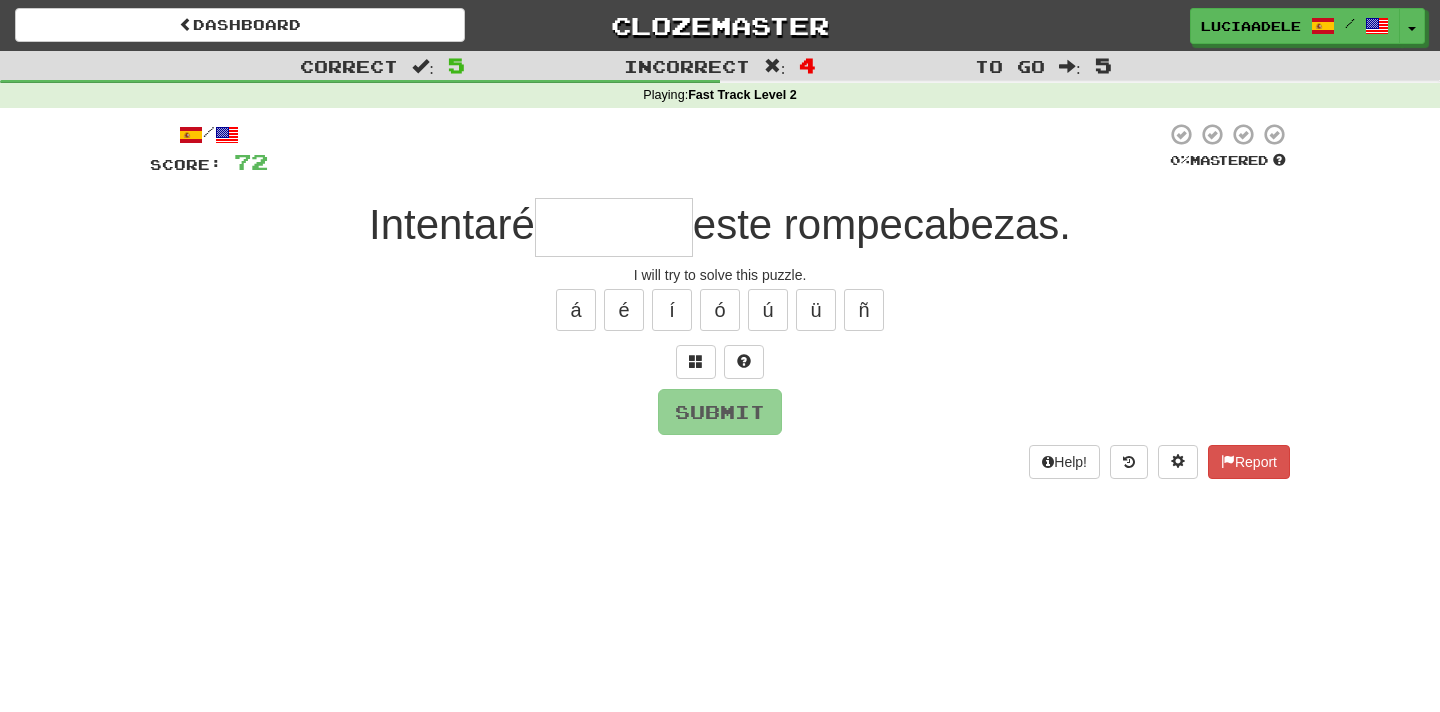 type on "*" 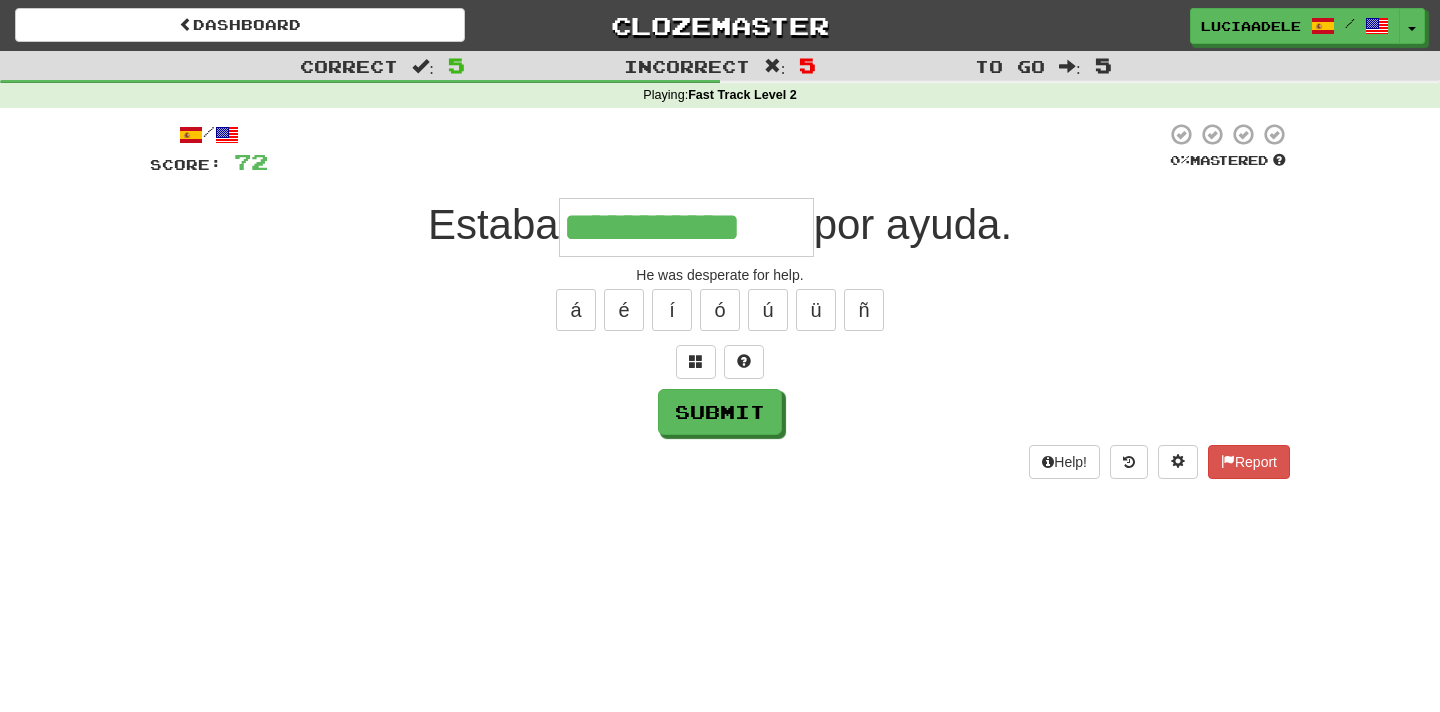 type on "**********" 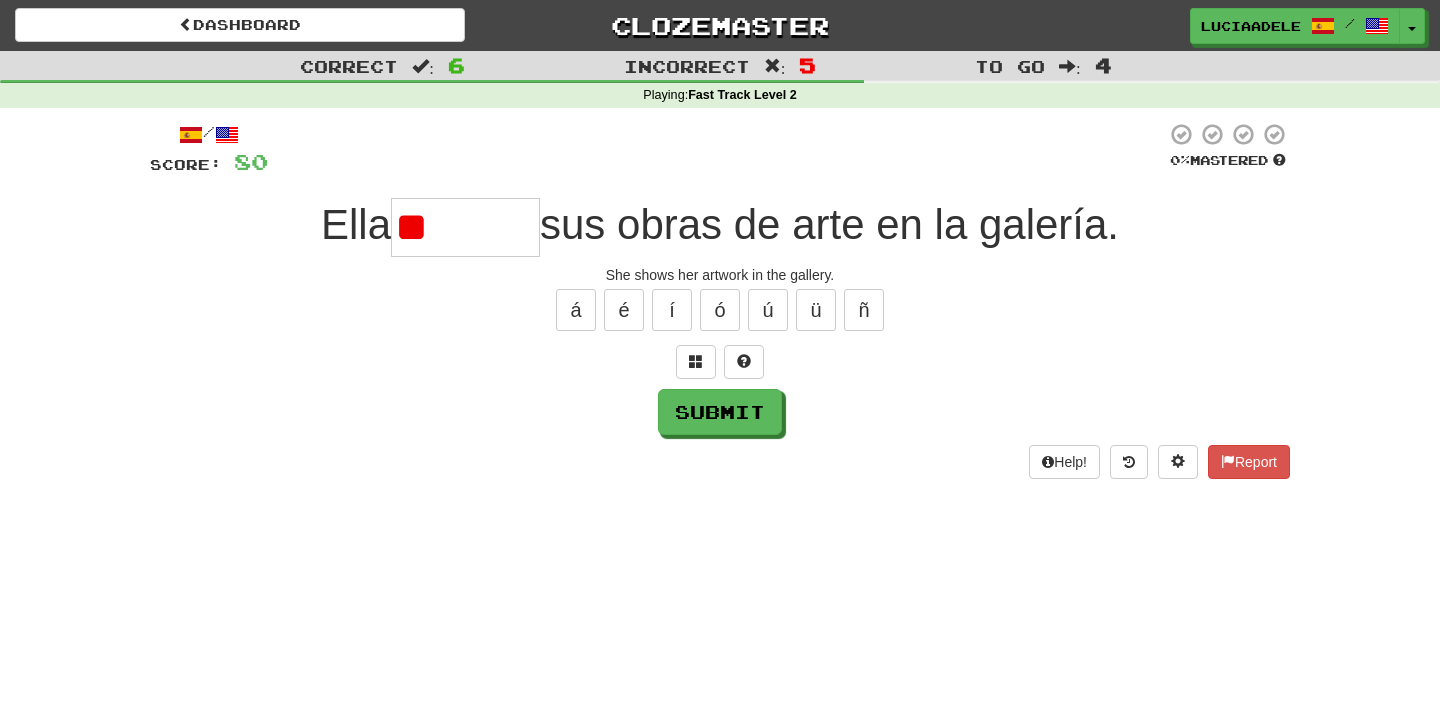 type on "*" 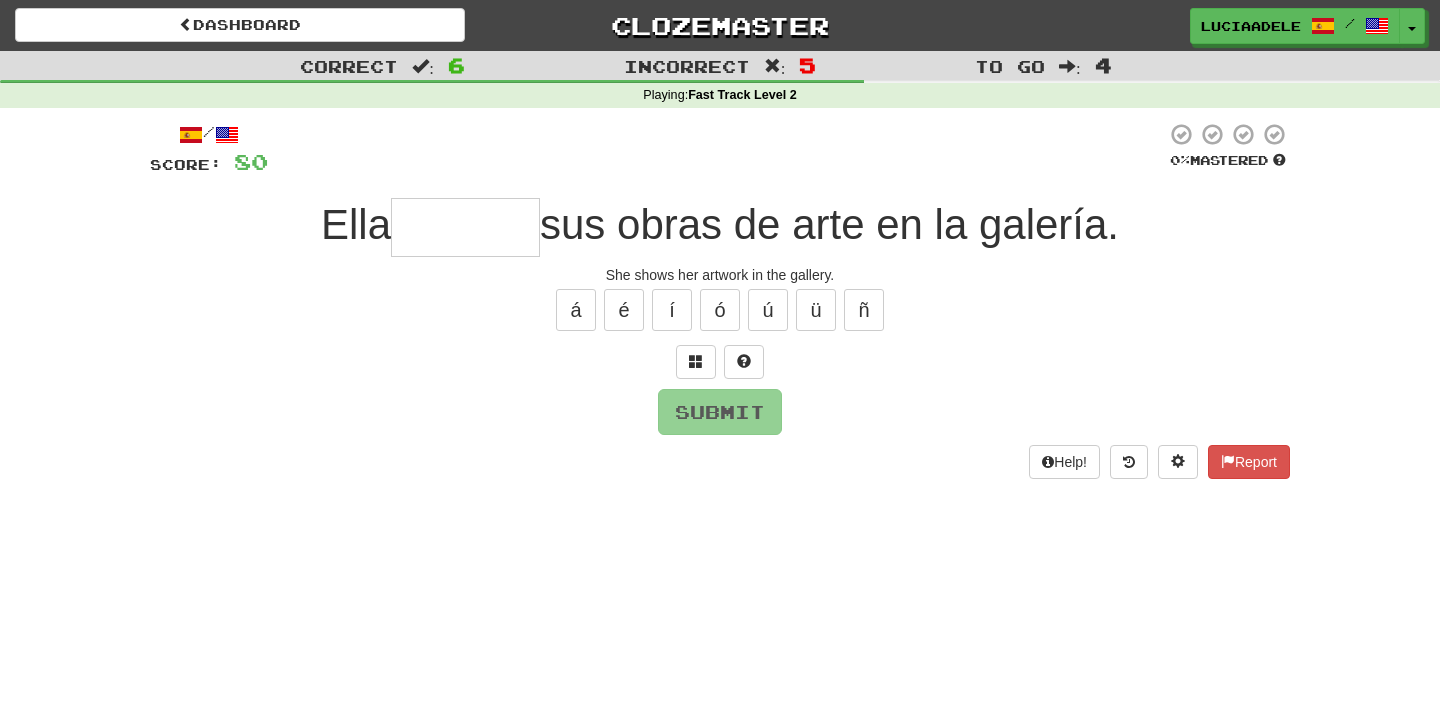 type on "******" 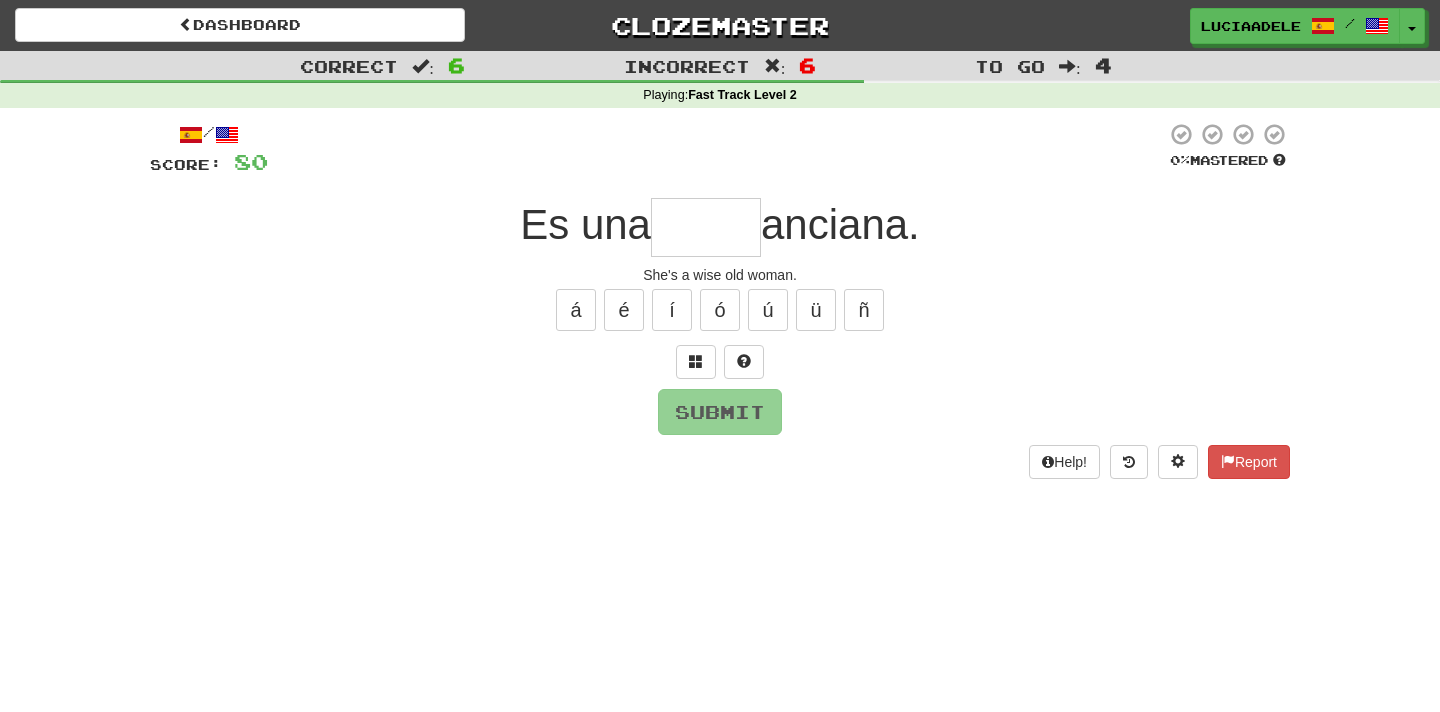 type on "*" 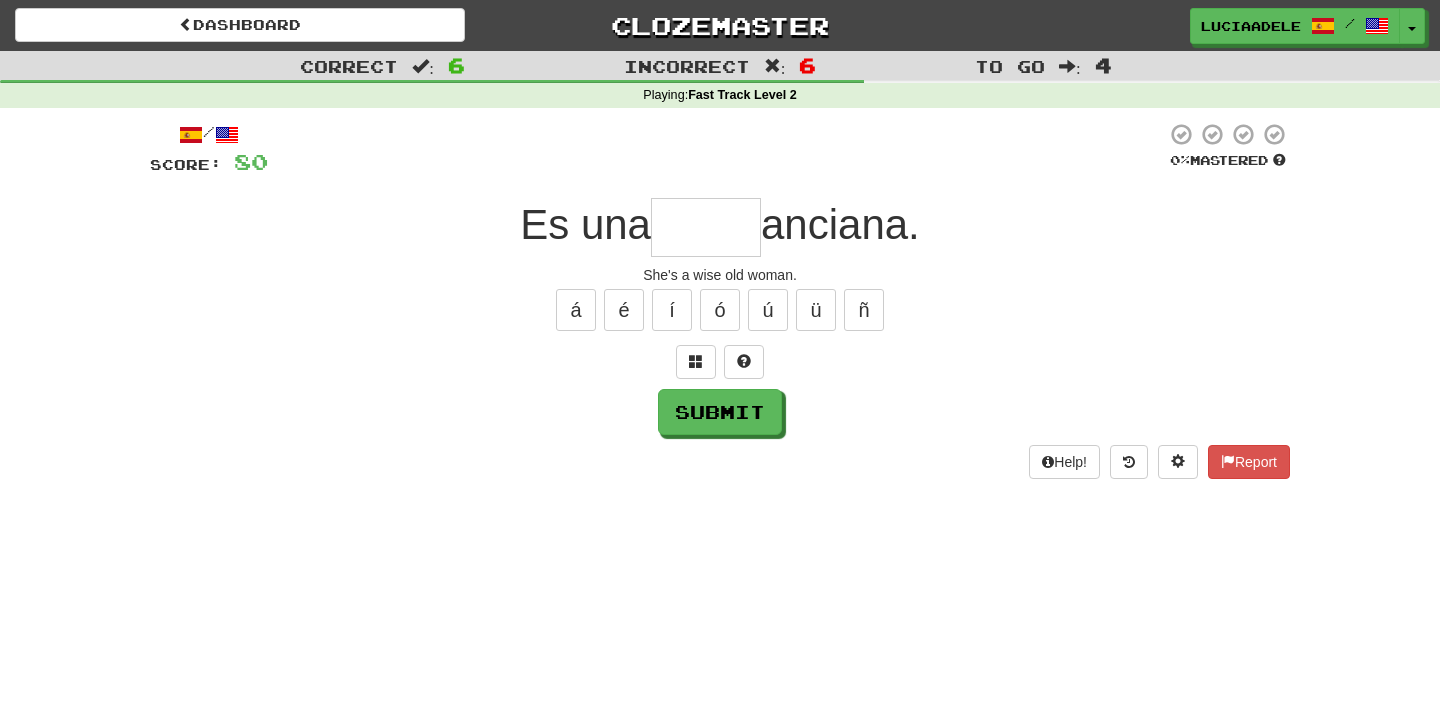 type on "*" 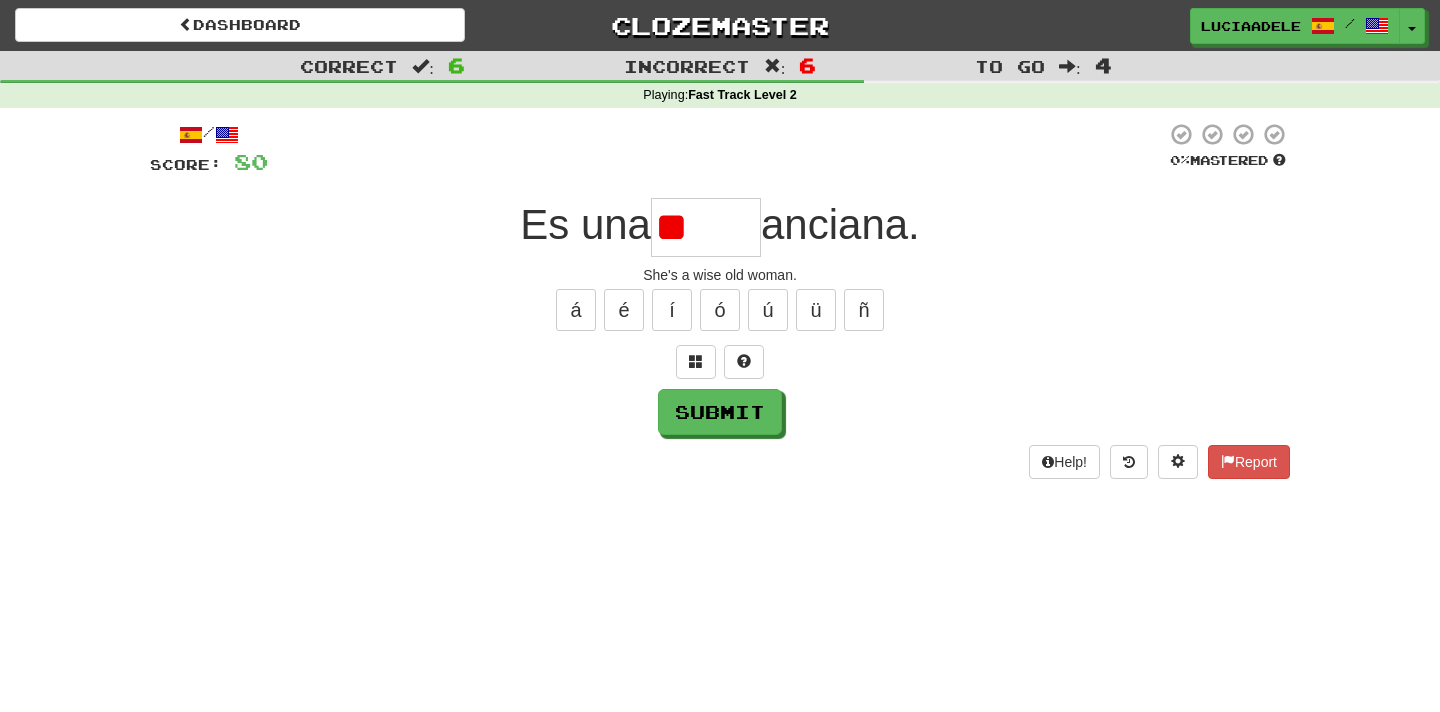 type on "*" 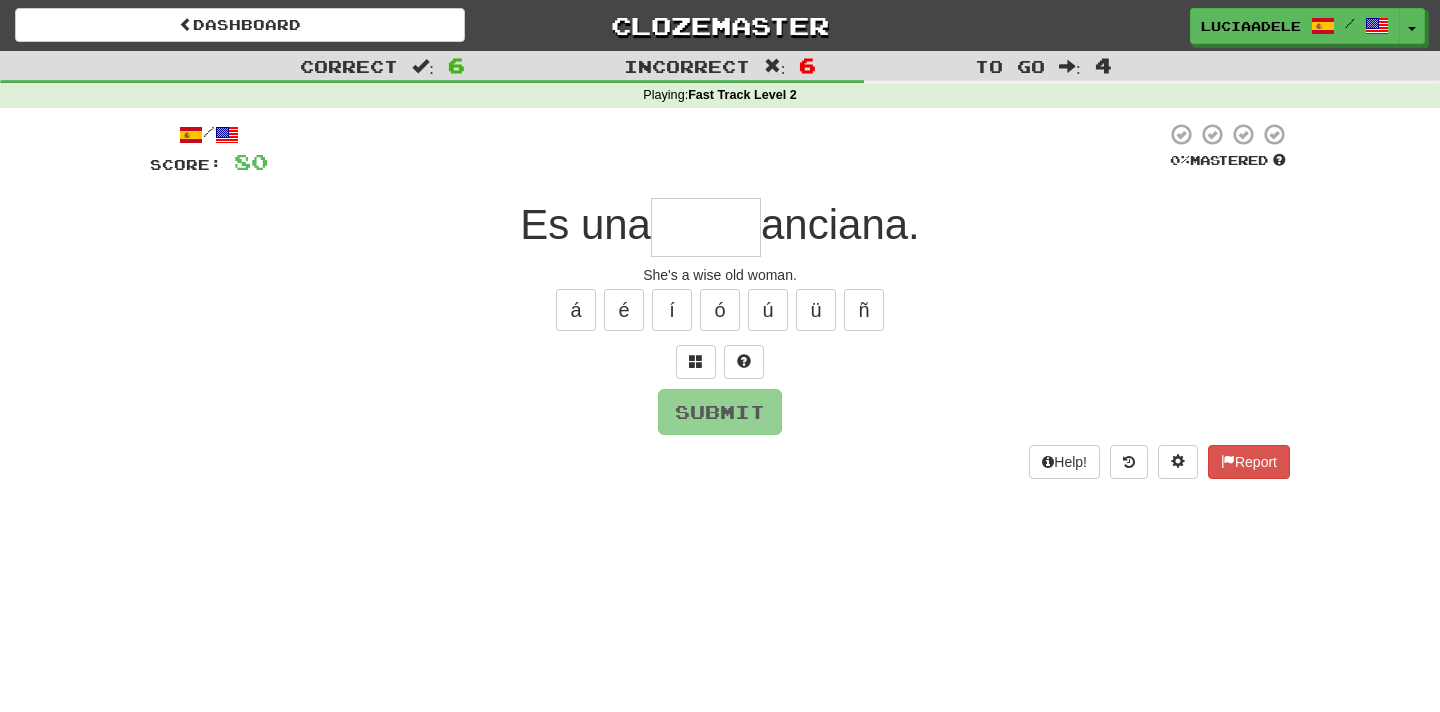 type on "*****" 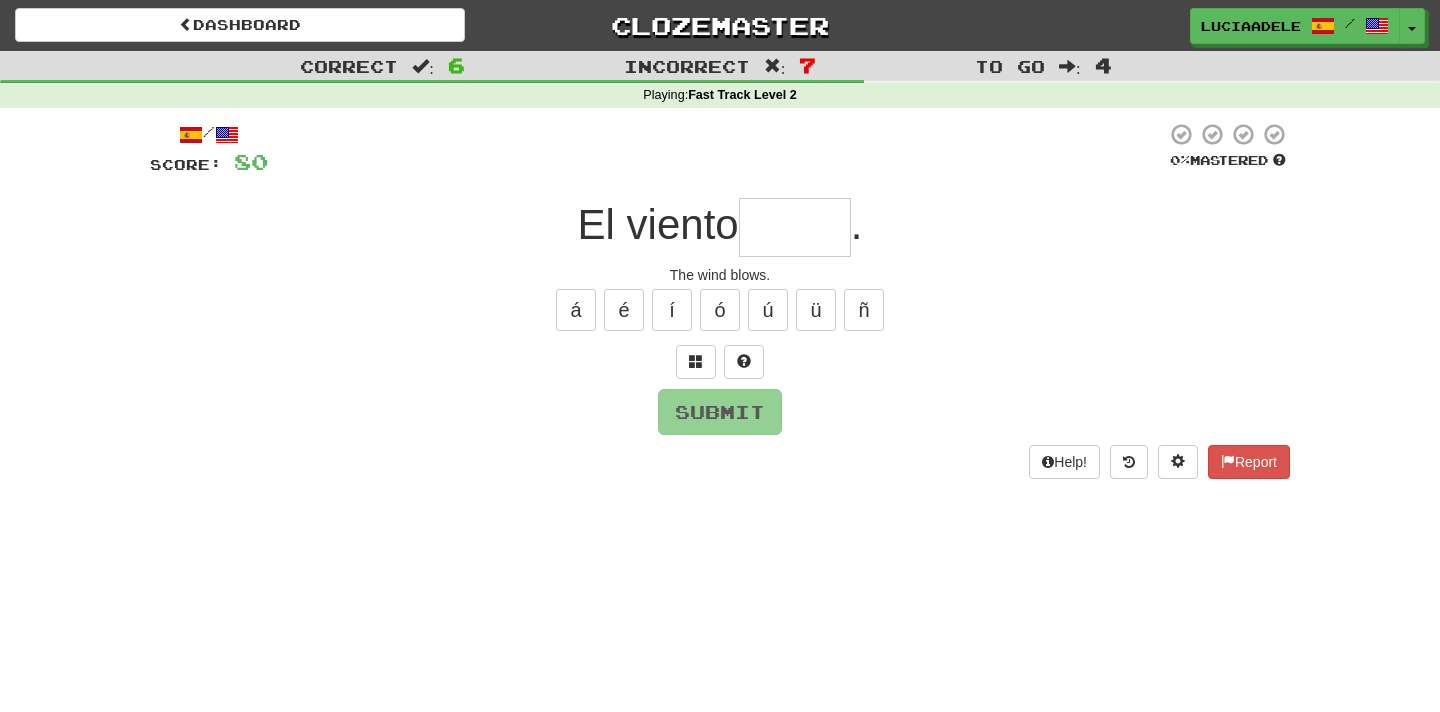 type on "*****" 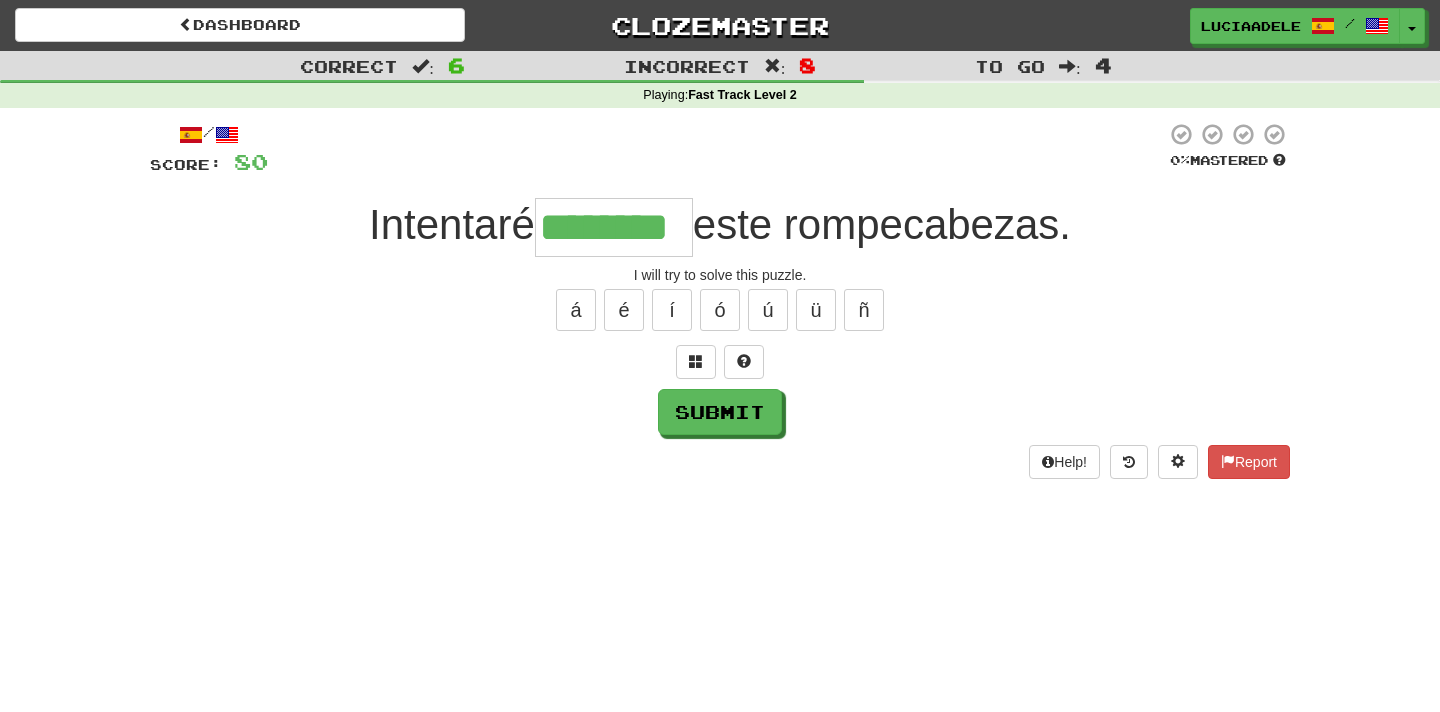 type on "********" 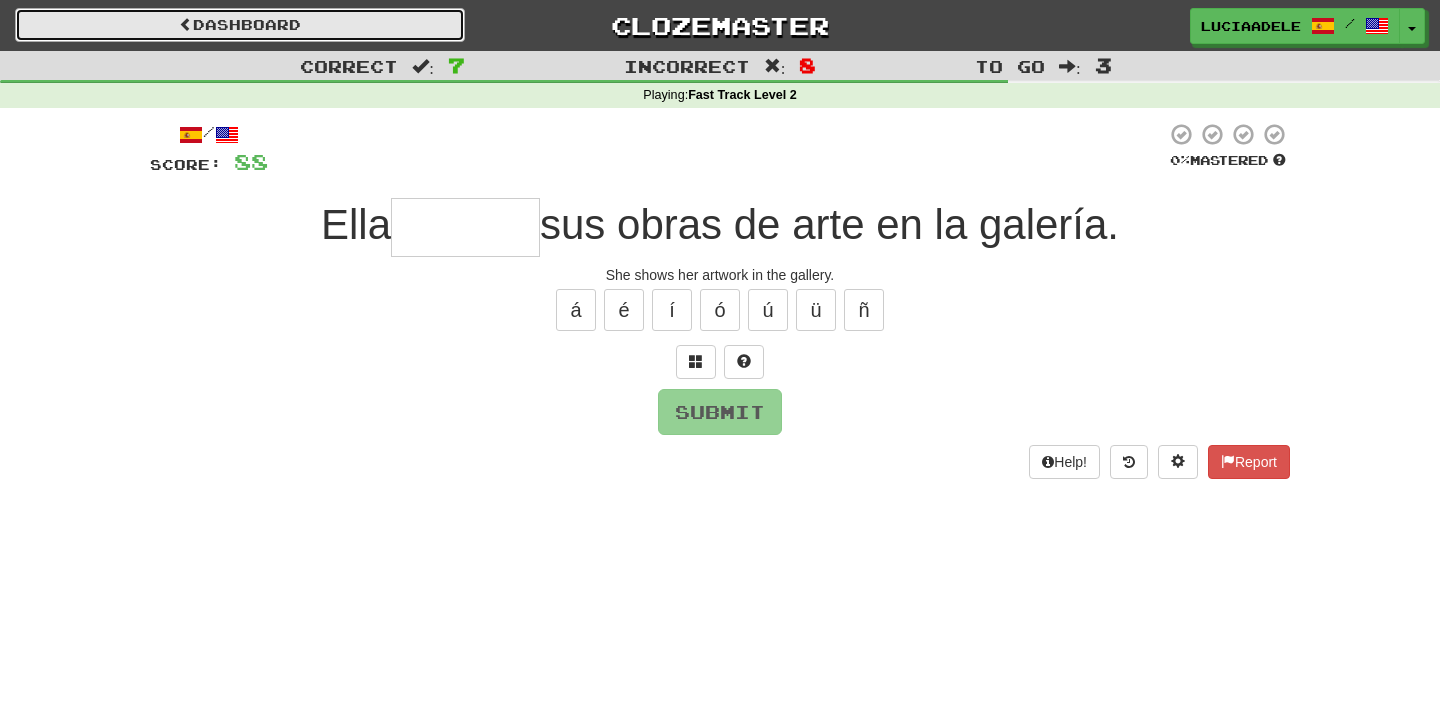 click on "Dashboard" at bounding box center (240, 25) 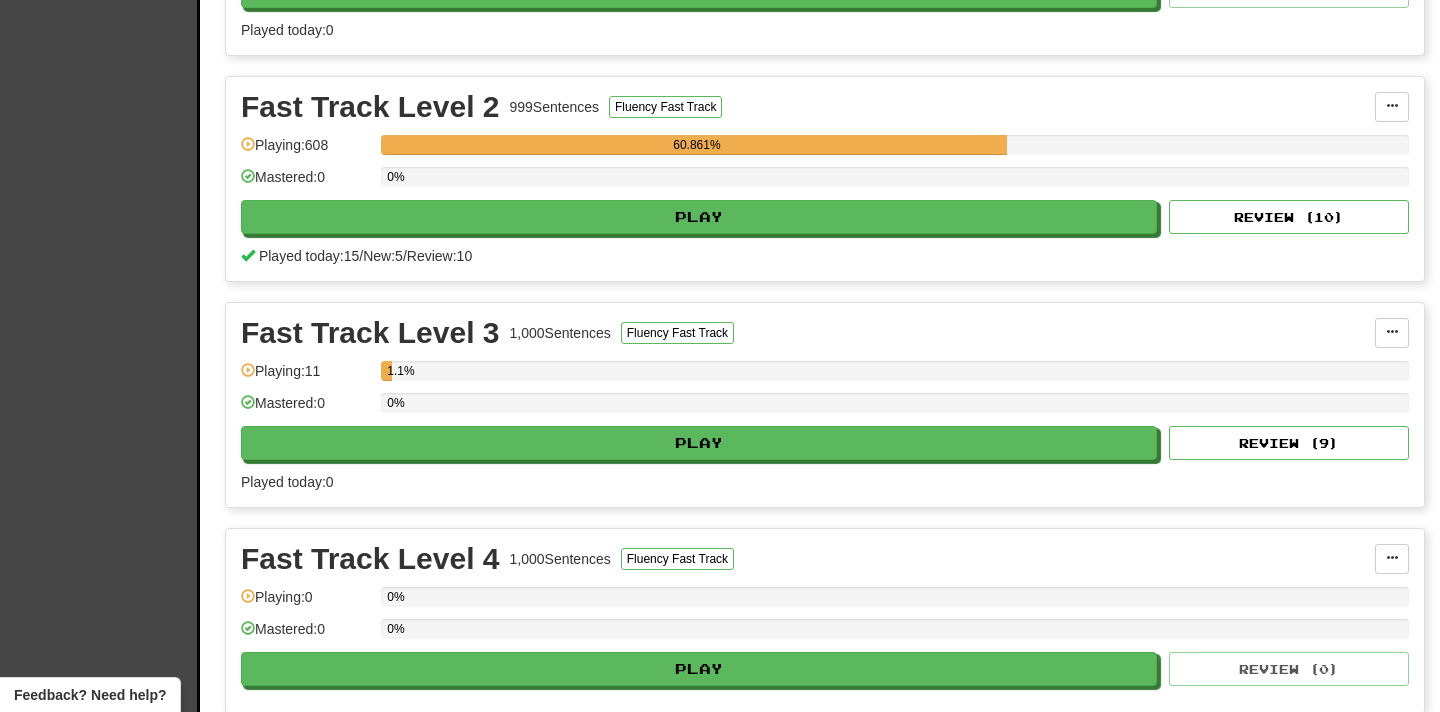 scroll, scrollTop: 653, scrollLeft: 0, axis: vertical 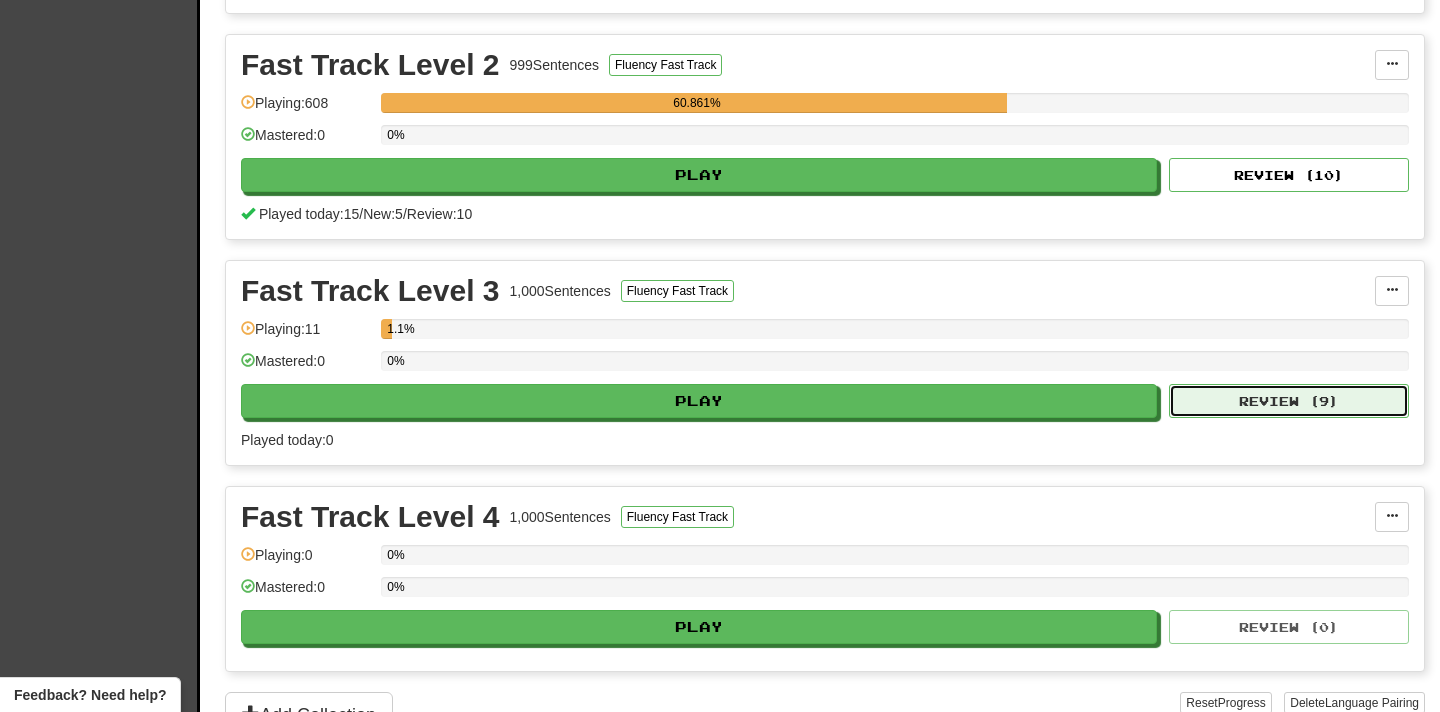 click on "Review ( 9 )" at bounding box center [1289, 401] 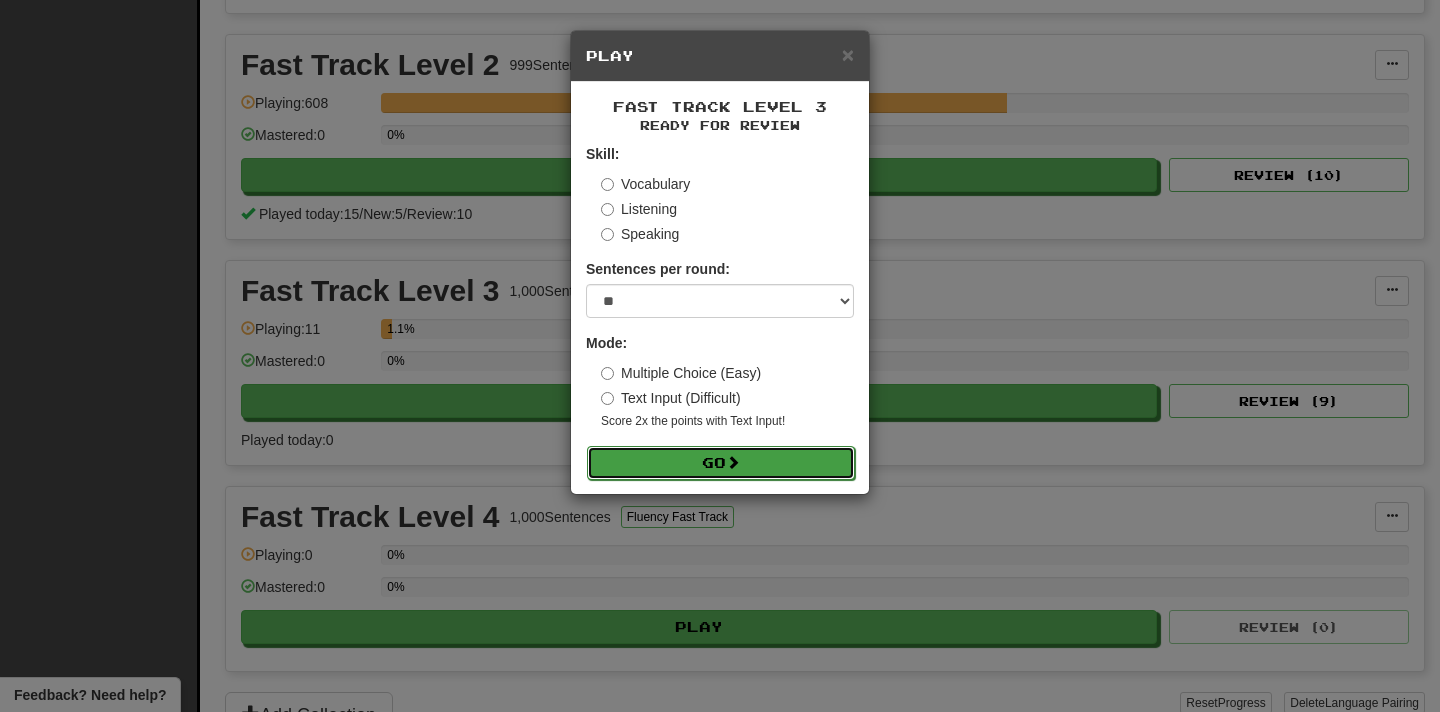 click on "Go" at bounding box center (721, 463) 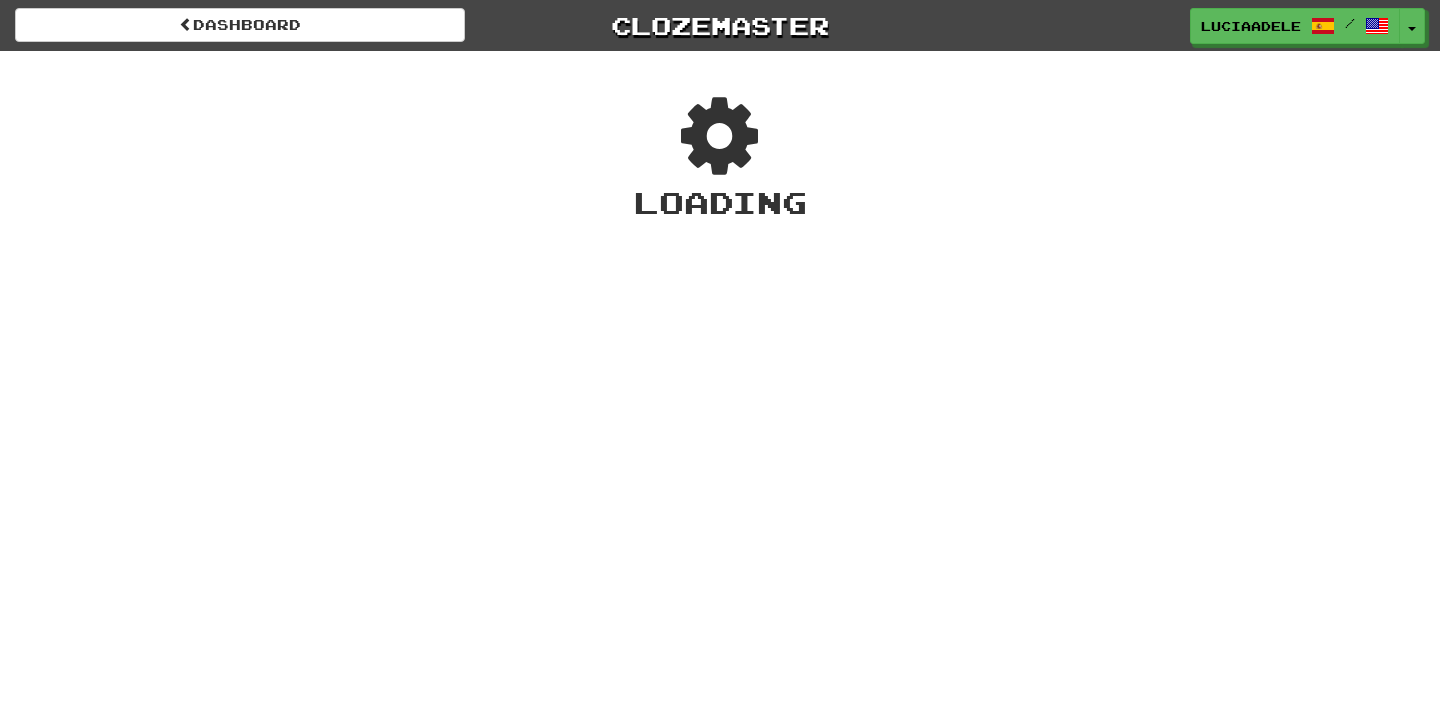 scroll, scrollTop: 0, scrollLeft: 0, axis: both 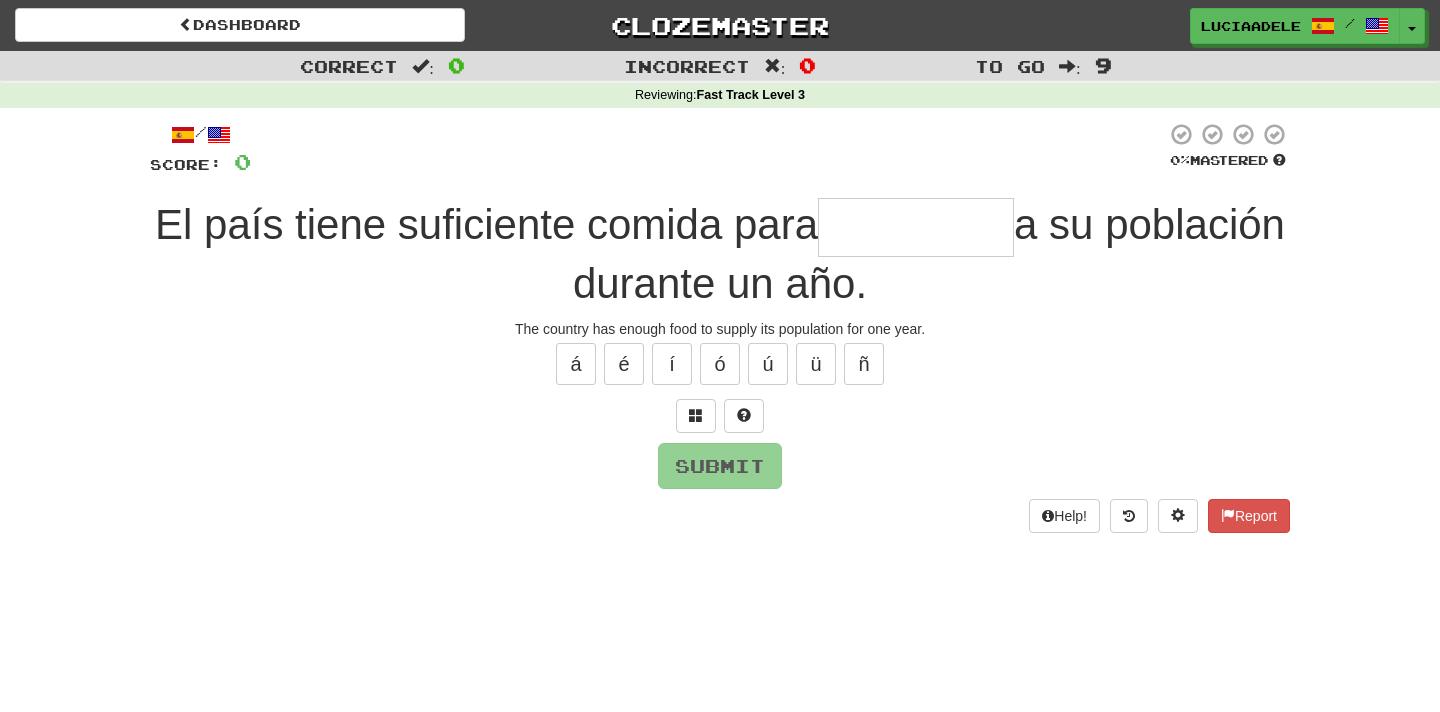 click at bounding box center [916, 227] 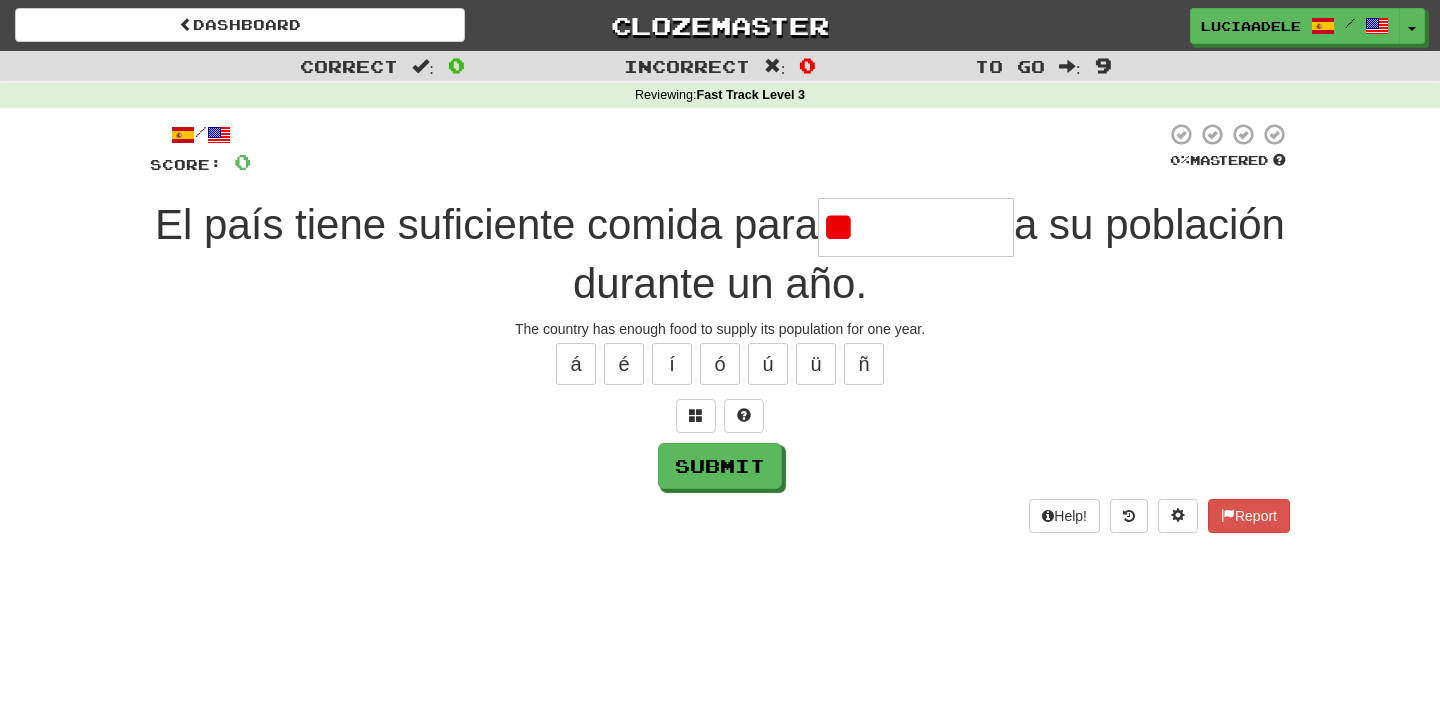 type on "*" 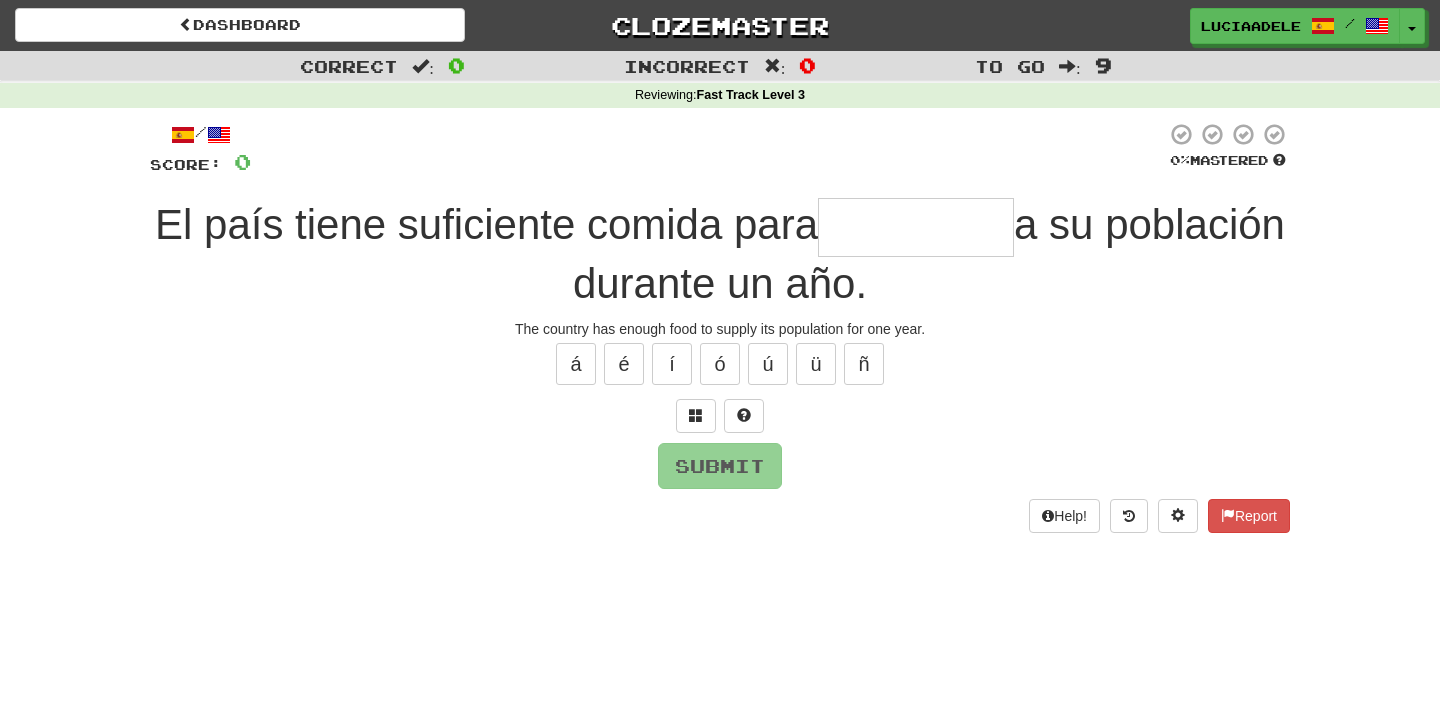 type on "*" 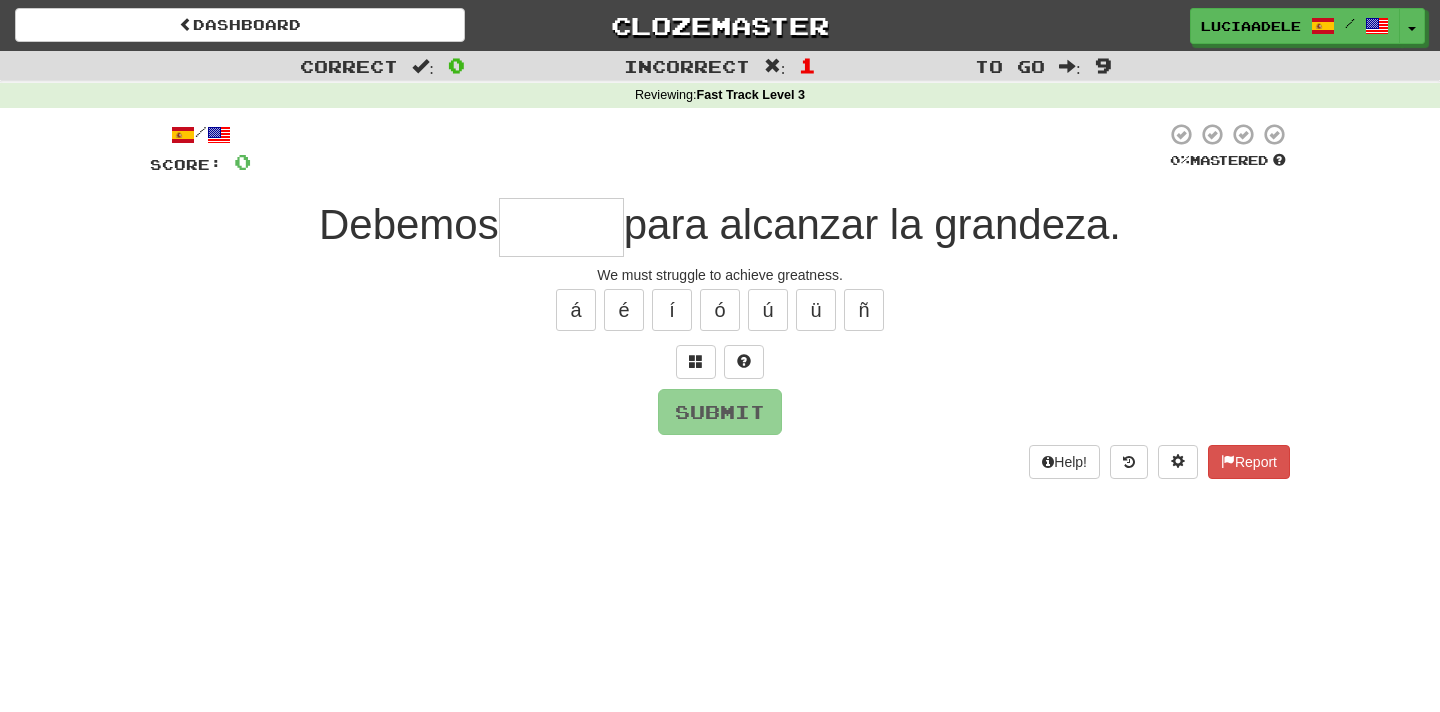 type on "*" 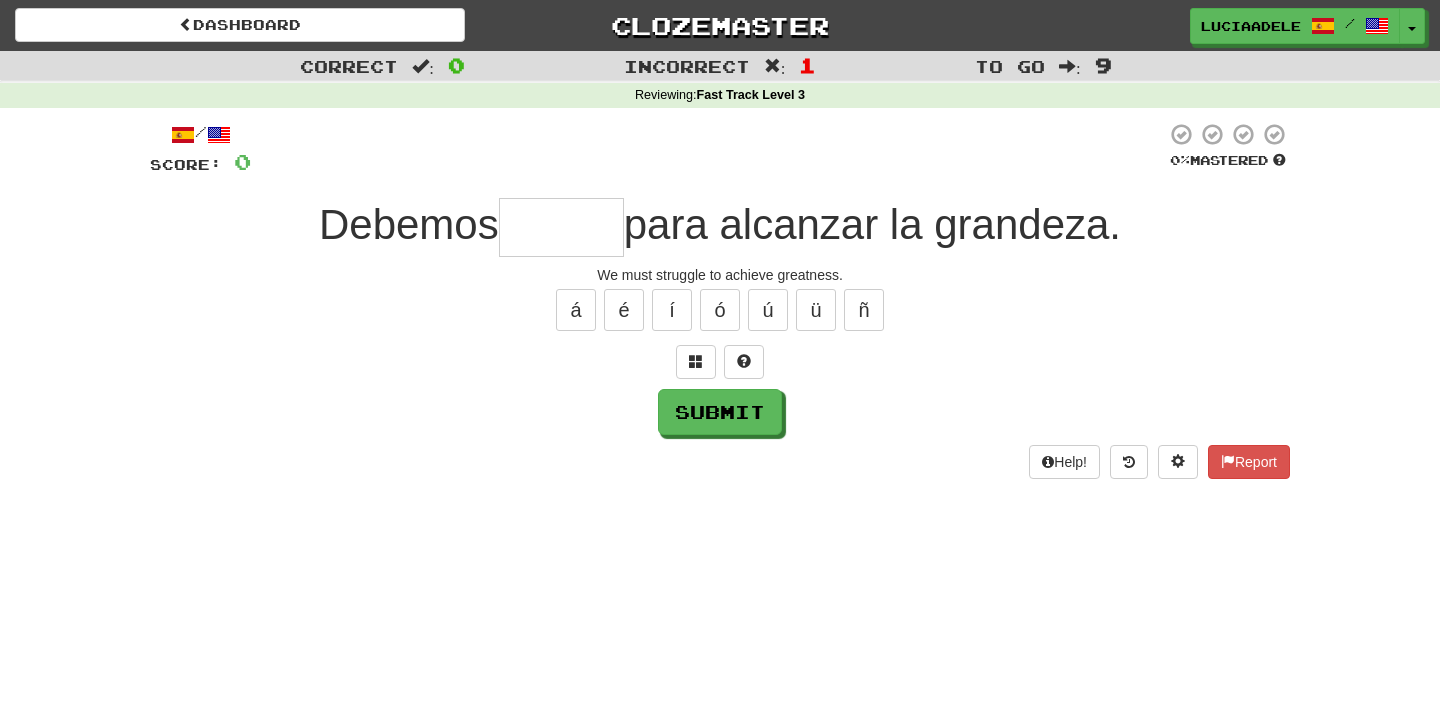 type on "******" 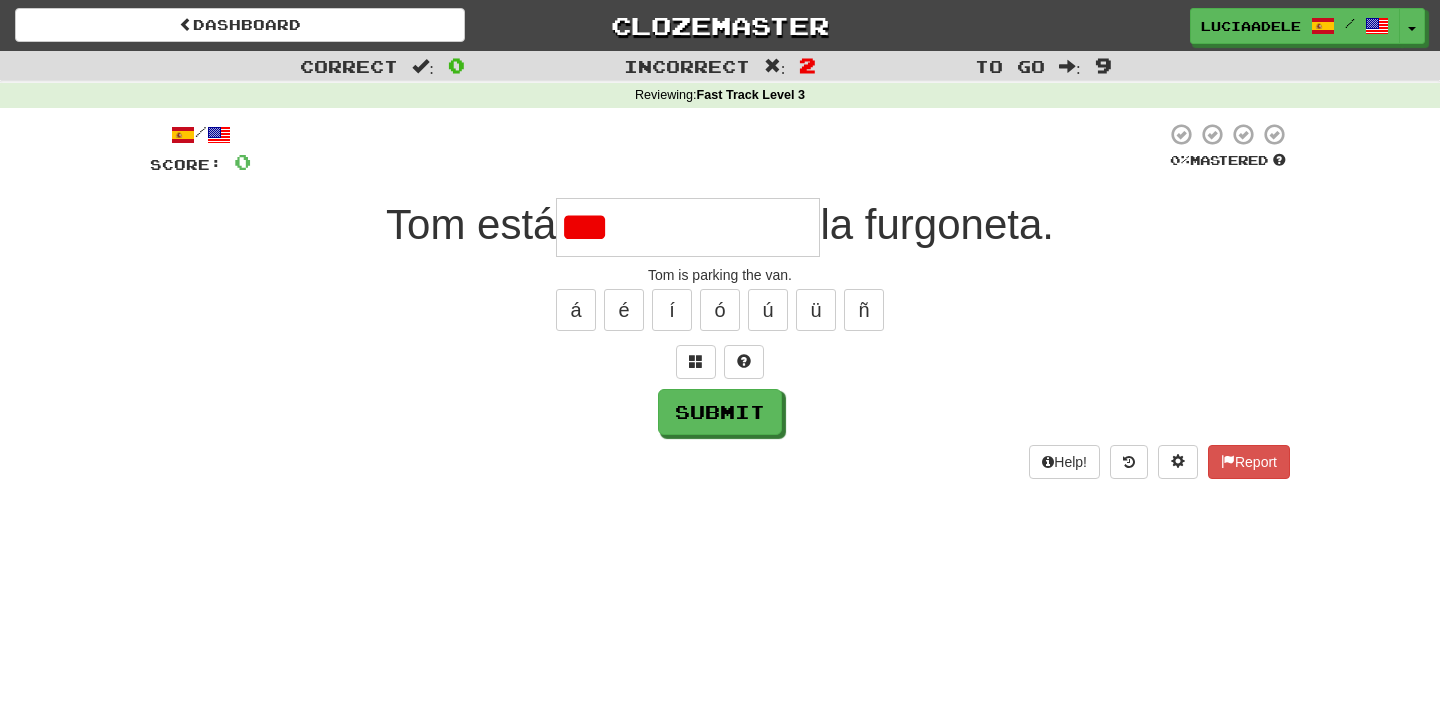 type on "**********" 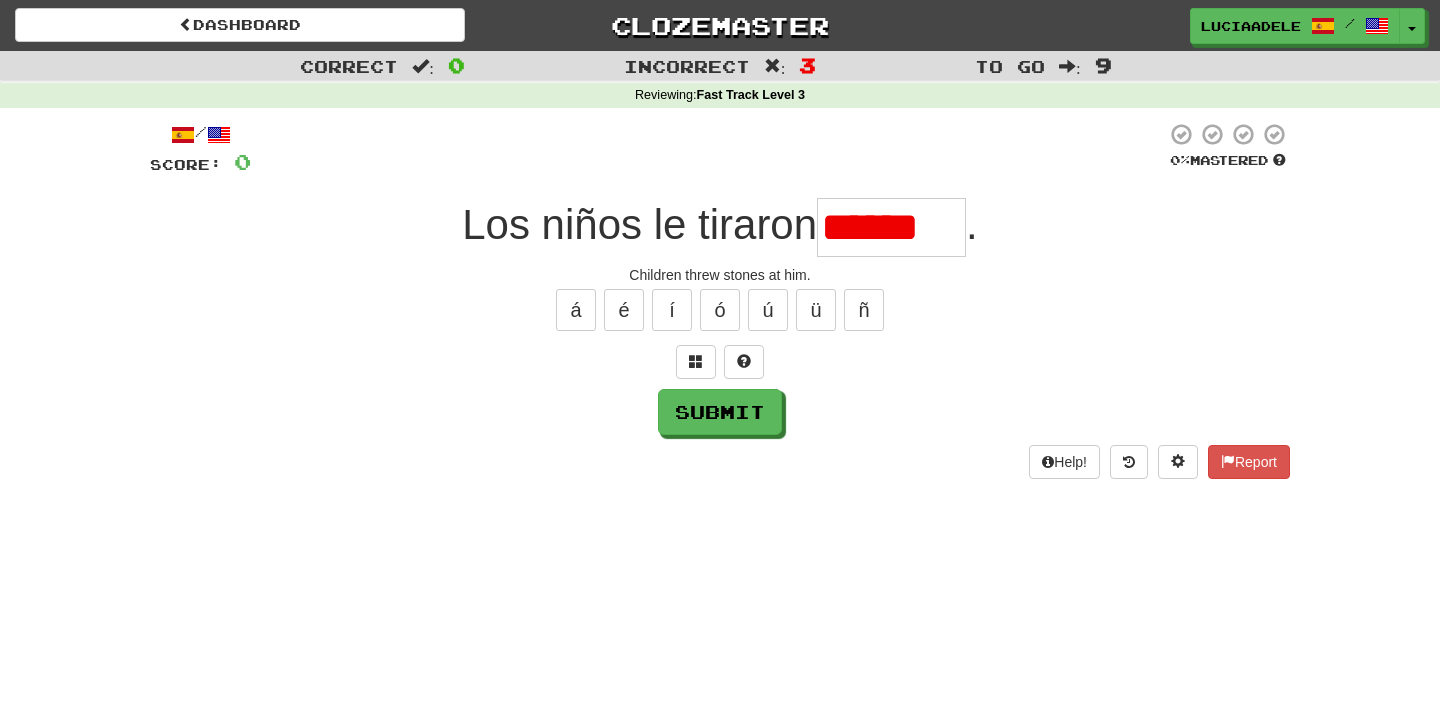 type on "*******" 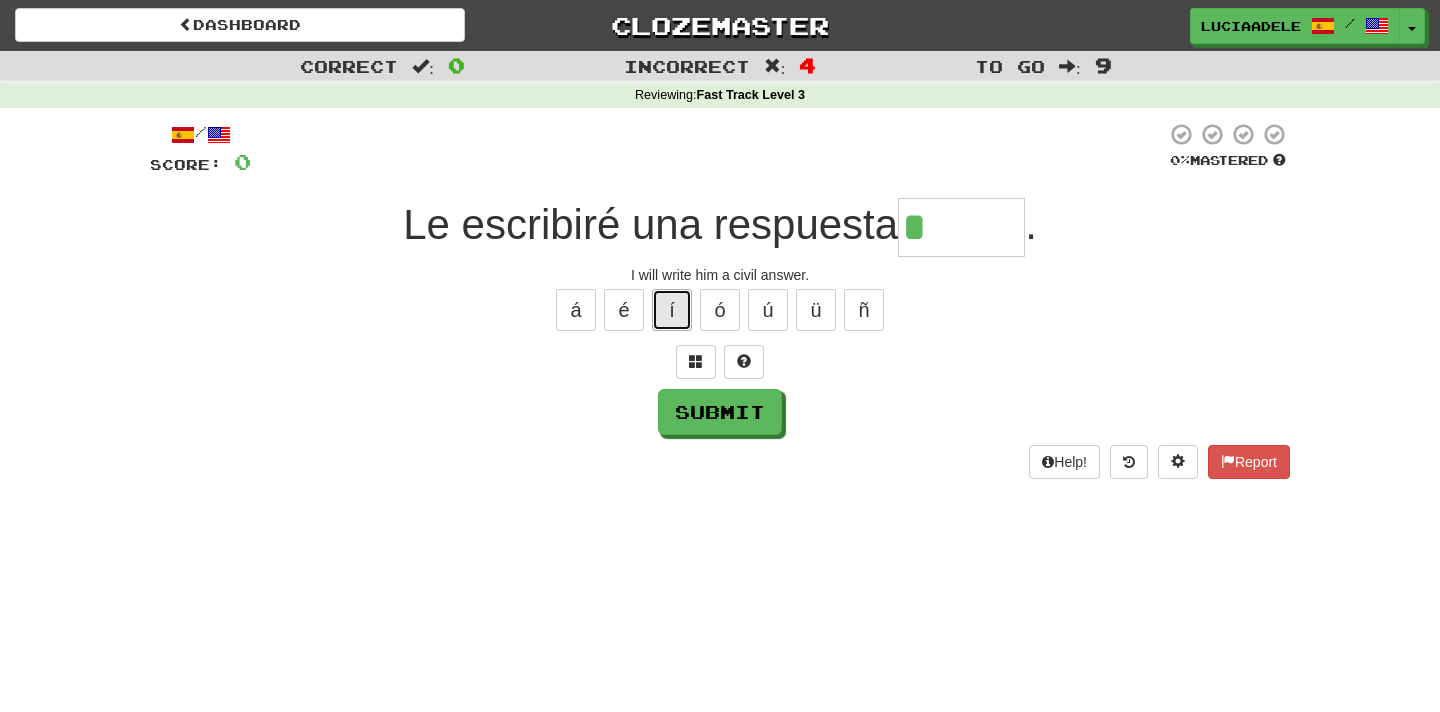 click on "í" at bounding box center (672, 310) 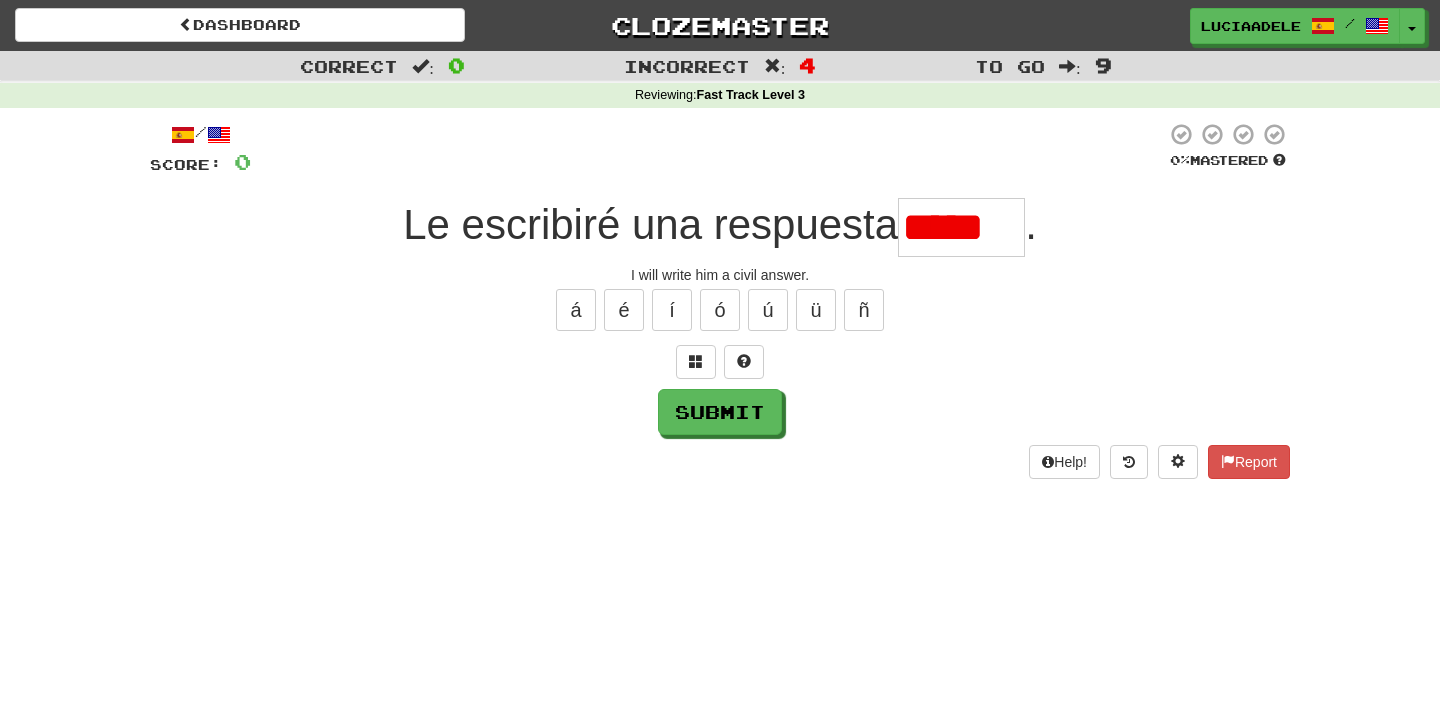 type on "******" 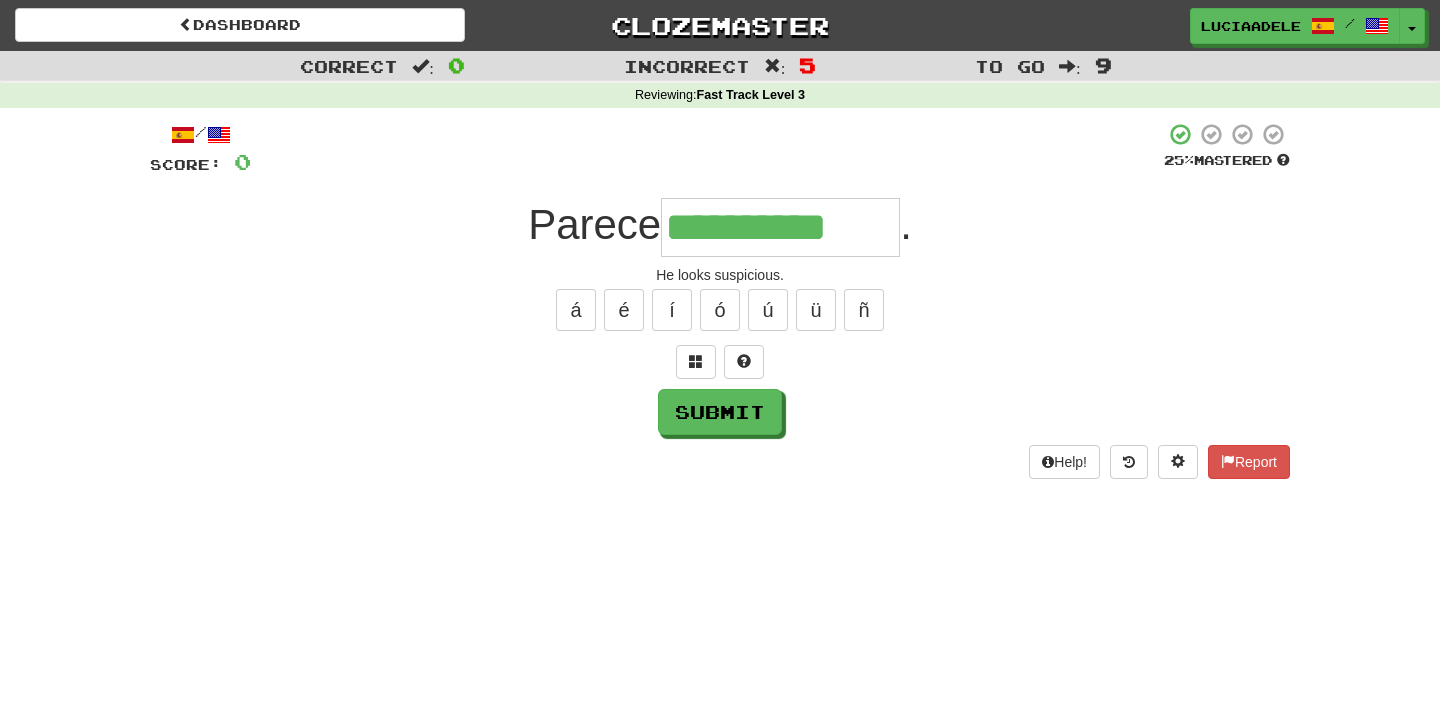 type on "**********" 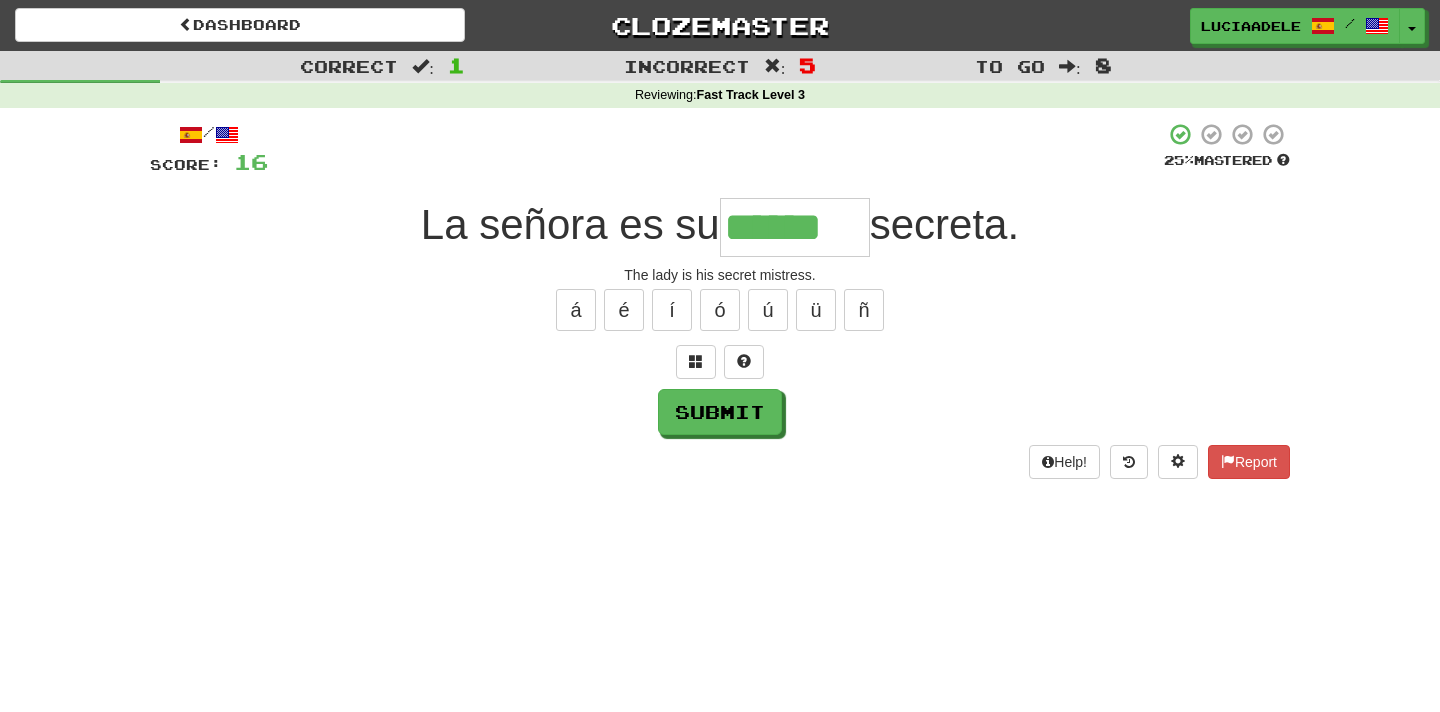 type on "******" 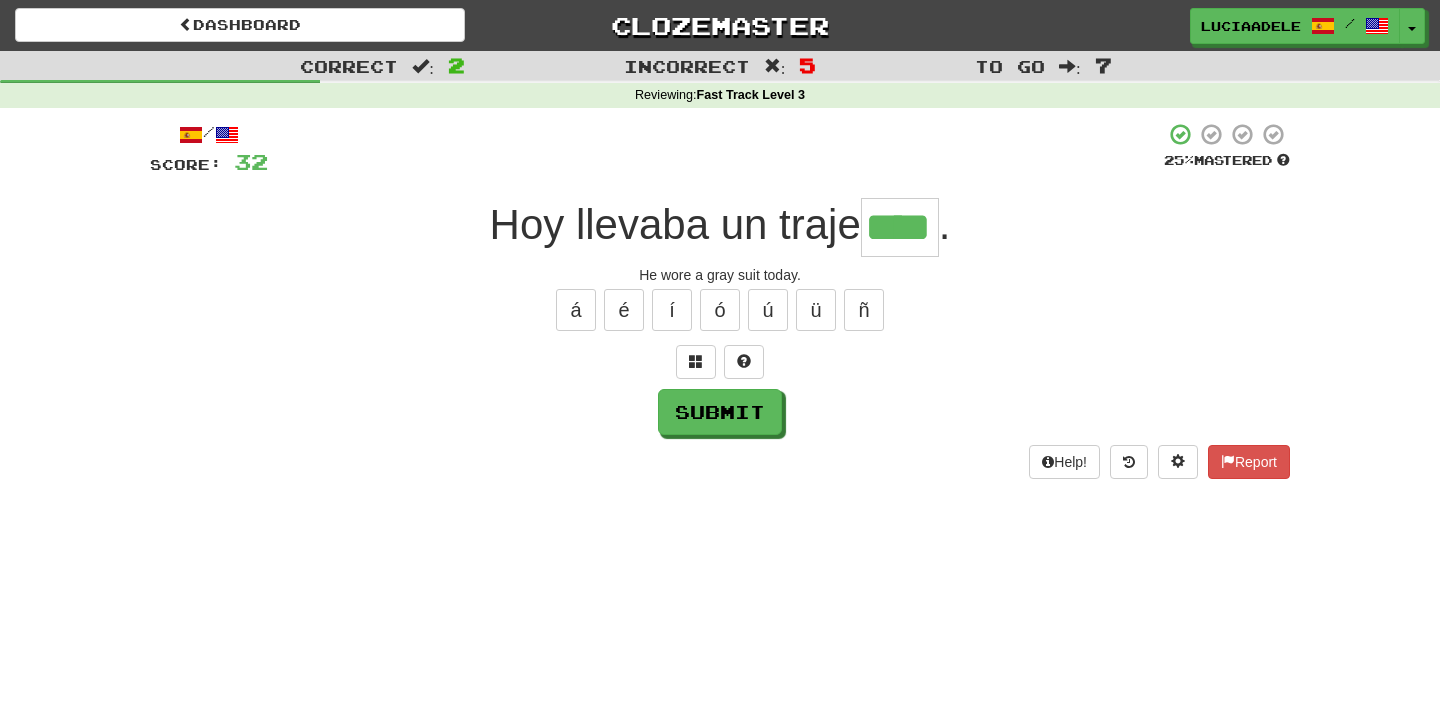 type on "****" 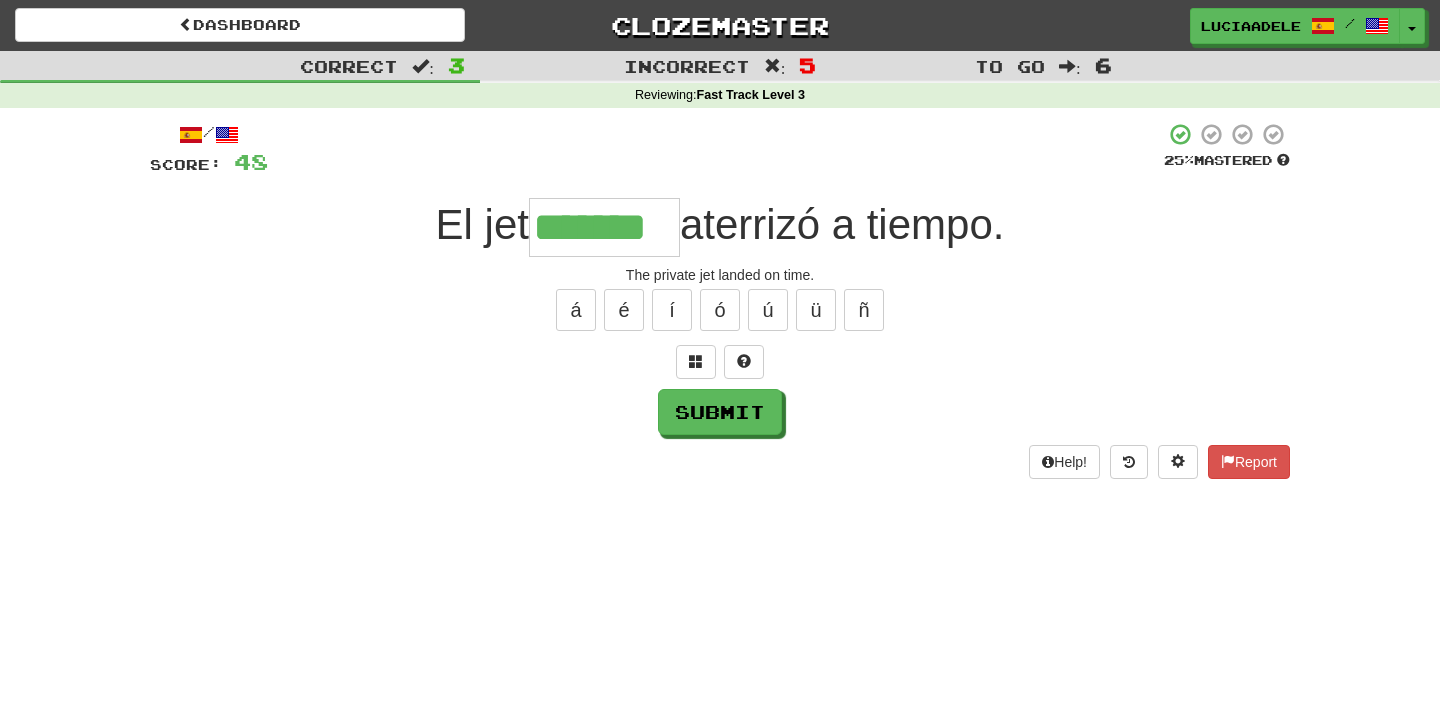 type on "*******" 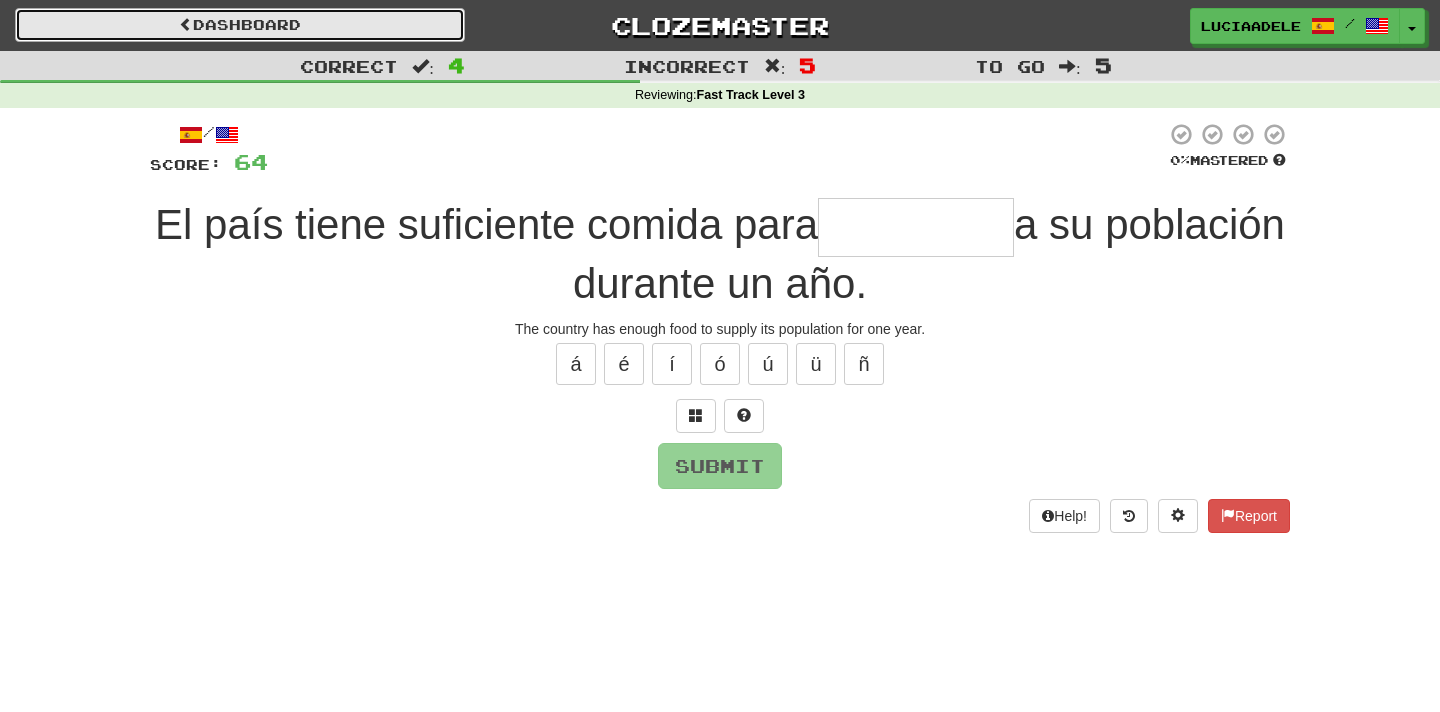 click on "Dashboard" at bounding box center (240, 25) 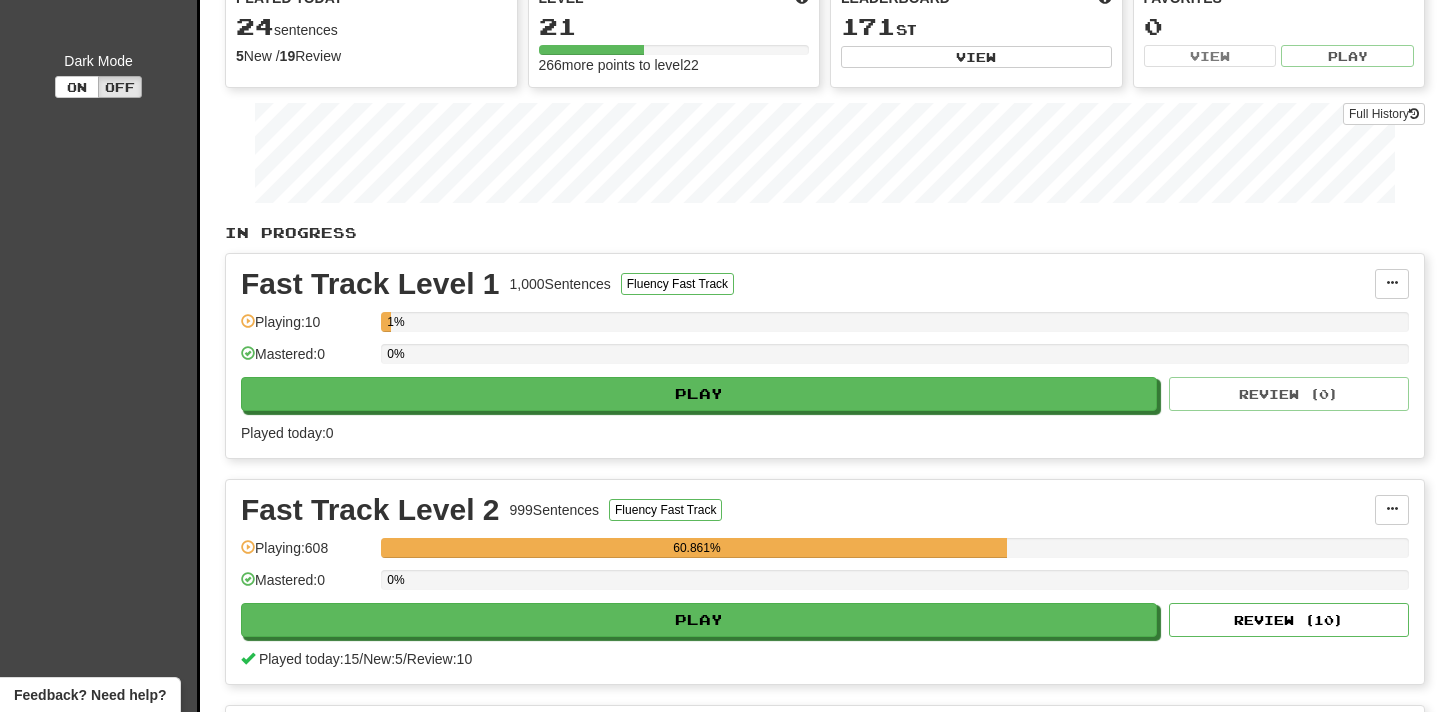 scroll, scrollTop: 0, scrollLeft: 0, axis: both 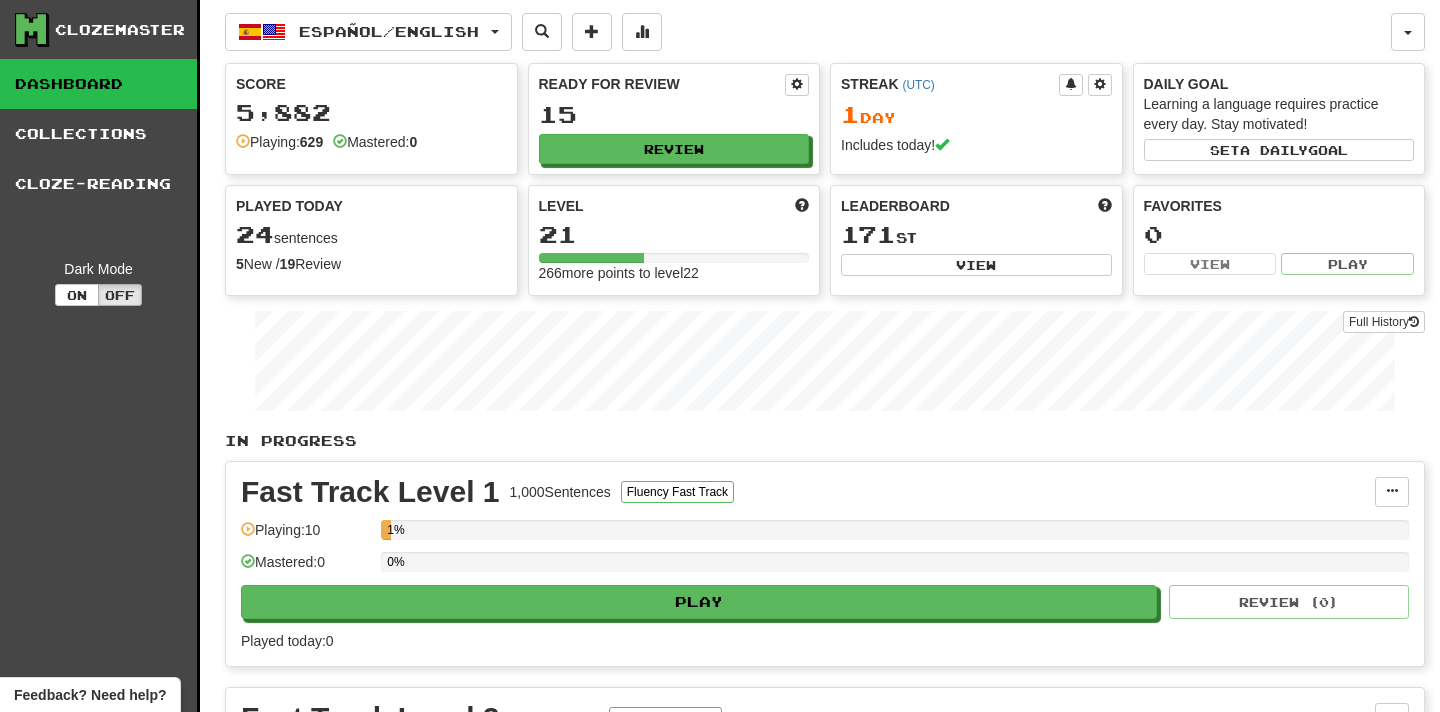 click on "5,882" at bounding box center (371, 112) 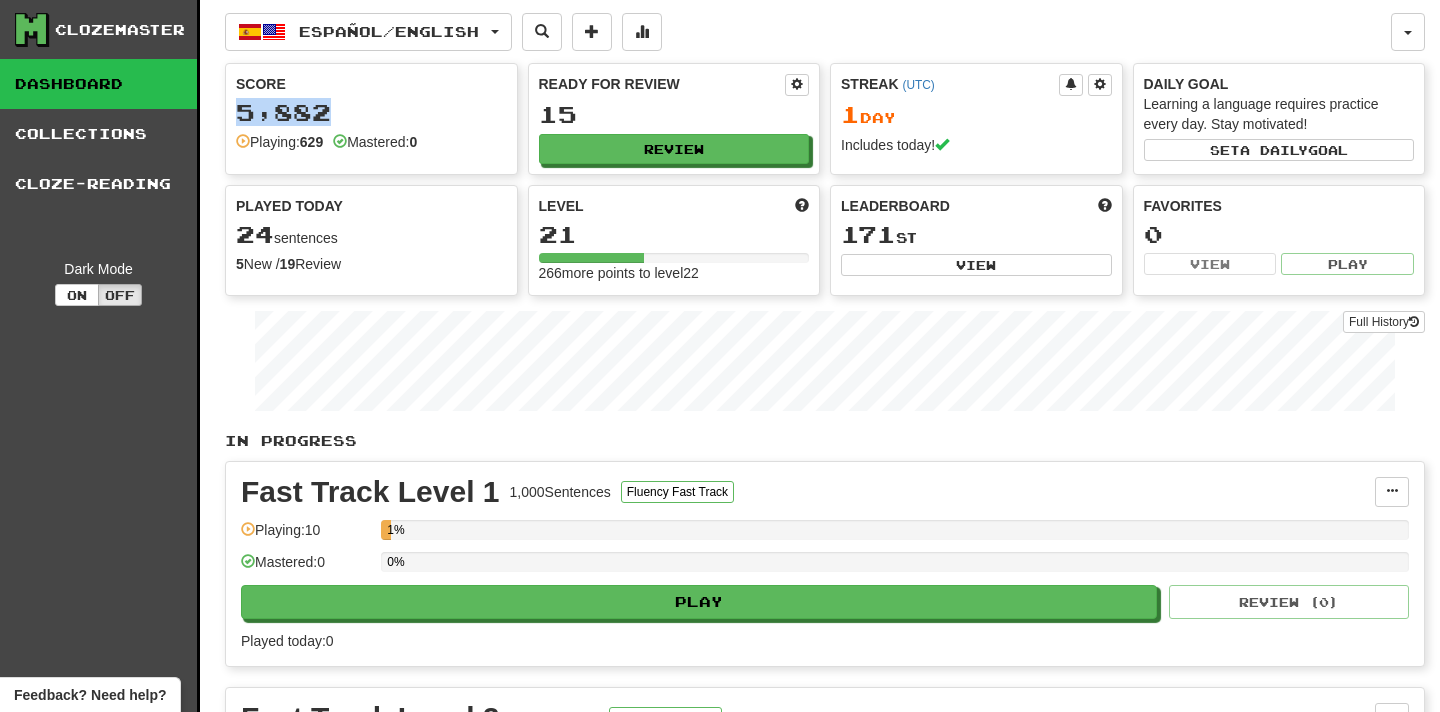 click on "5,882" at bounding box center (371, 112) 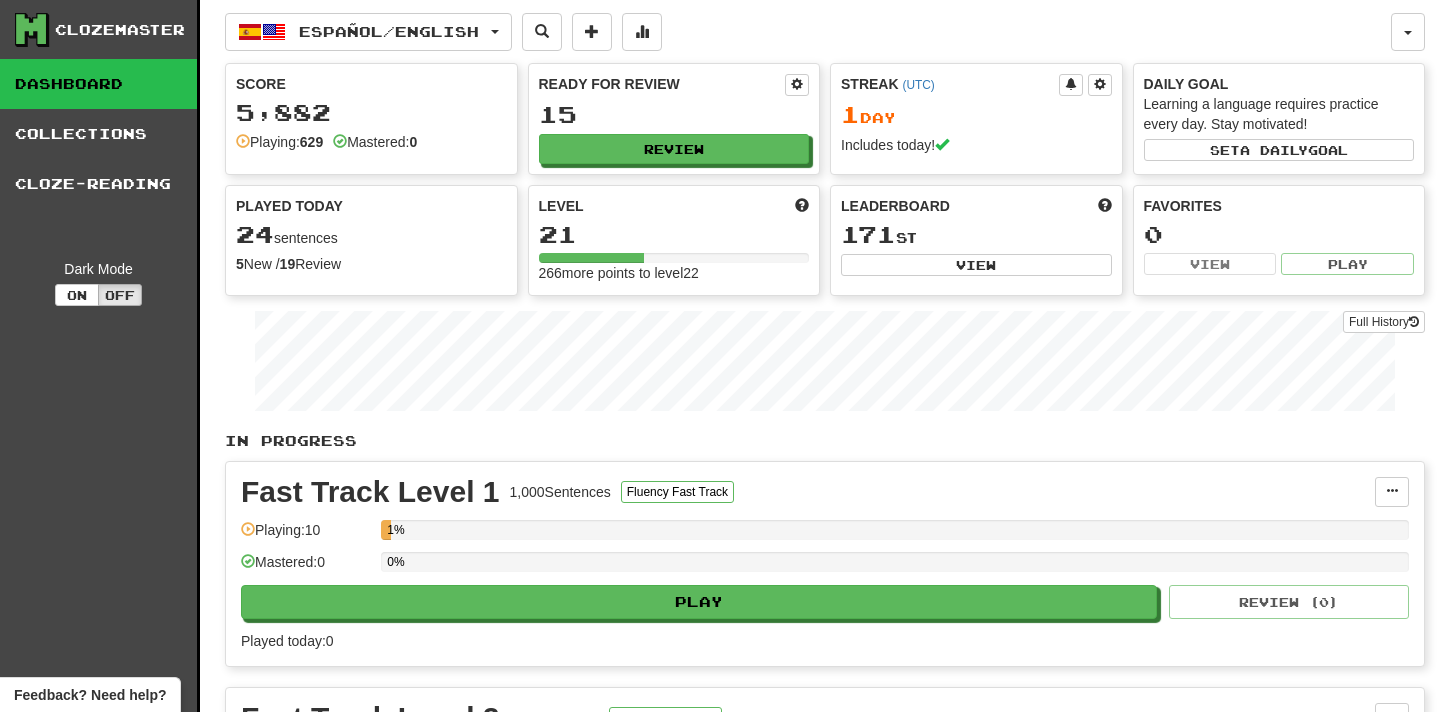 click on "24  sentences" at bounding box center [371, 235] 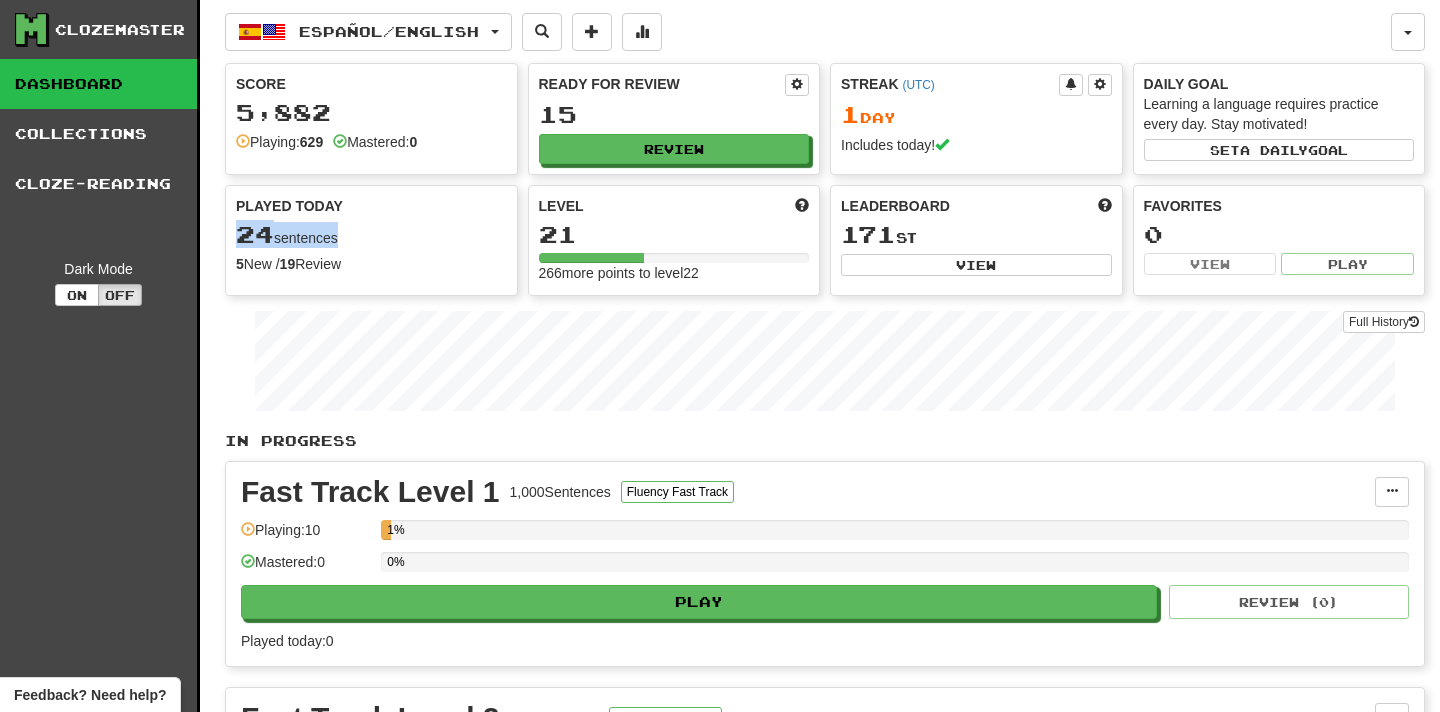click on "21" at bounding box center [674, 234] 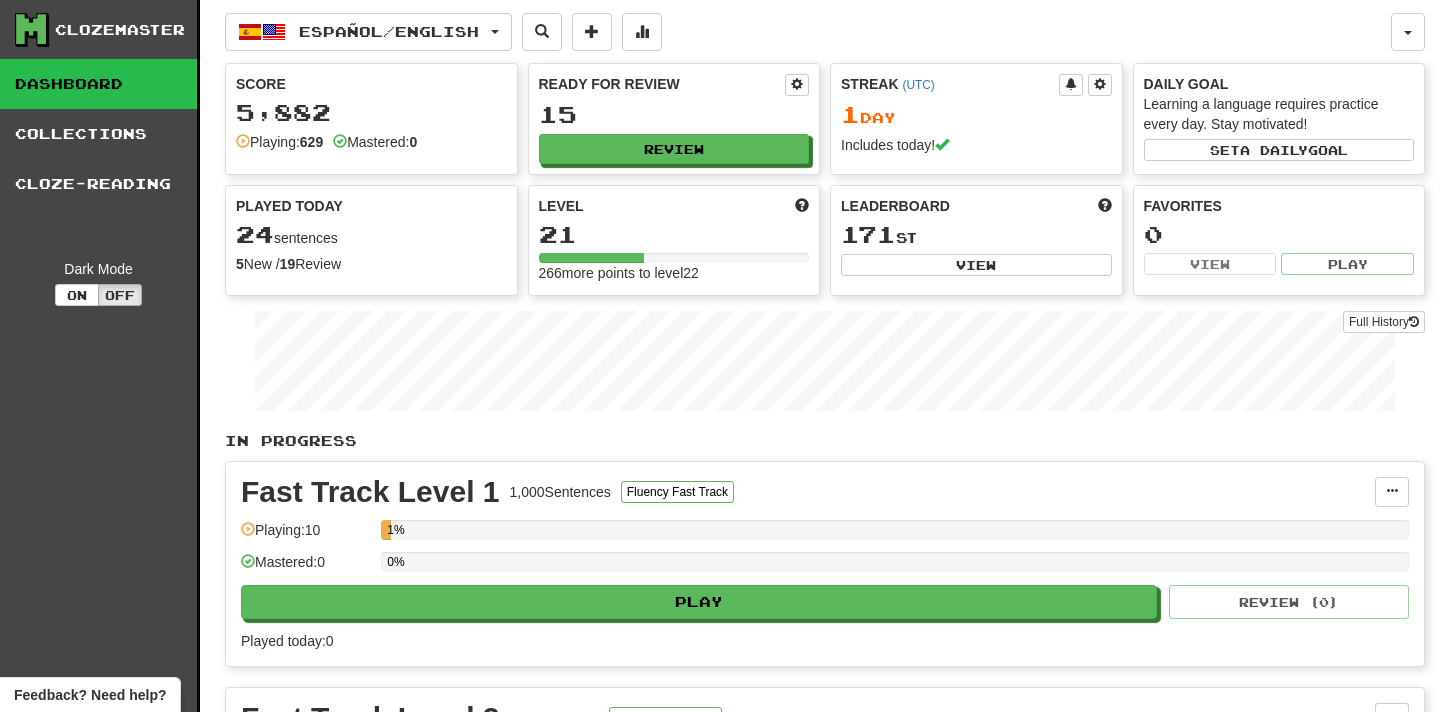 click on "21" at bounding box center [674, 234] 